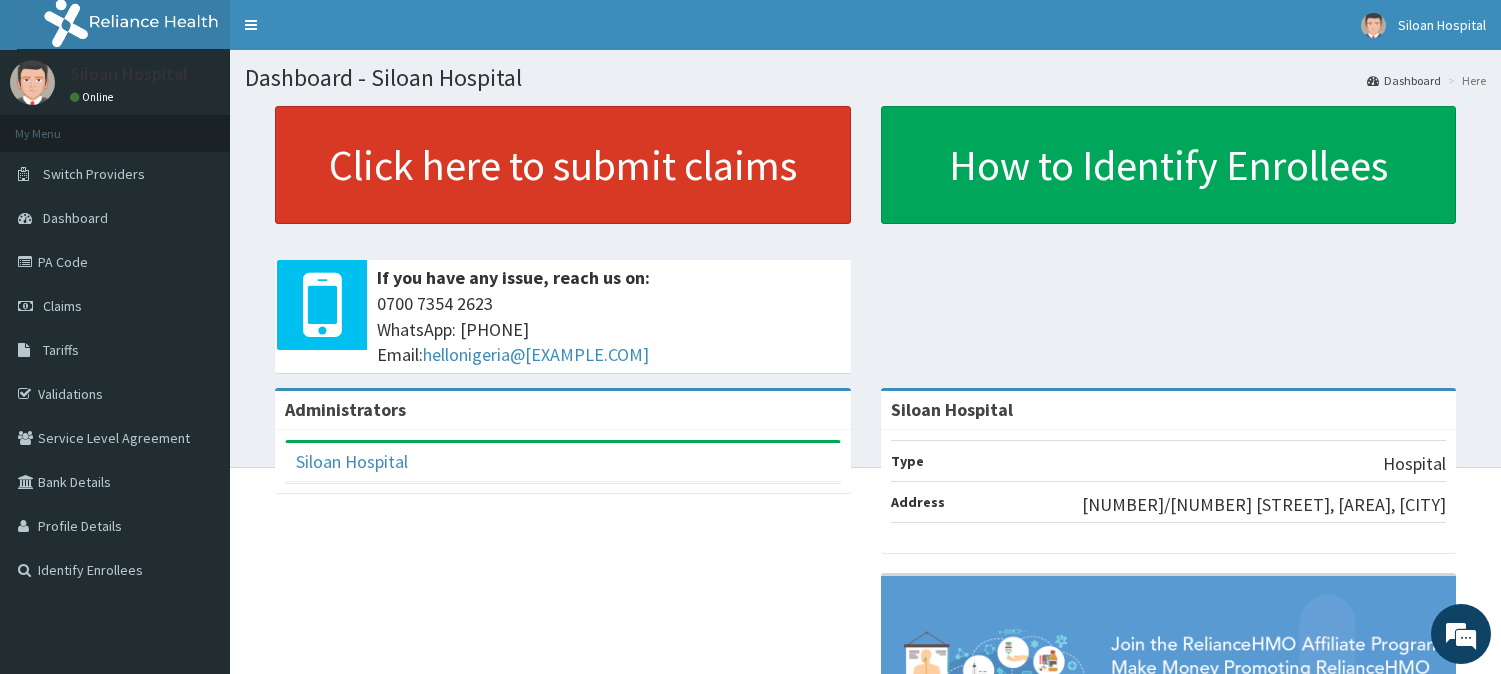 scroll, scrollTop: 0, scrollLeft: 0, axis: both 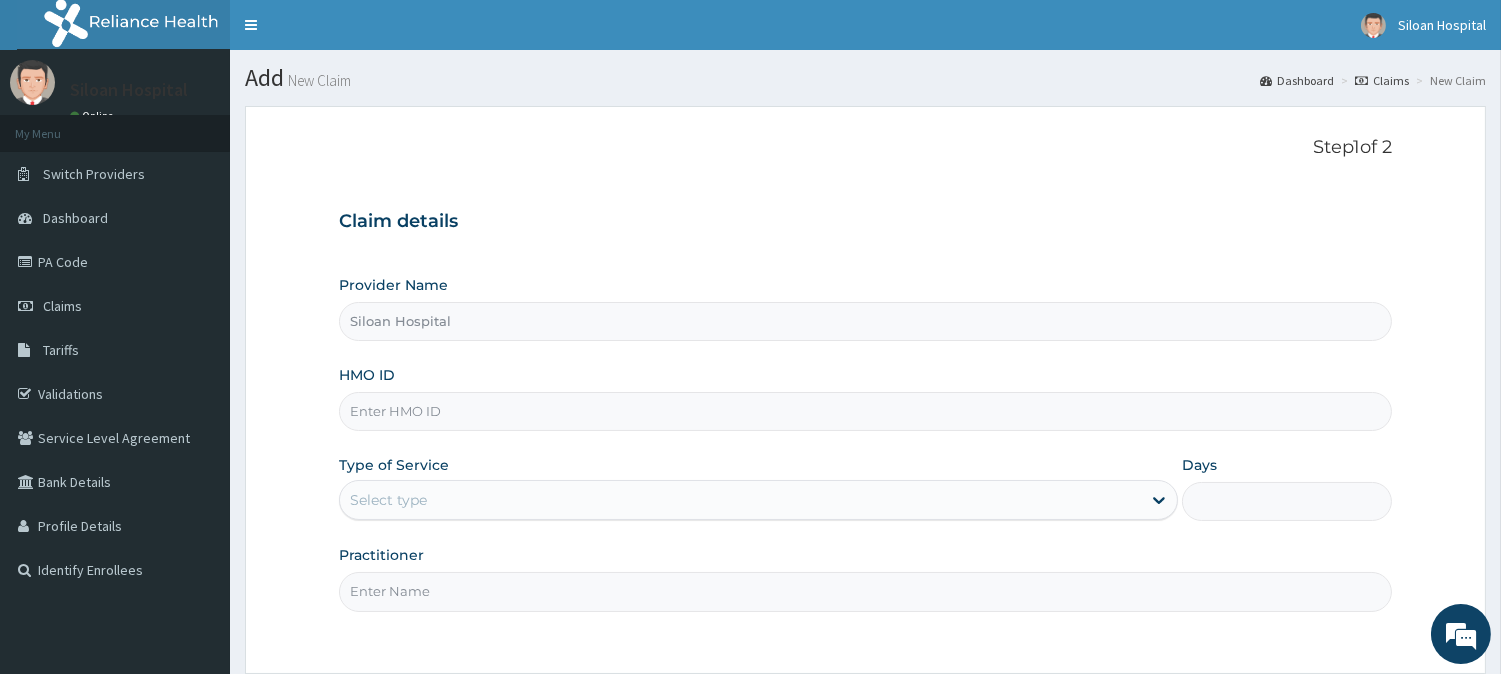 type on "Siloan Hospital" 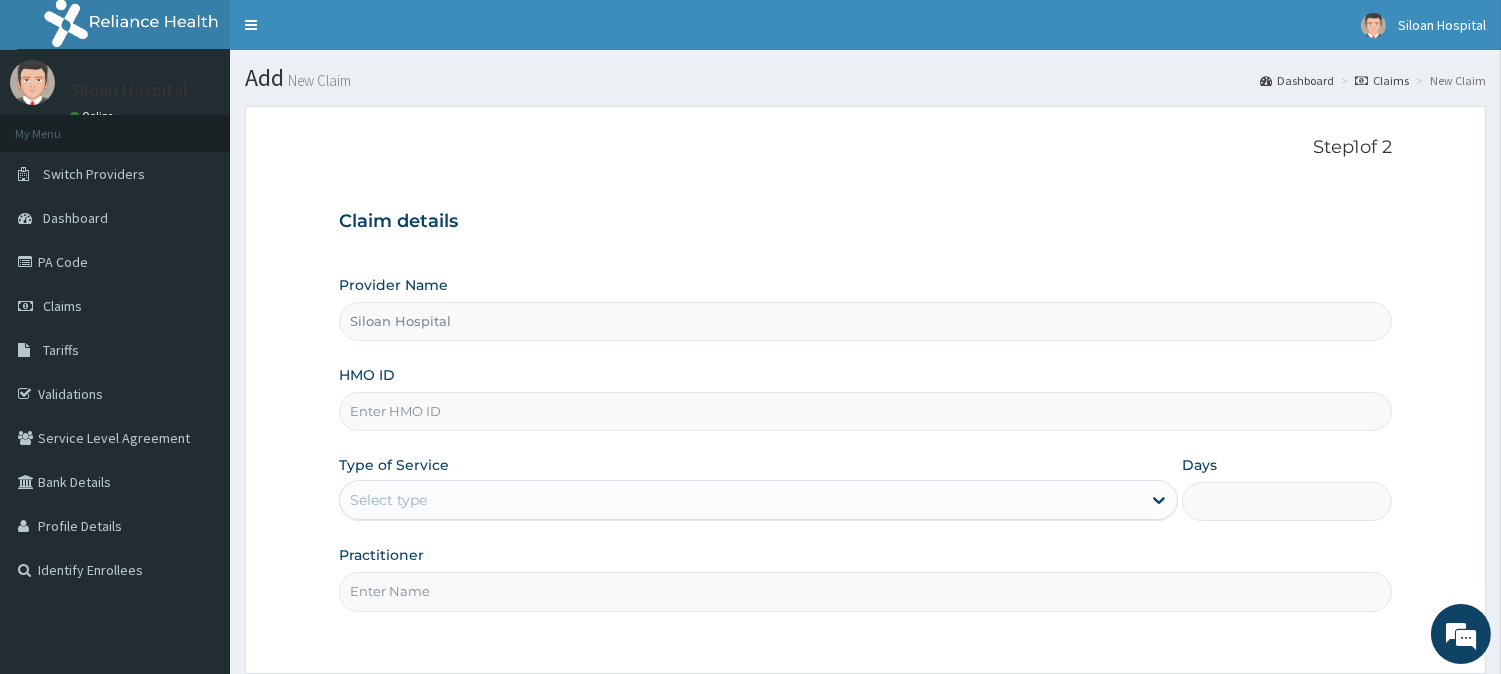 scroll, scrollTop: 0, scrollLeft: 0, axis: both 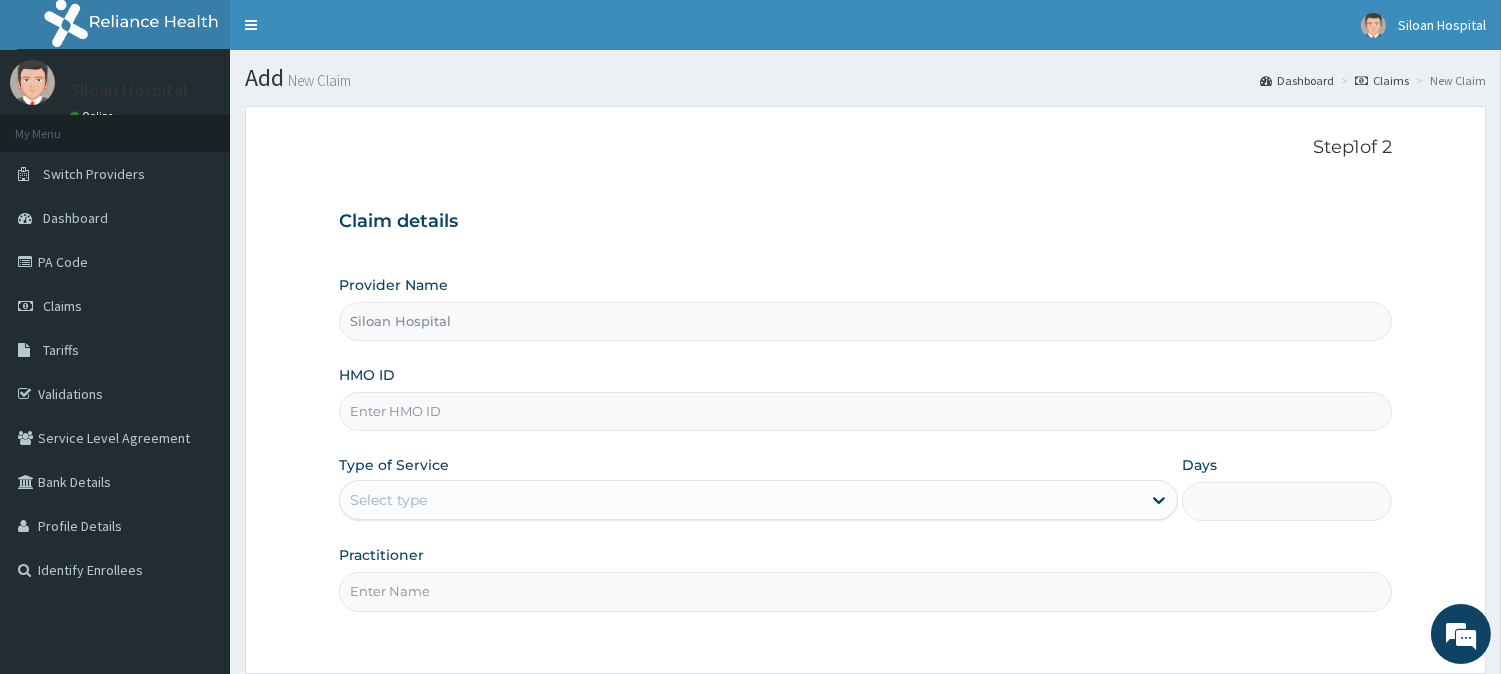 drag, startPoint x: 814, startPoint y: 422, endPoint x: 380, endPoint y: 416, distance: 434.04147 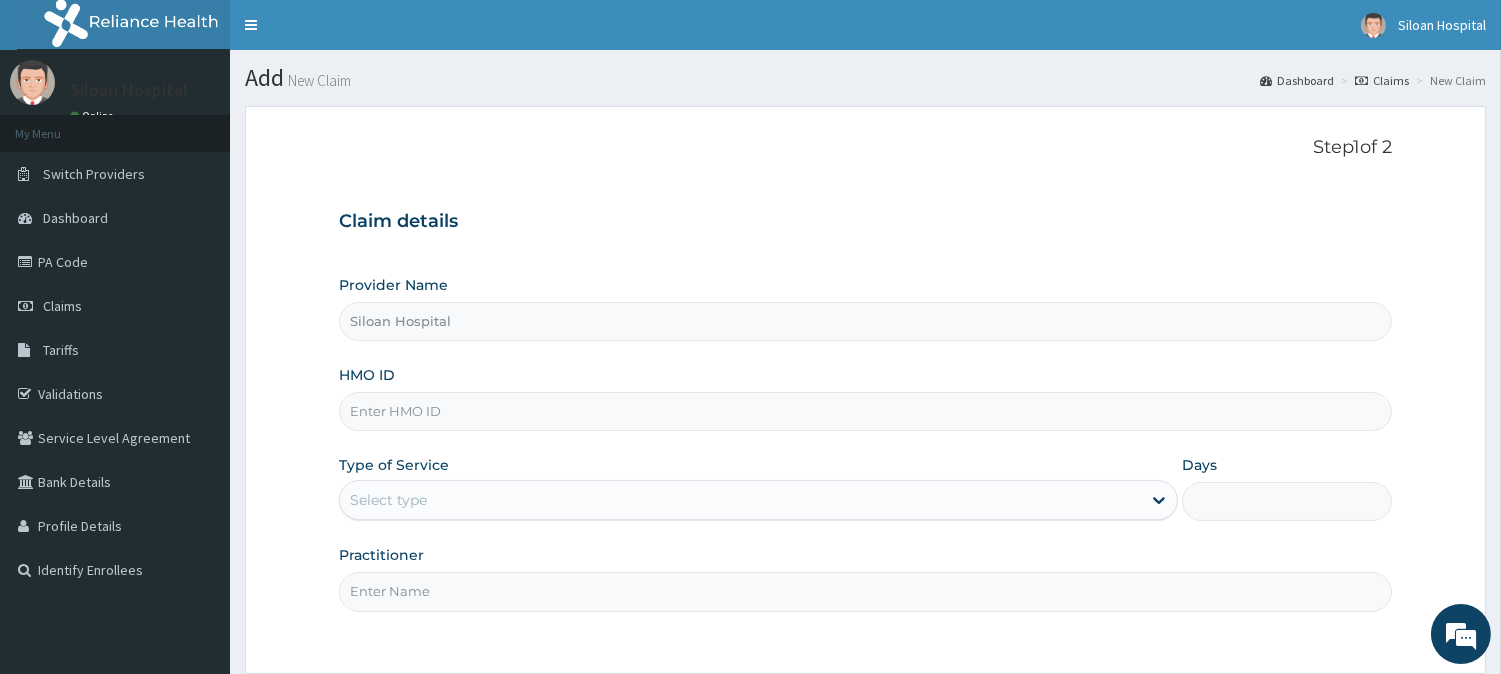 paste on "chl/10937/a" 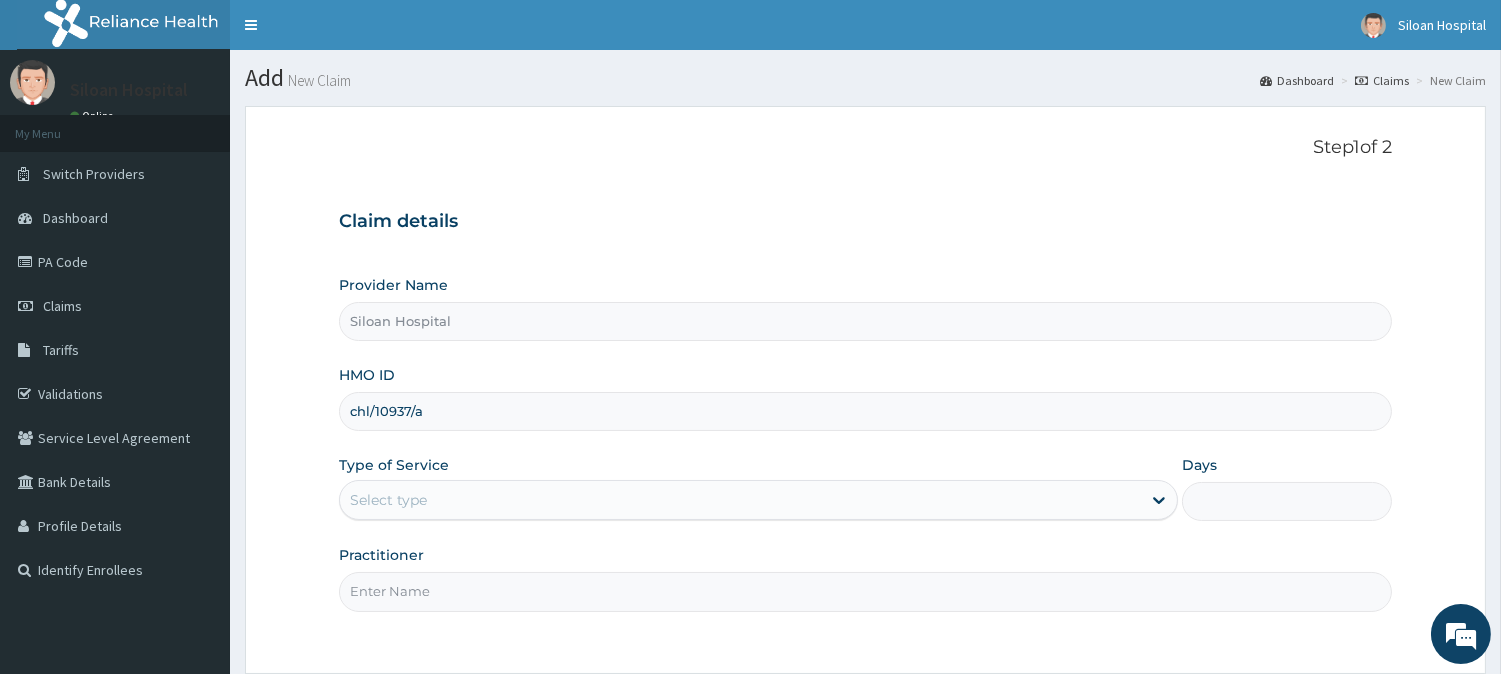 type on "chl/10937/a" 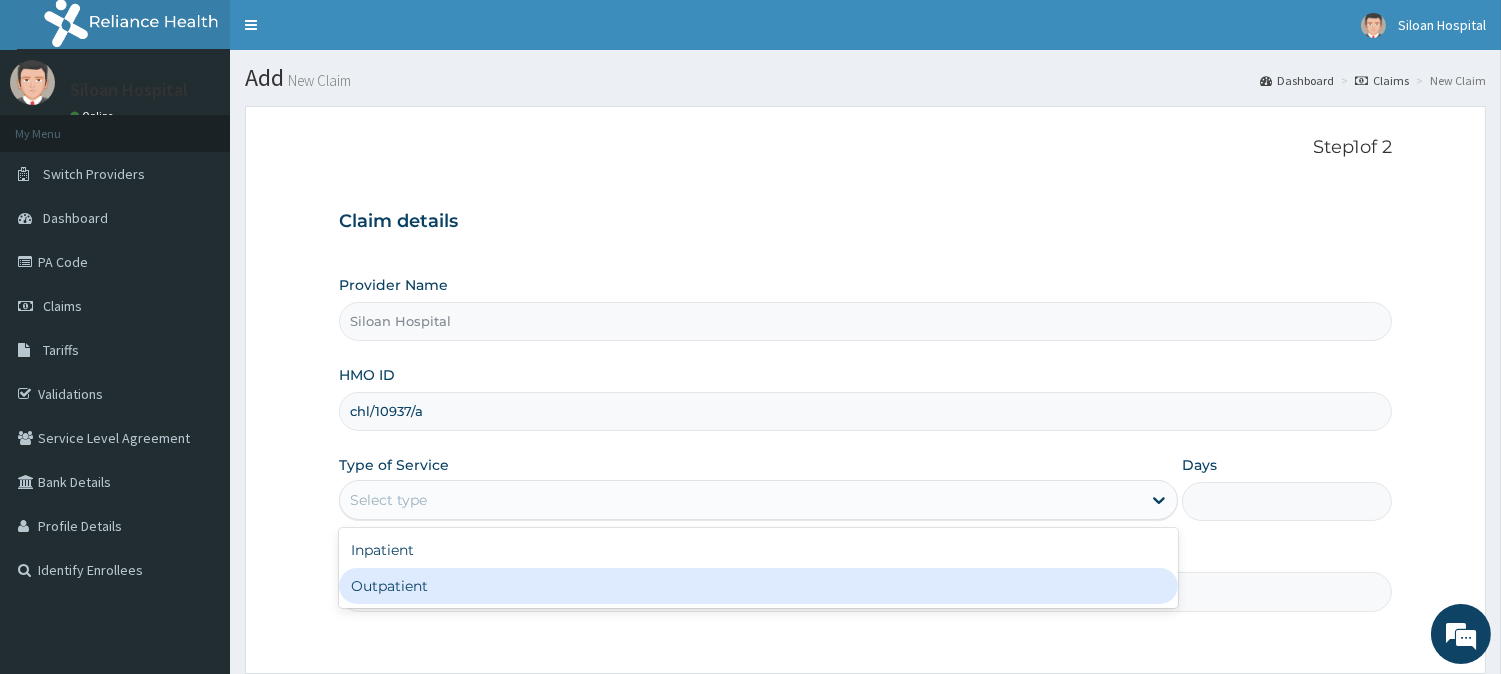 click on "Outpatient" at bounding box center (758, 586) 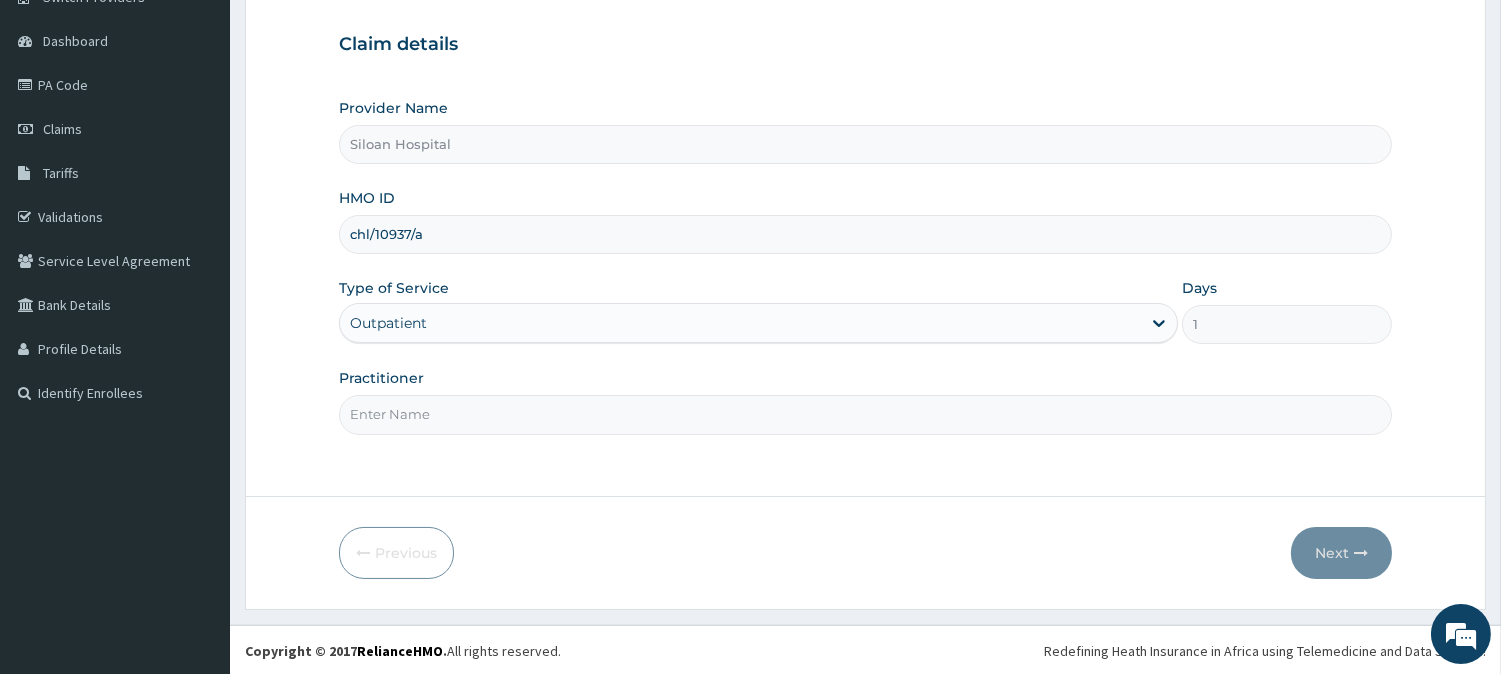 scroll, scrollTop: 178, scrollLeft: 0, axis: vertical 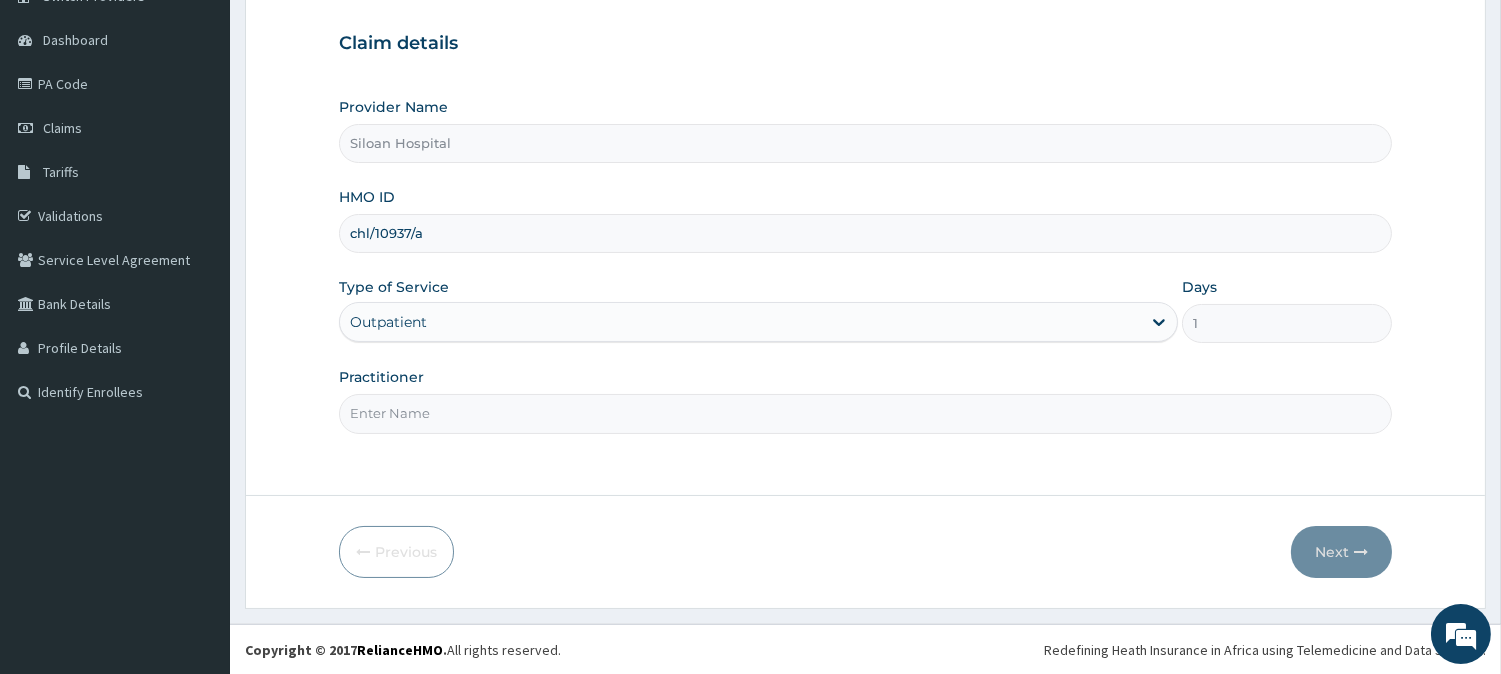 click on "Practitioner" at bounding box center [865, 413] 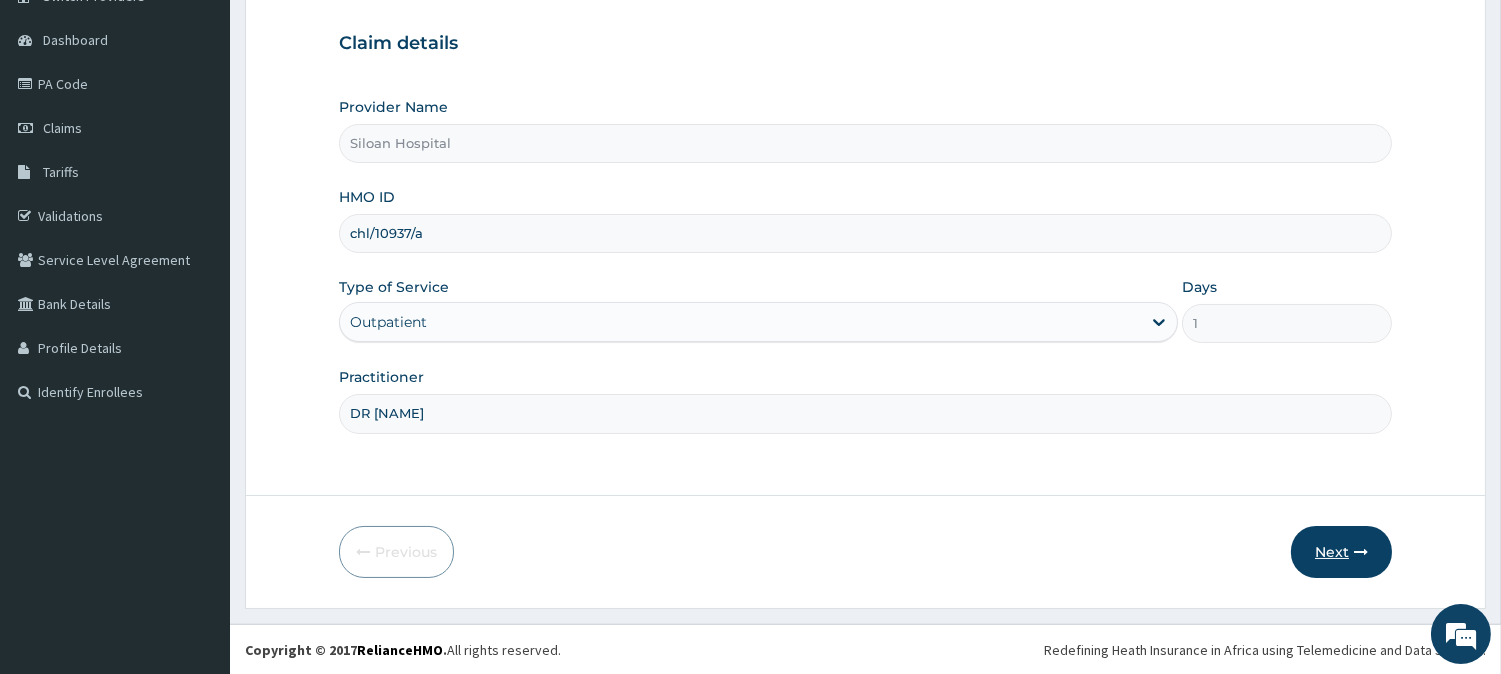 type on "DR [NAME]" 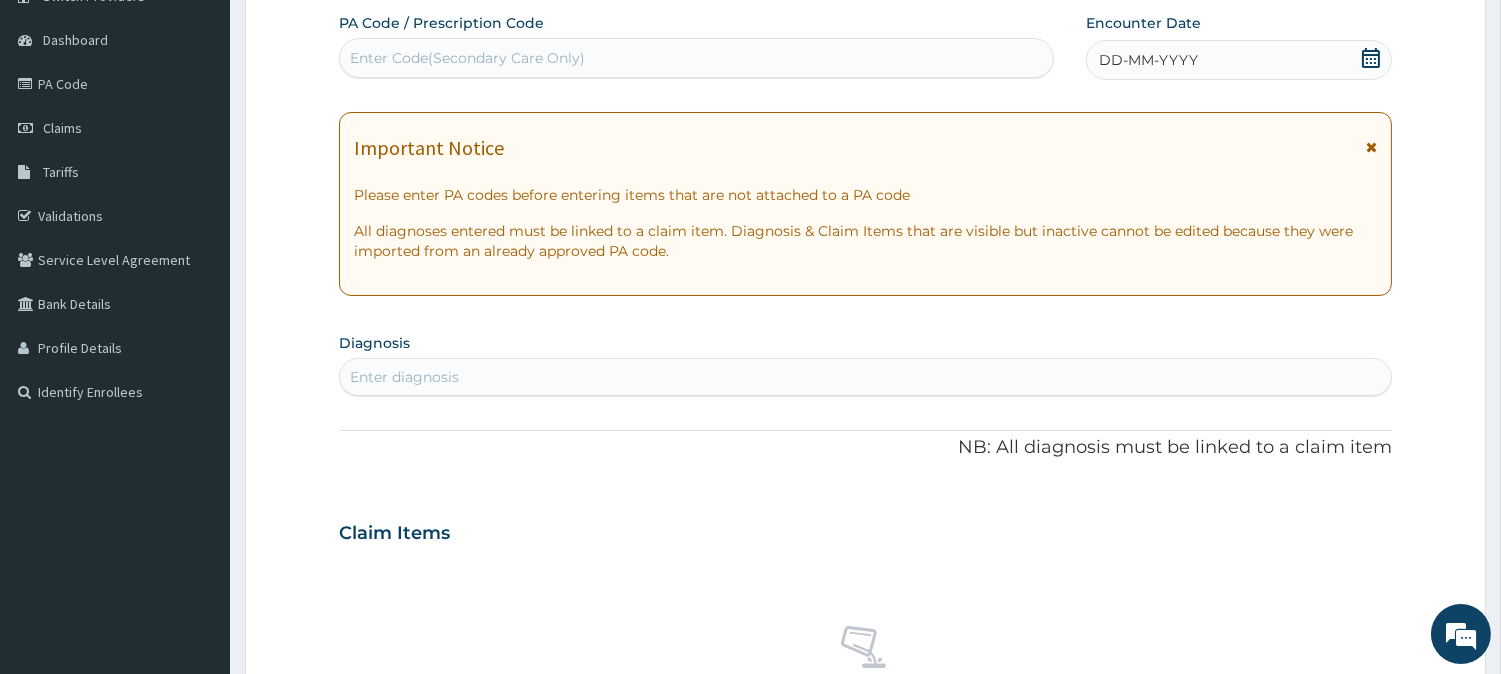 click on "Enter Code(Secondary Care Only)" at bounding box center (467, 58) 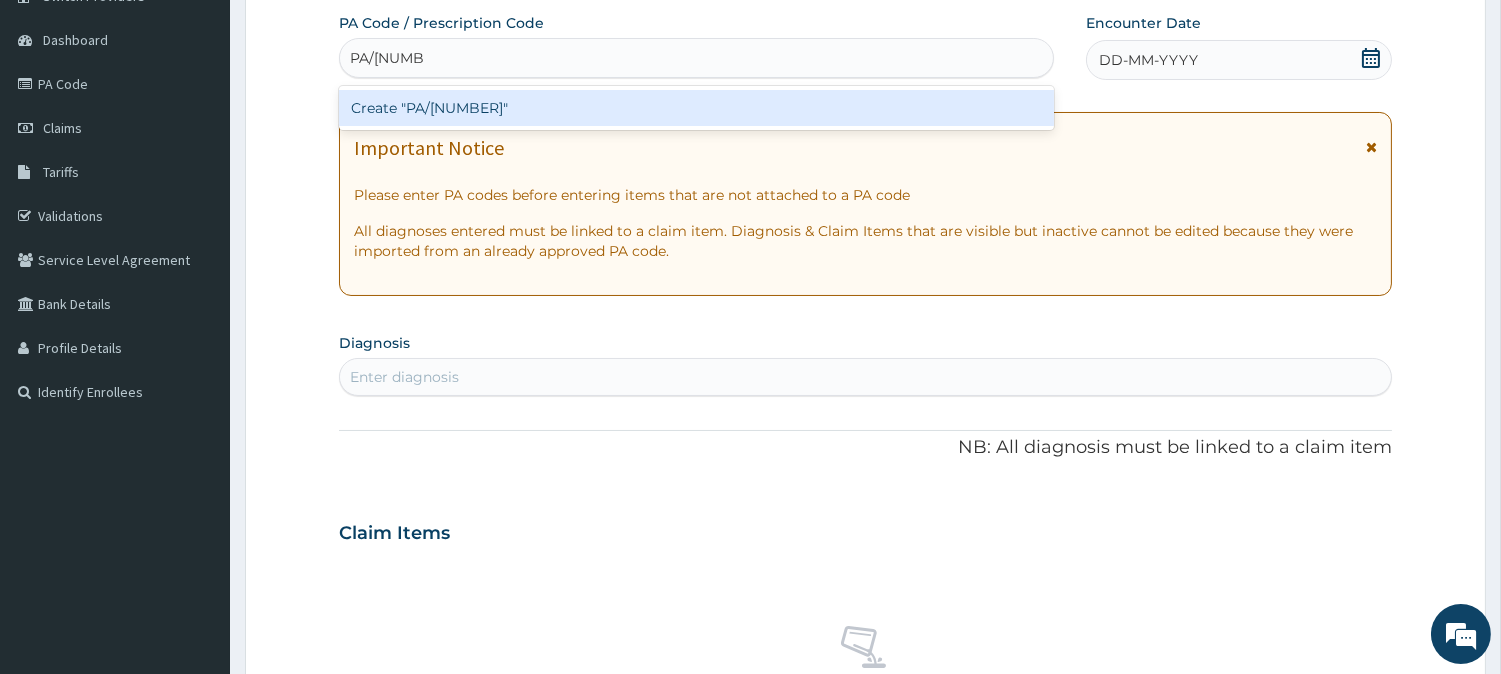 type 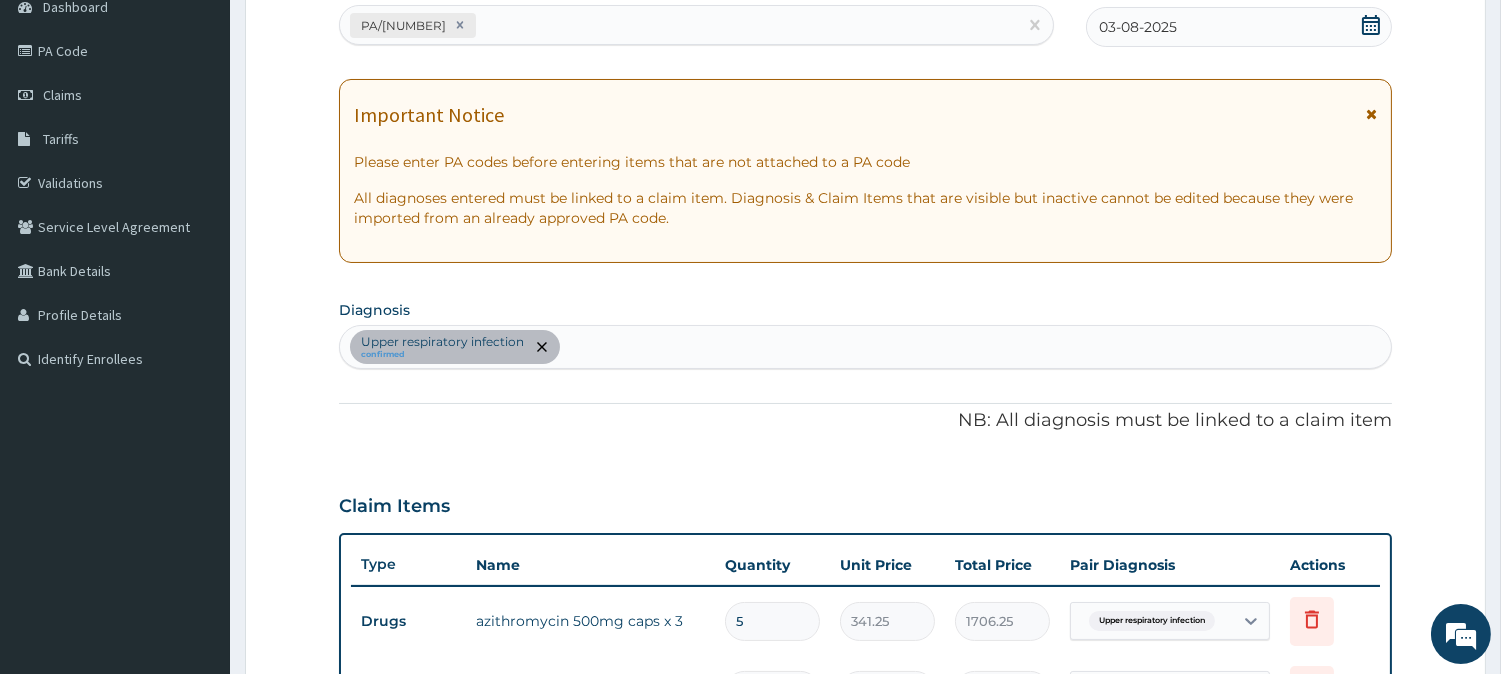 scroll, scrollTop: 188, scrollLeft: 0, axis: vertical 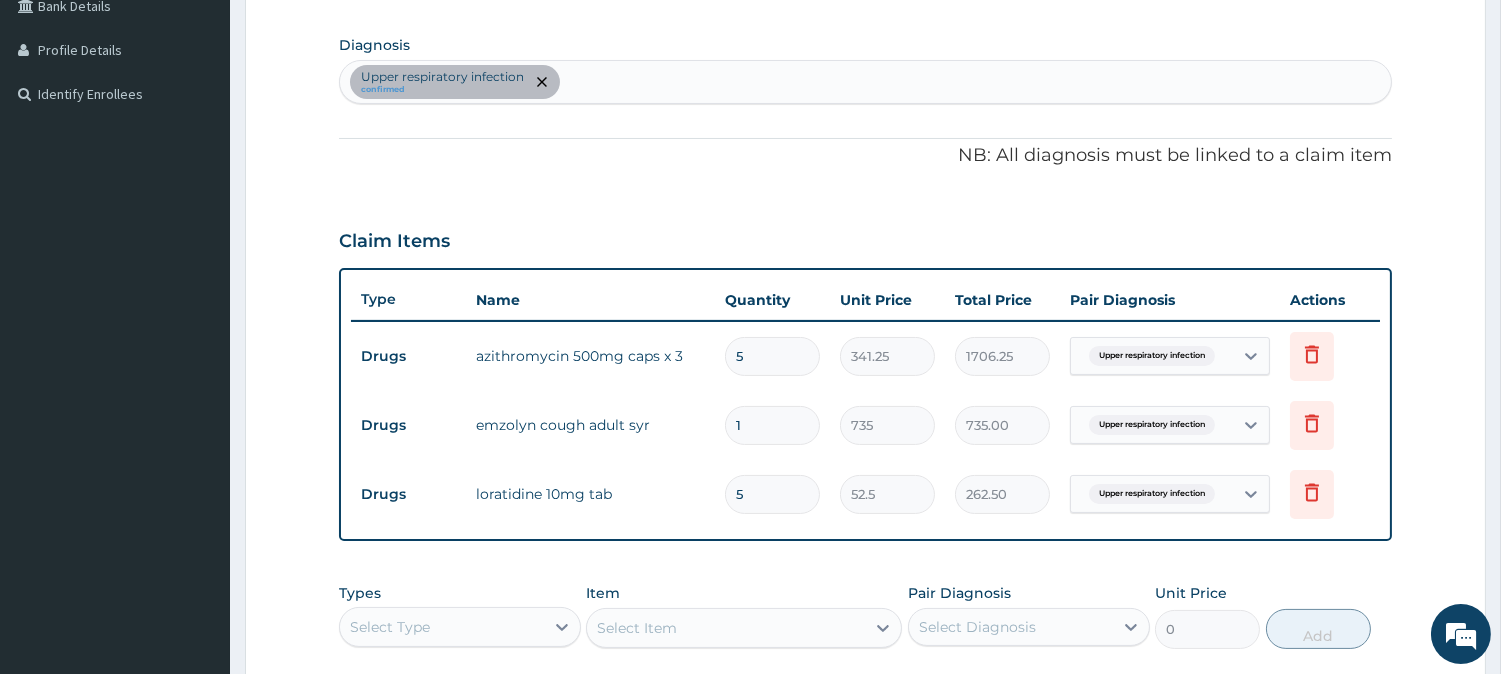 click on "Upper respiratory infection confirmed" at bounding box center (865, 82) 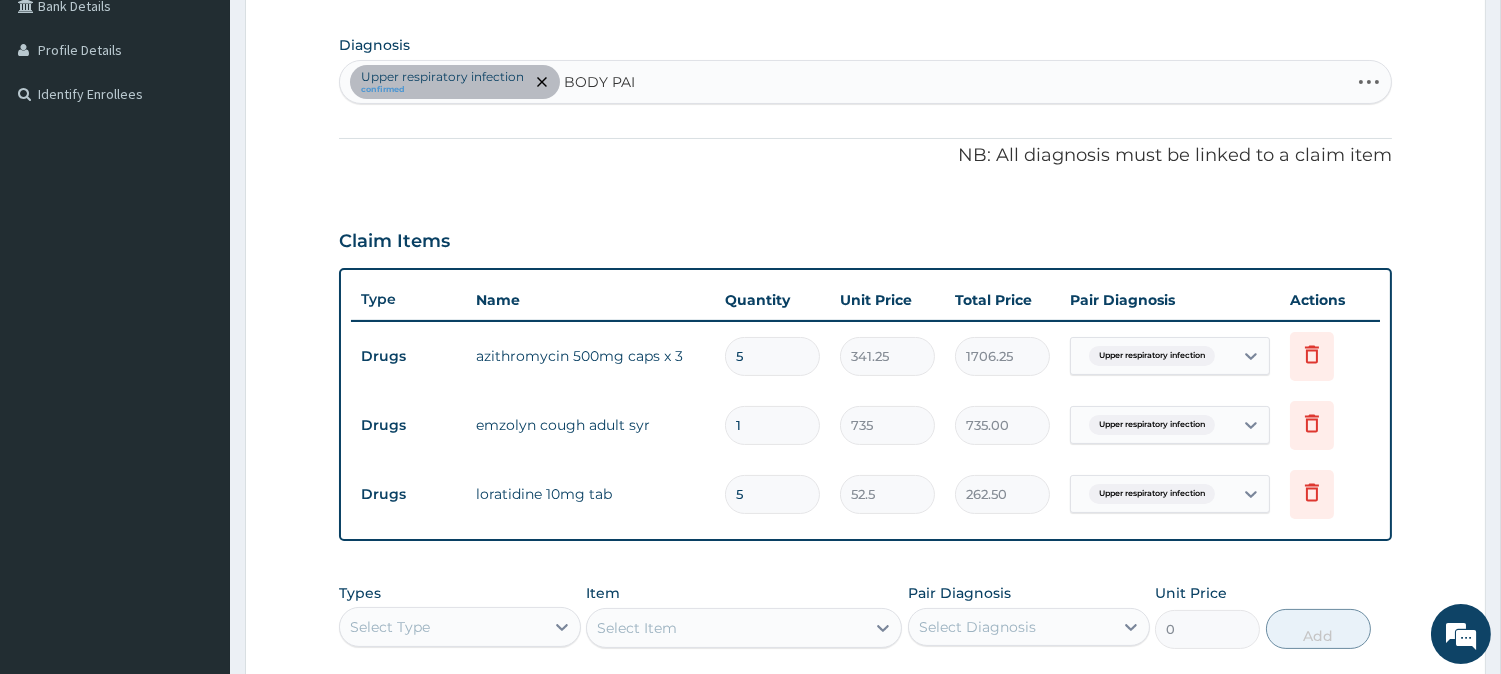 type on "BODY PAIN" 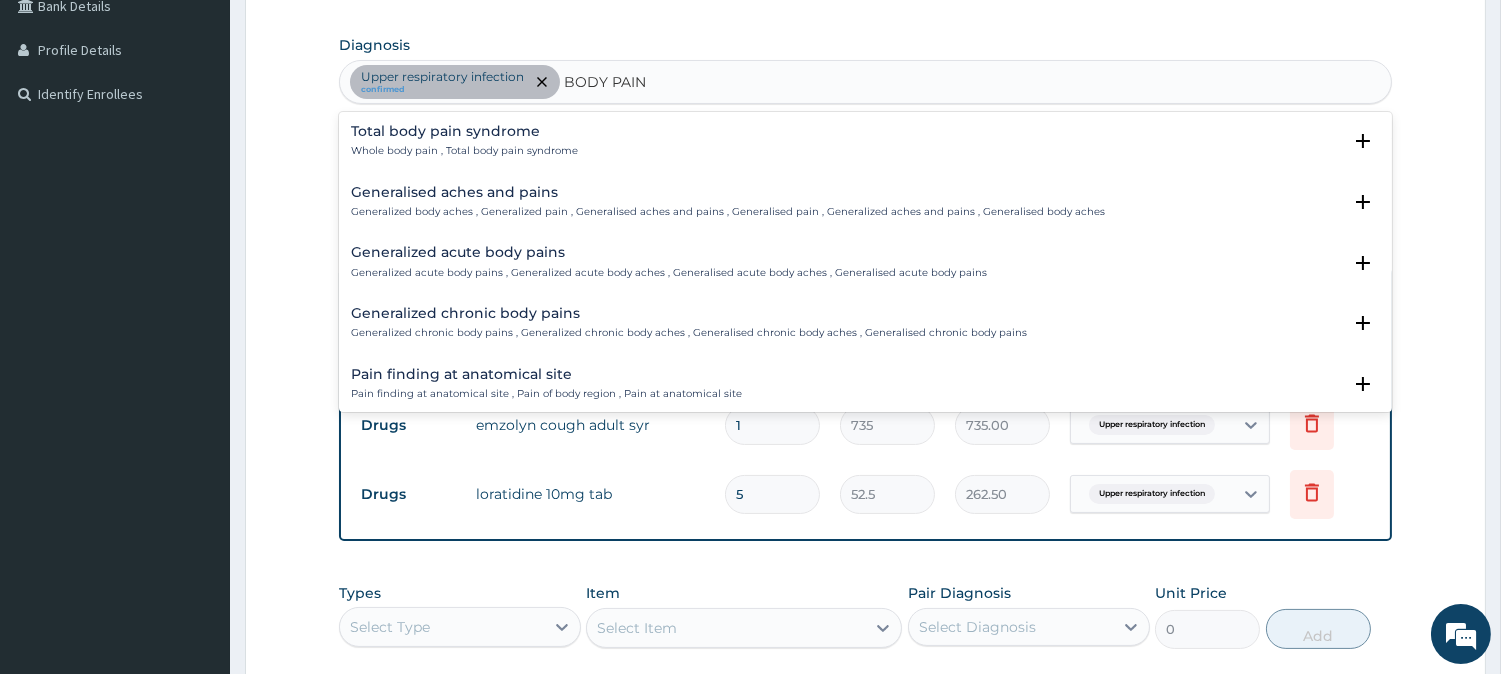 click on "Whole body pain , Total body pain syndrome" at bounding box center (464, 151) 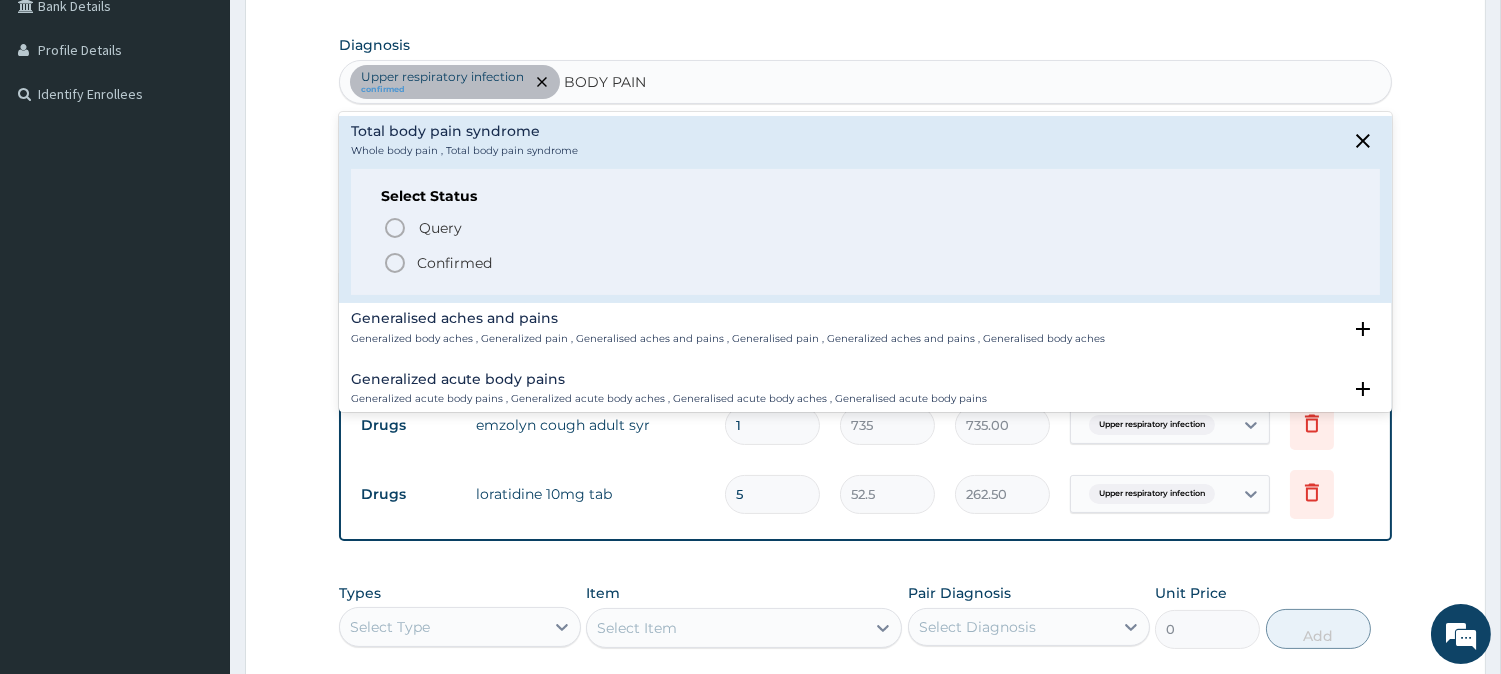 click on "Generalized body aches , Generalized pain , Generalised aches and pains , Generalised pain , Generalized aches and pains , Generalised body aches" at bounding box center (728, 339) 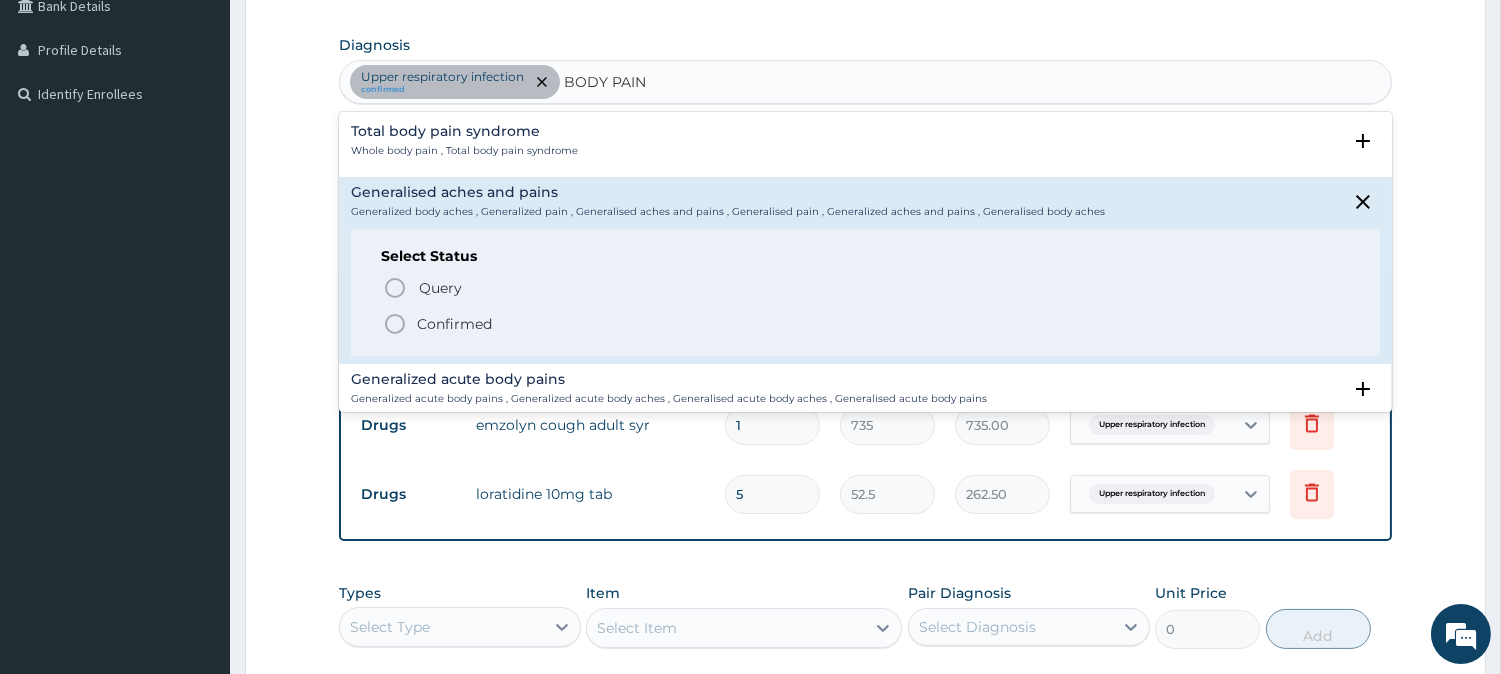 click on "Confirmed" at bounding box center [454, 324] 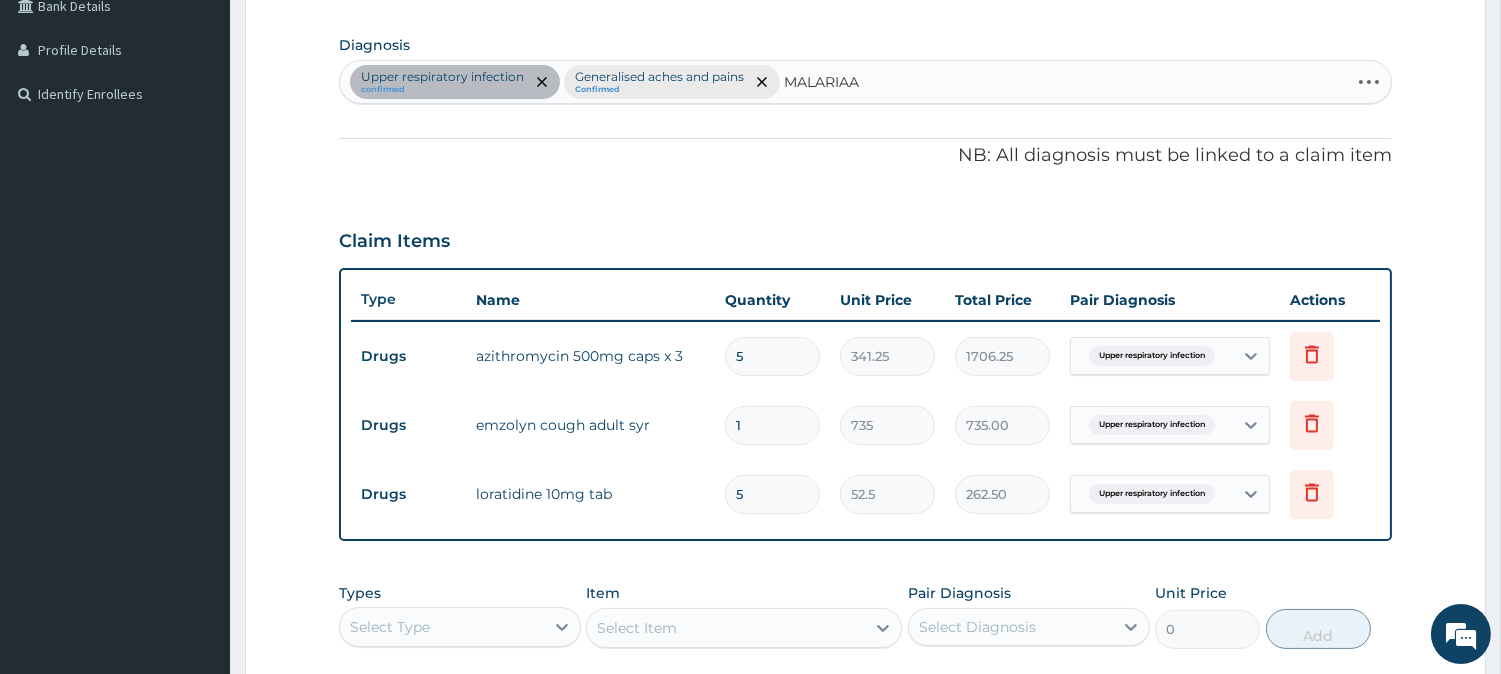 type on "MALARIA" 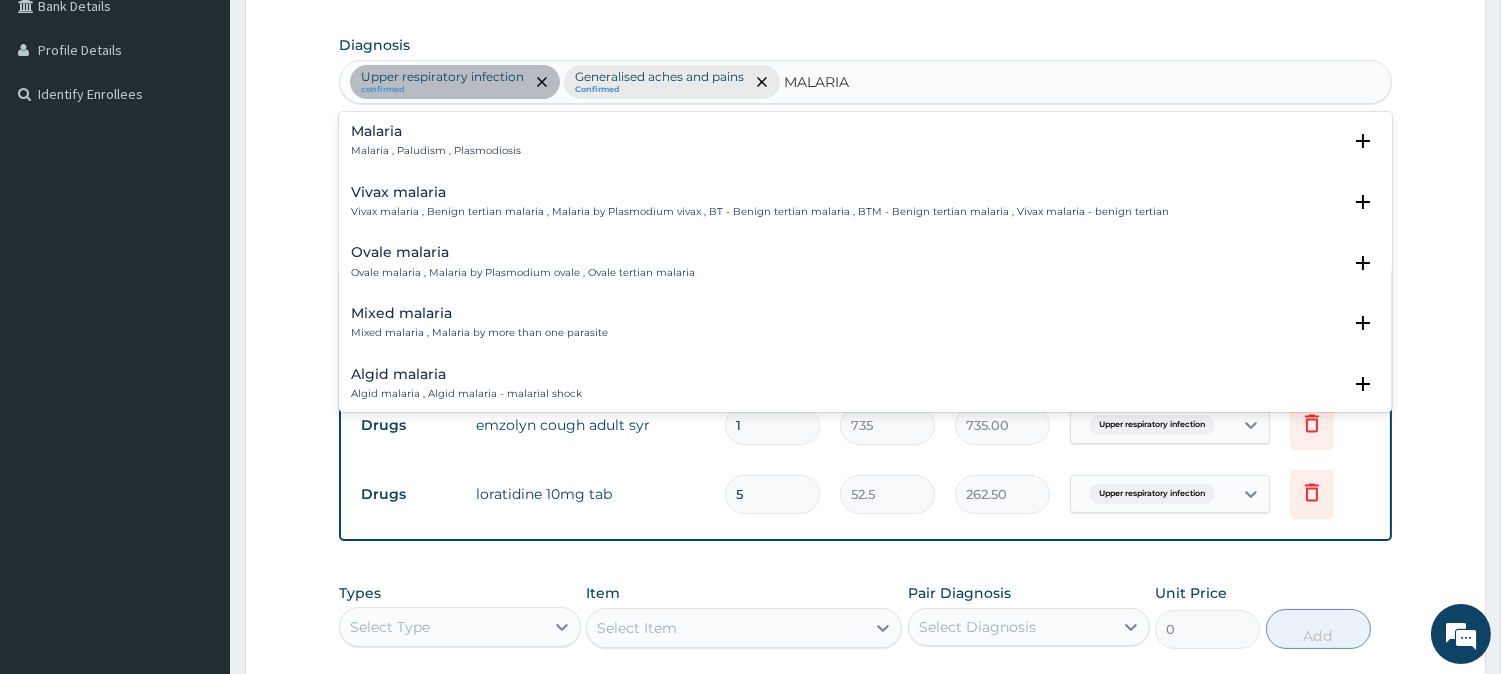 click on "Malaria Malaria , Paludism , Plasmodiosis Select Status Query Query covers suspected (?), Keep in view (kiv), Ruled out (r/o) Confirmed Vivax malaria Vivax malaria , Benign tertian malaria , Malaria by Plasmodium vivax , BT - Benign tertian malaria , BTM - Benign tertian malaria , Vivax malaria - benign tertian Select Status Query Query covers suspected (?), Keep in view (kiv), Ruled out (r/o) Confirmed Ovale malaria Ovale malaria , Malaria by Plasmodium ovale , Ovale tertian malaria Select Status Query Query covers suspected (?), Keep in view (kiv), Ruled out (r/o) Confirmed Mixed malaria Mixed malaria , Malaria by more than one parasite Select Status Query Query covers suspected (?), Keep in view (kiv), Ruled out (r/o) Confirmed Algid malaria Algid malaria , Algid malaria - malarial shock Select Status Query Query covers suspected (?), Keep in view (kiv), Ruled out (r/o) Confirmed Malarial fever Malarial fever Select Status Query Query covers suspected (?), Keep in view (kiv), Ruled out (r/o) Confirmed" at bounding box center [865, 262] 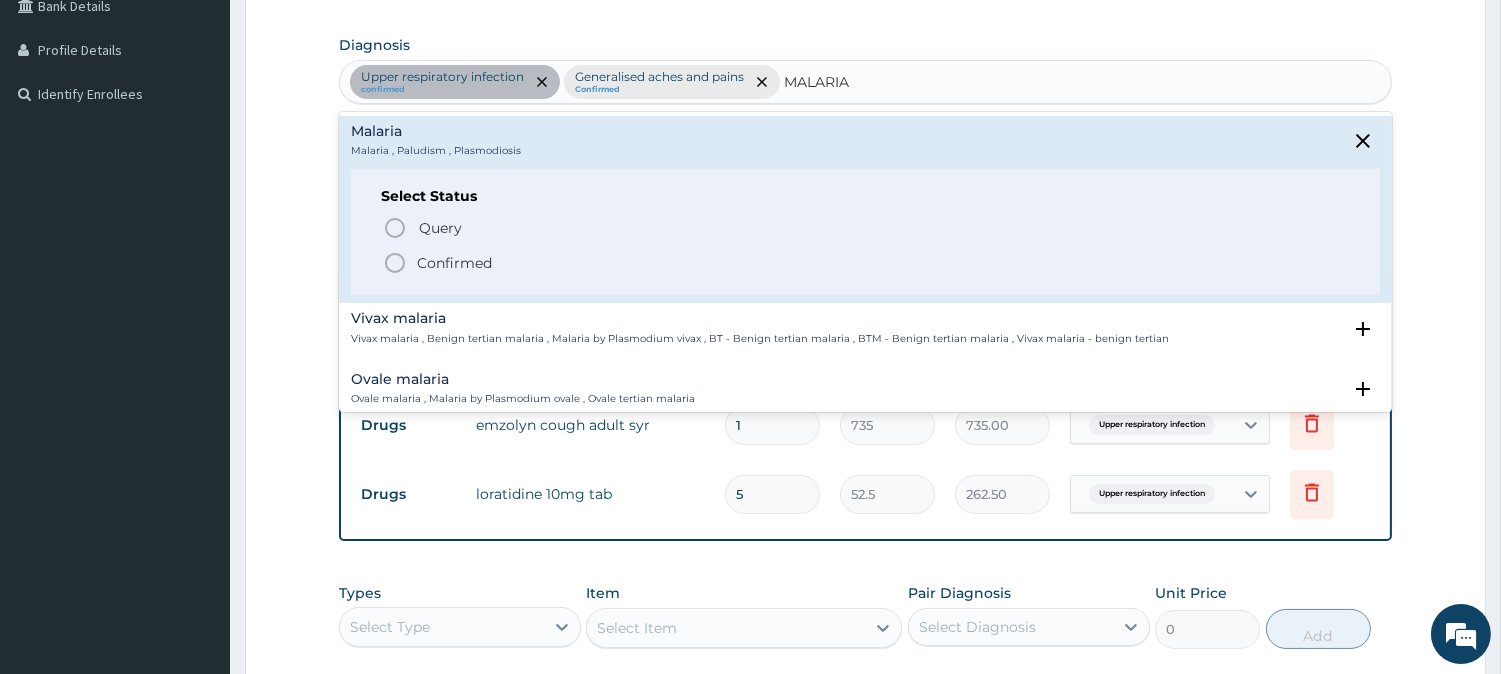 click on "Malaria , Paludism , Plasmodiosis" at bounding box center [436, 151] 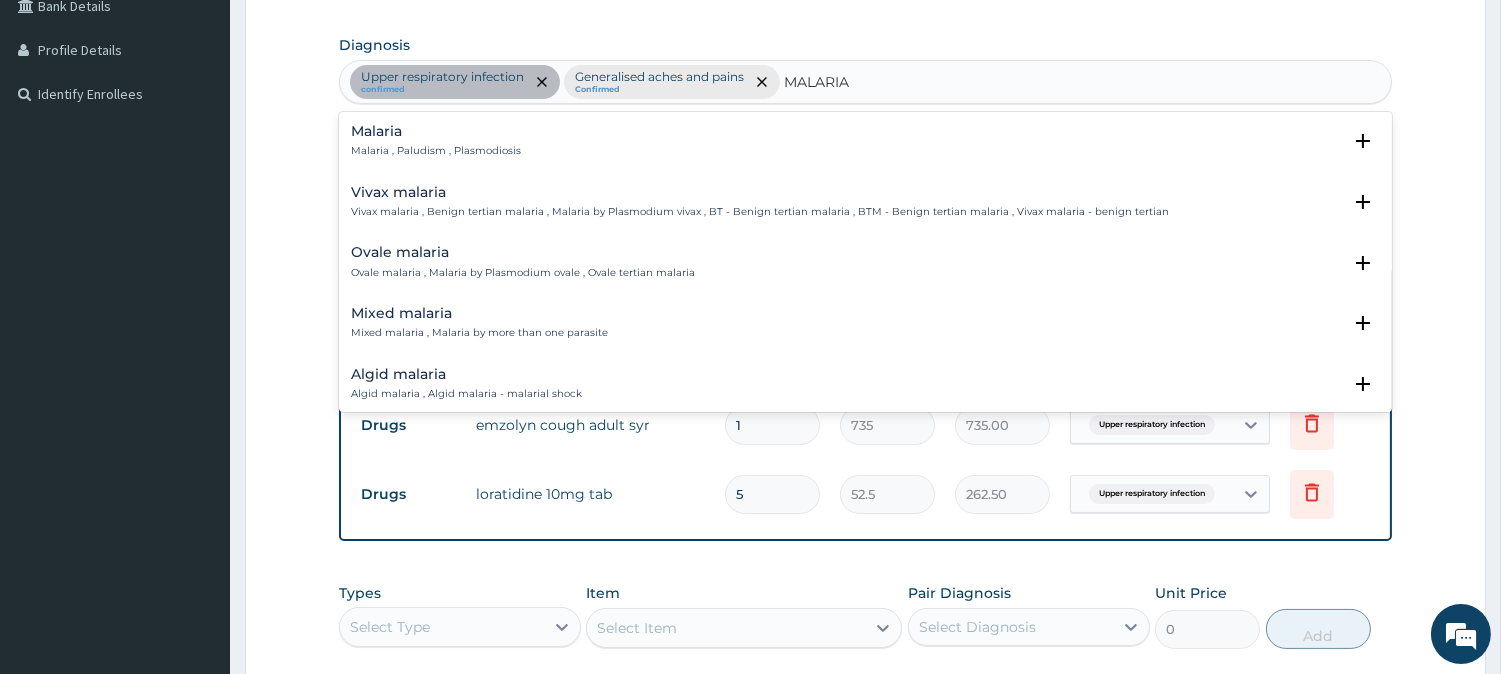 click on "Malaria , Paludism , Plasmodiosis" at bounding box center [436, 151] 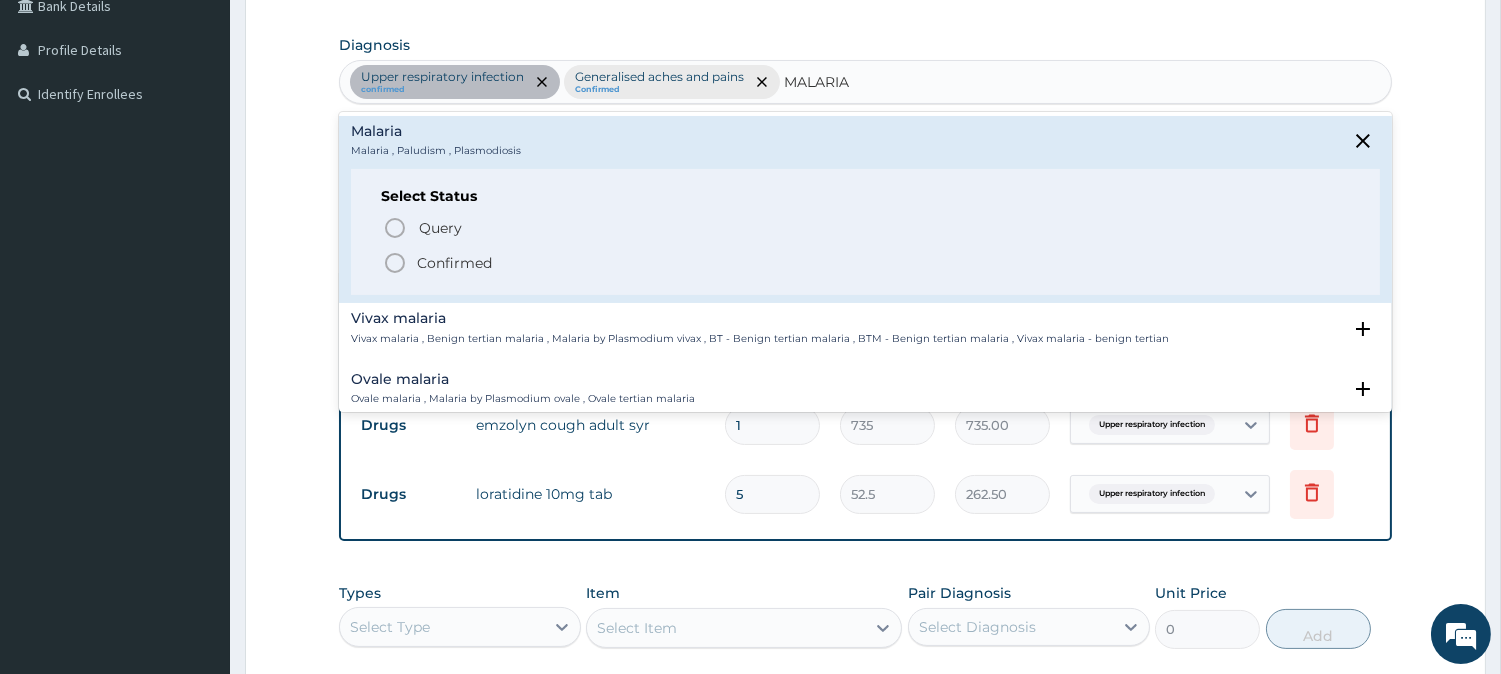 click on "Confirmed" at bounding box center [454, 263] 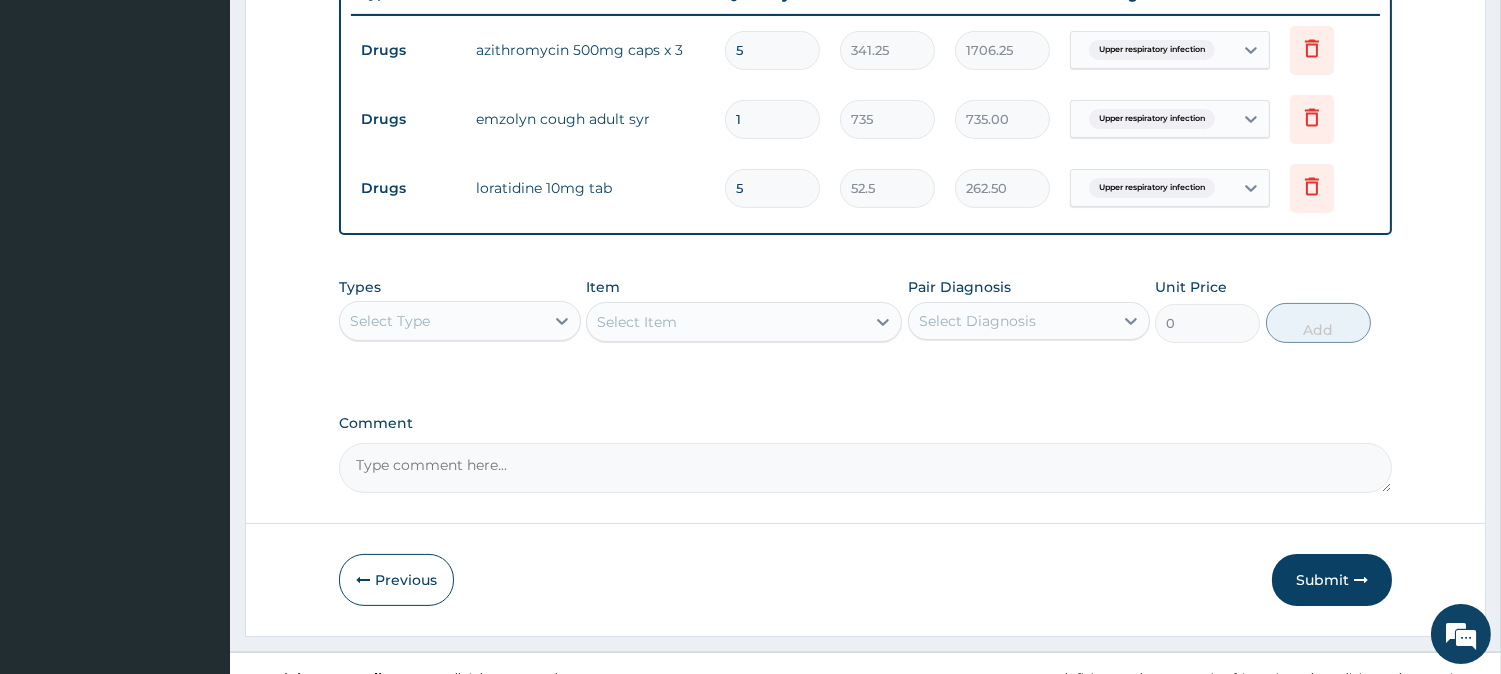 scroll, scrollTop: 810, scrollLeft: 0, axis: vertical 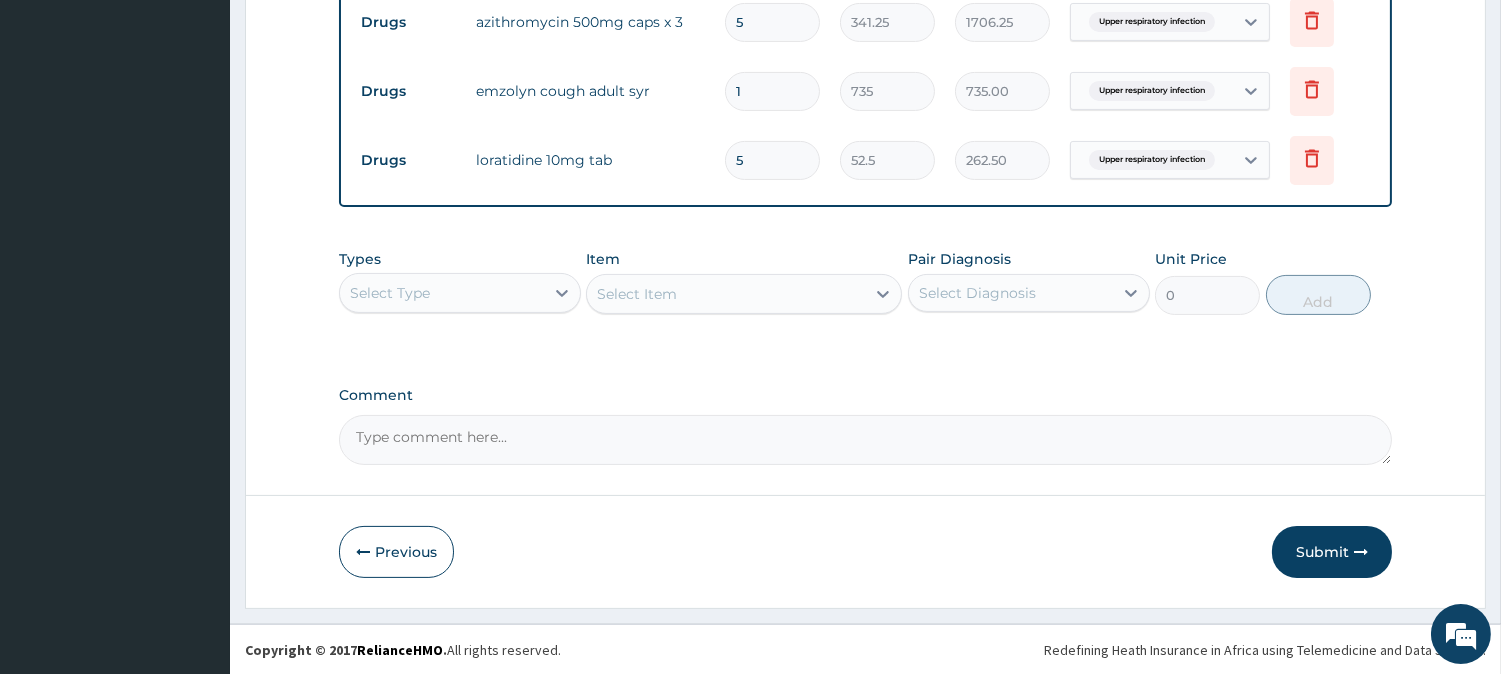 click on "Select Type" at bounding box center (442, 293) 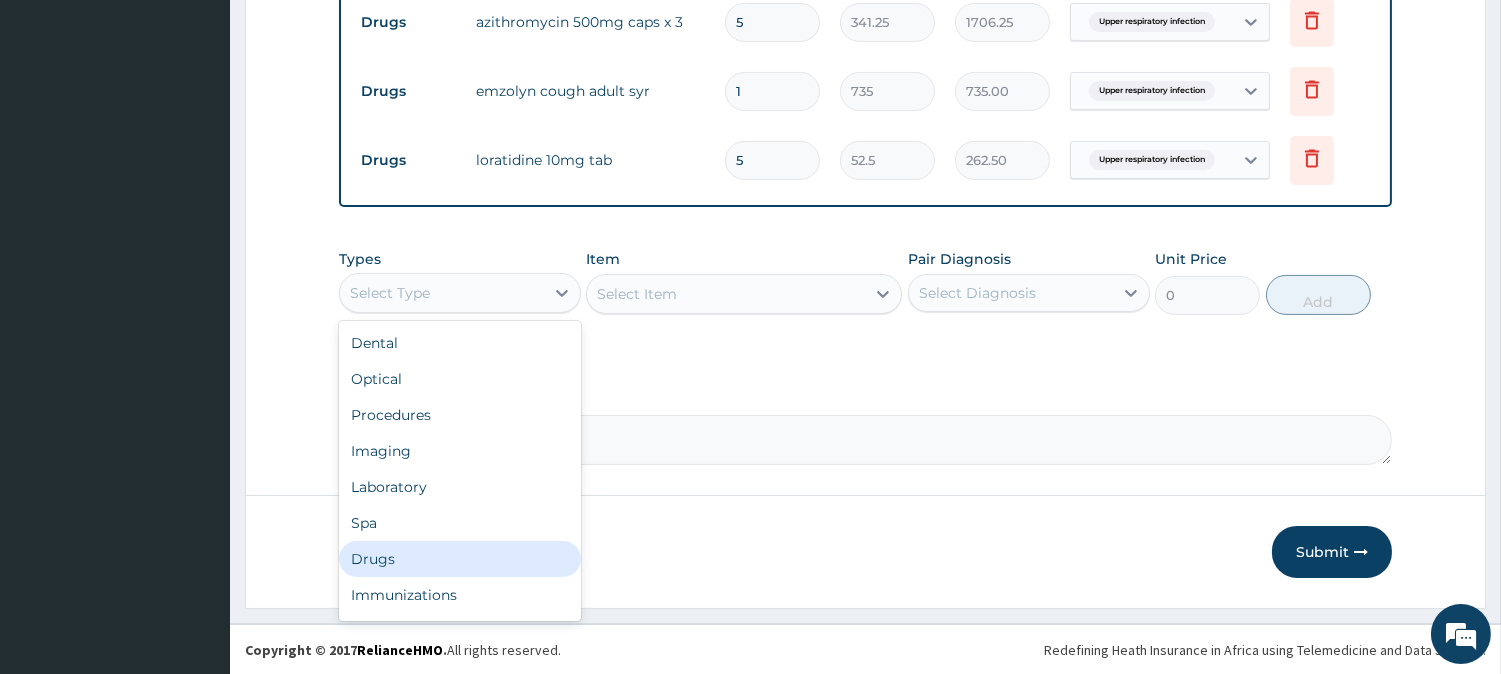 click on "Drugs" at bounding box center (460, 559) 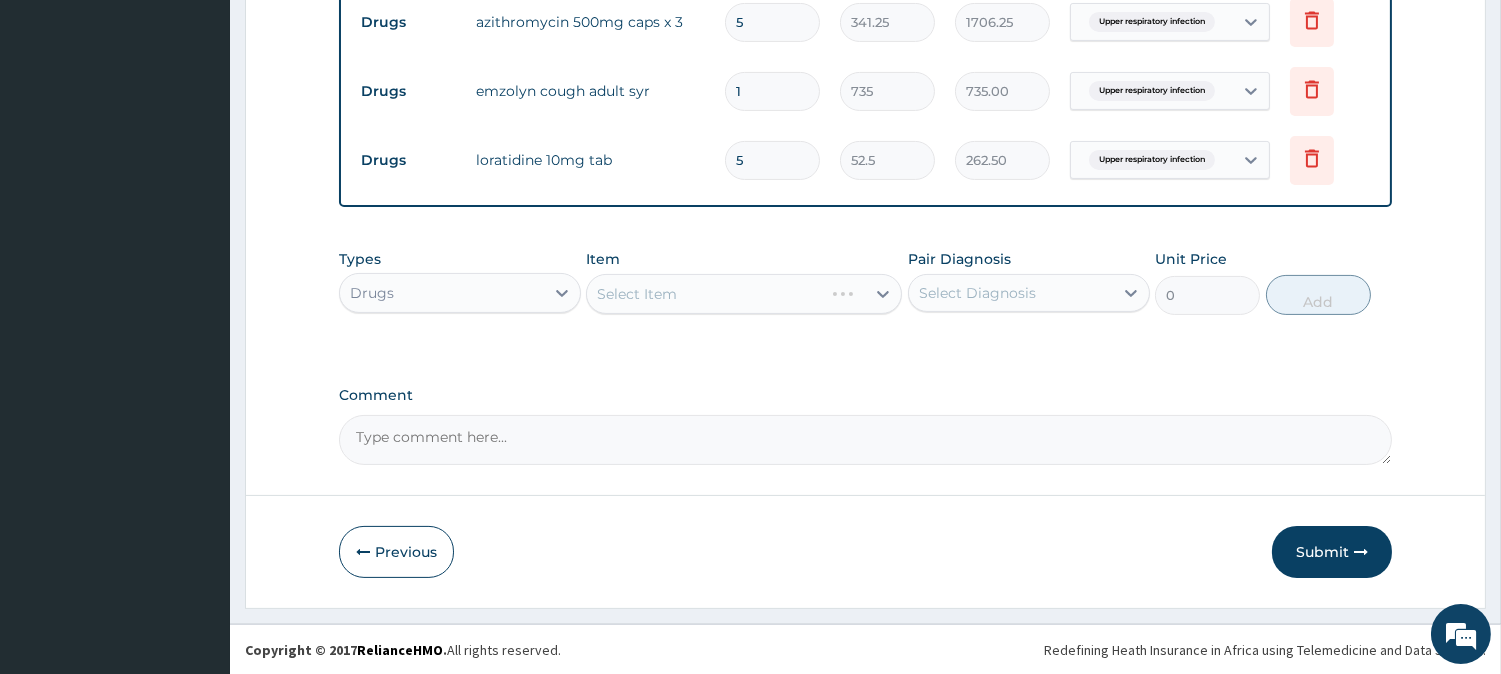 click on "Select Diagnosis" at bounding box center (1011, 293) 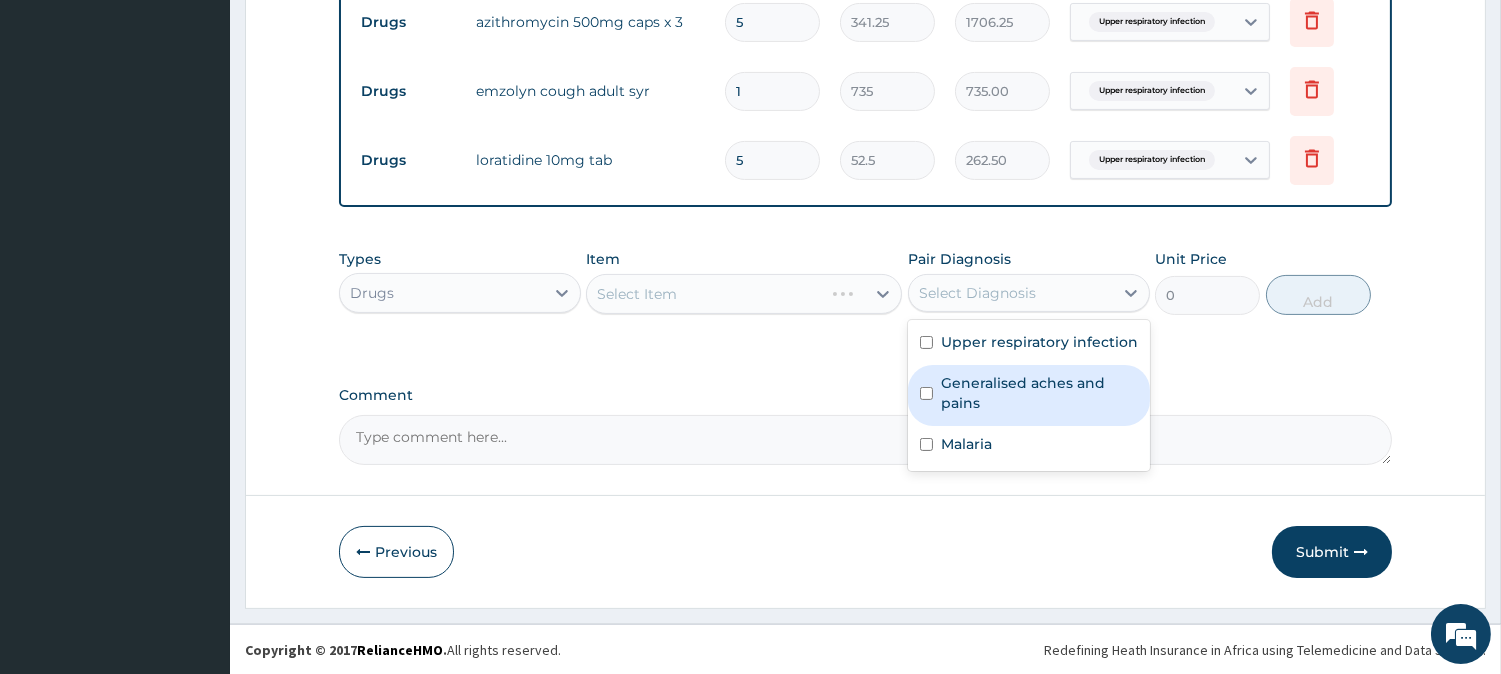 click on "Generalised aches and pains" at bounding box center (1039, 393) 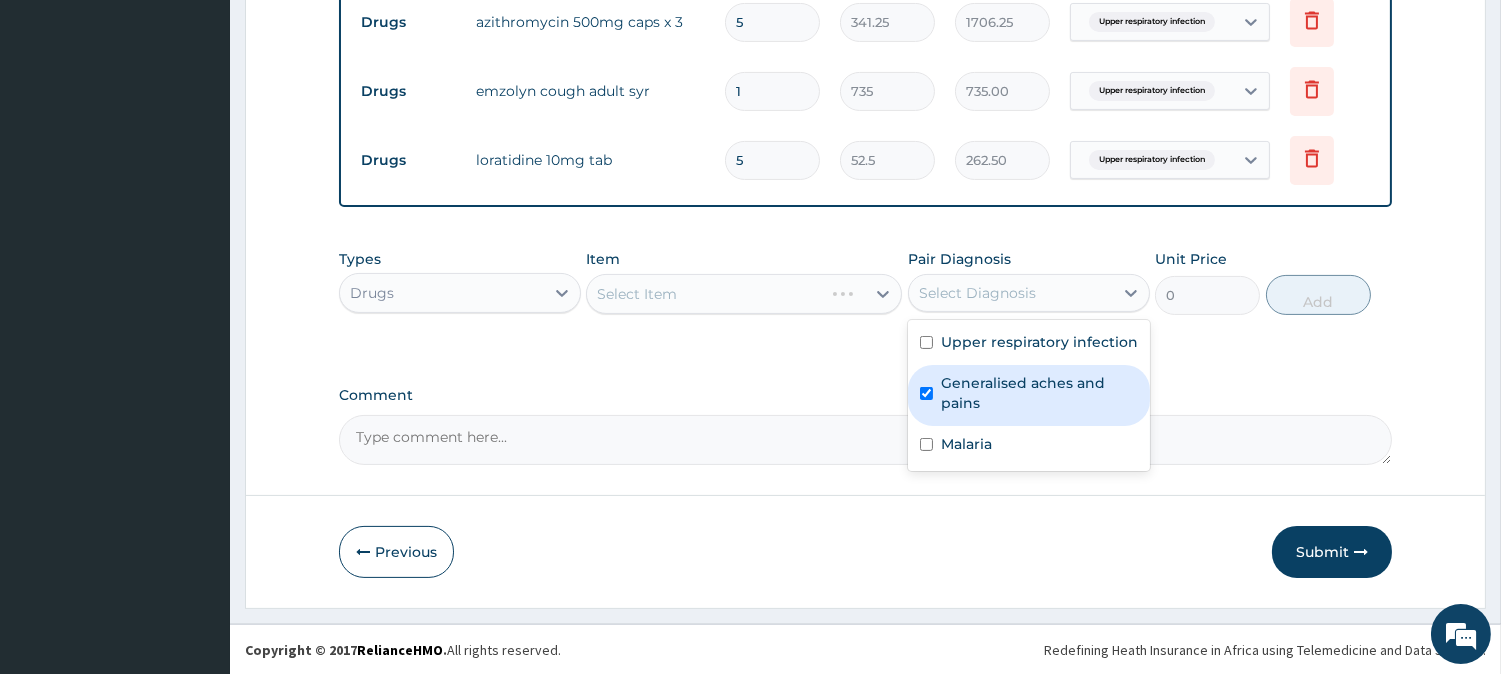 checkbox on "true" 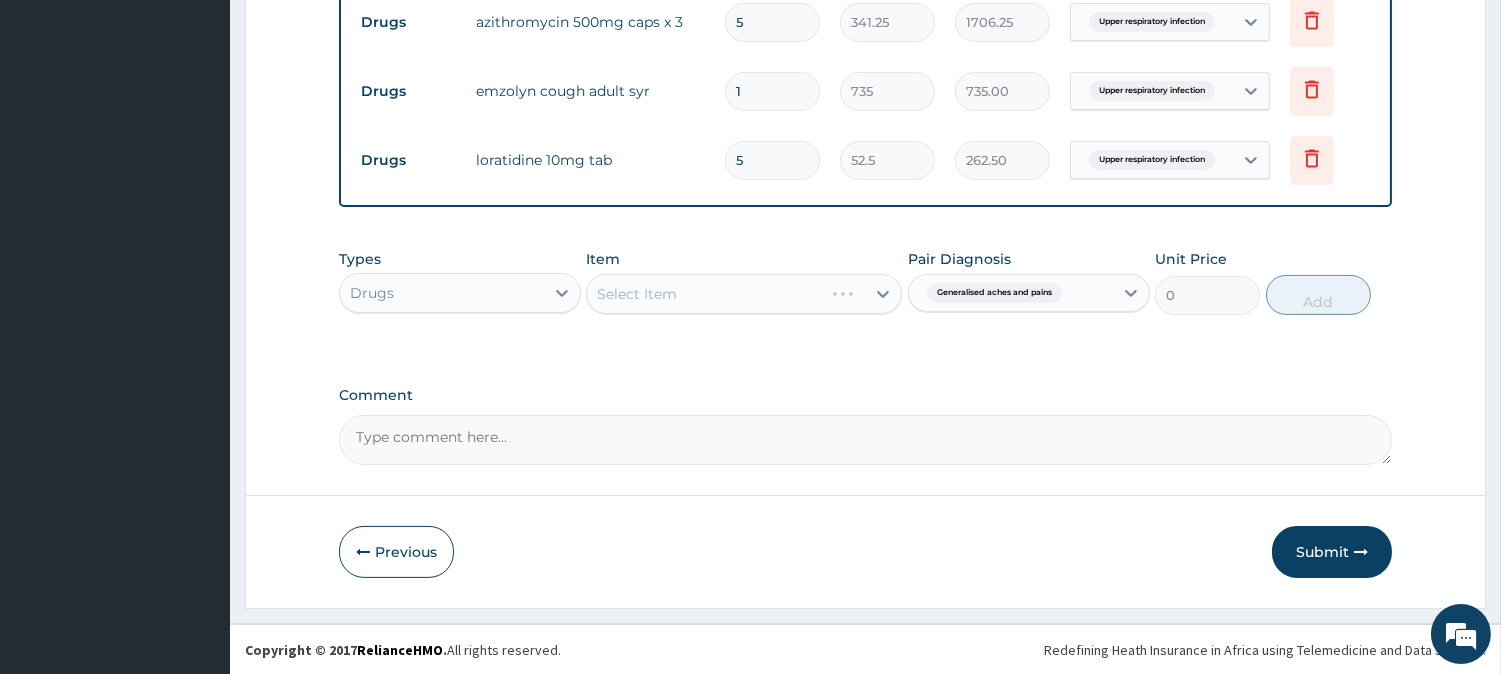 click on "Select Item" at bounding box center (744, 294) 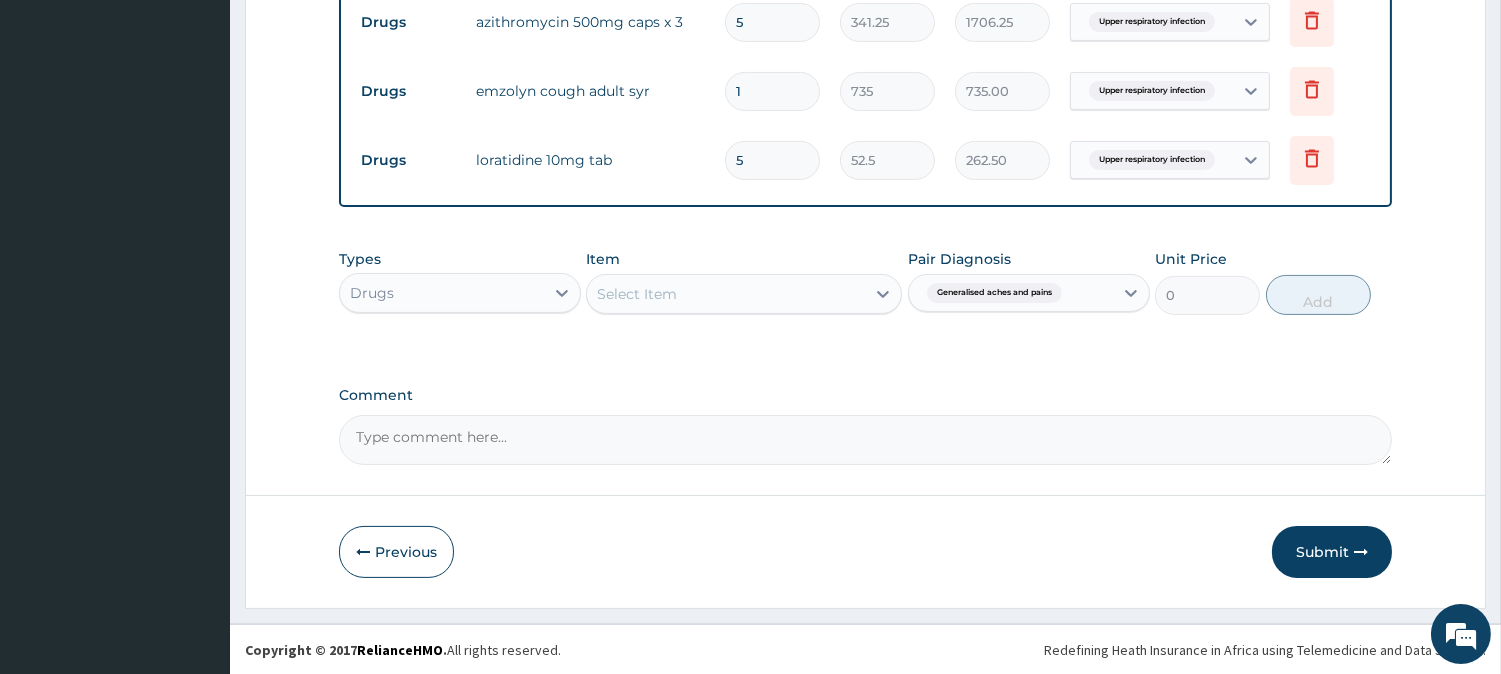 click on "Select Item" at bounding box center (726, 294) 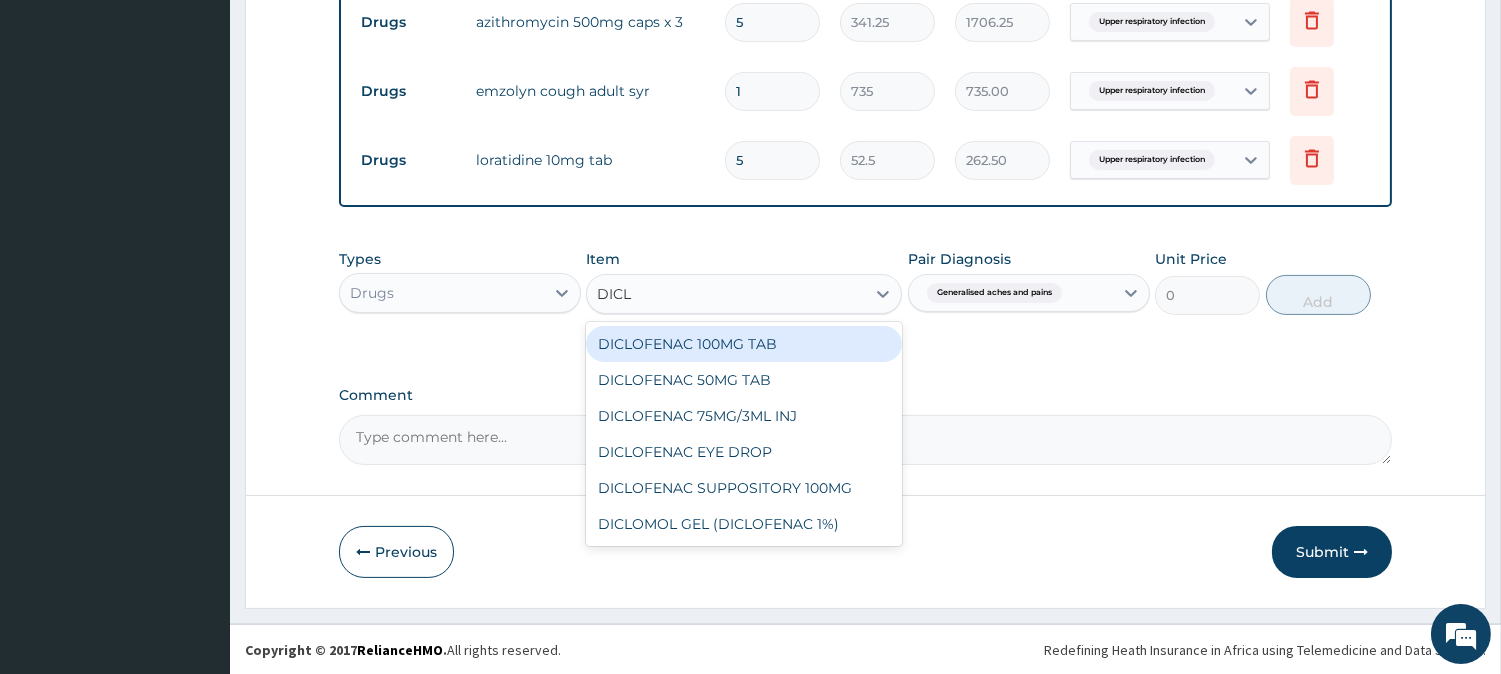 type on "DICLO" 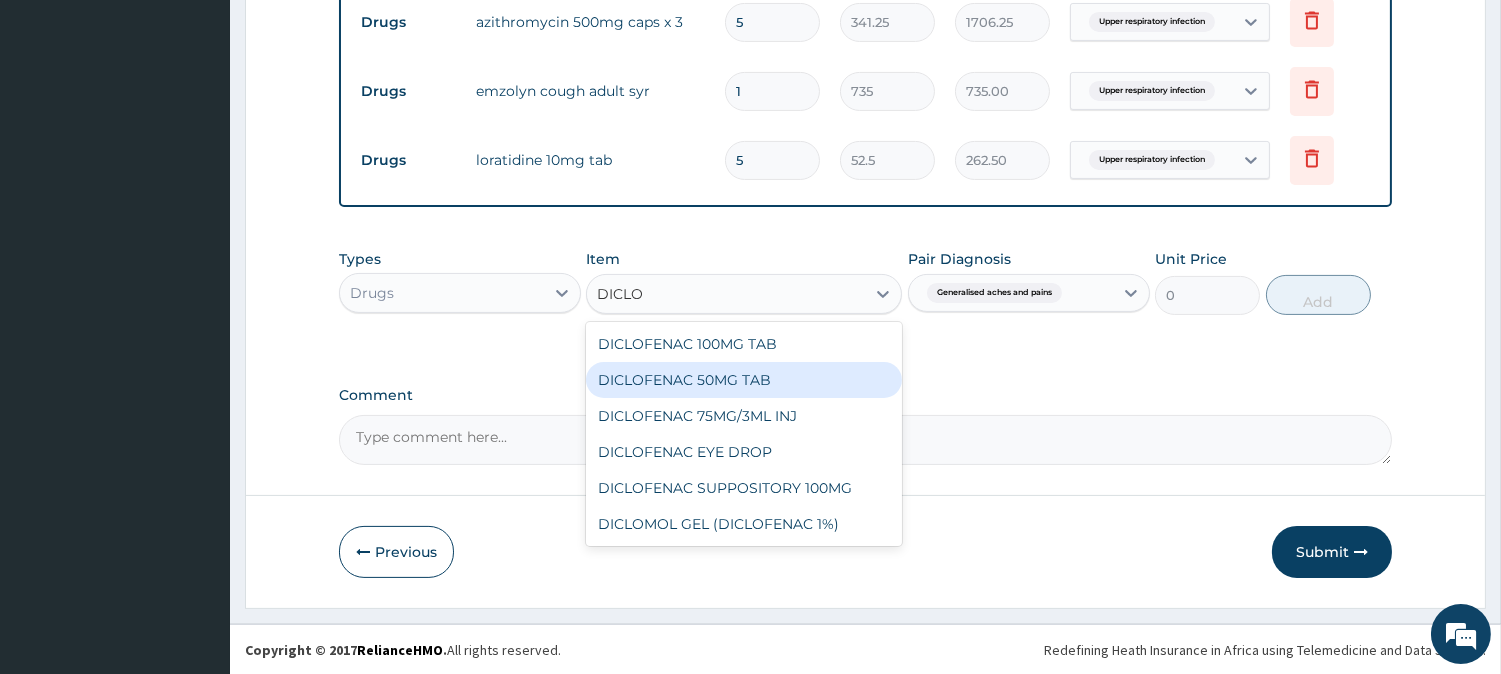 click on "DICLOFENAC [DOSE]" at bounding box center [744, 380] 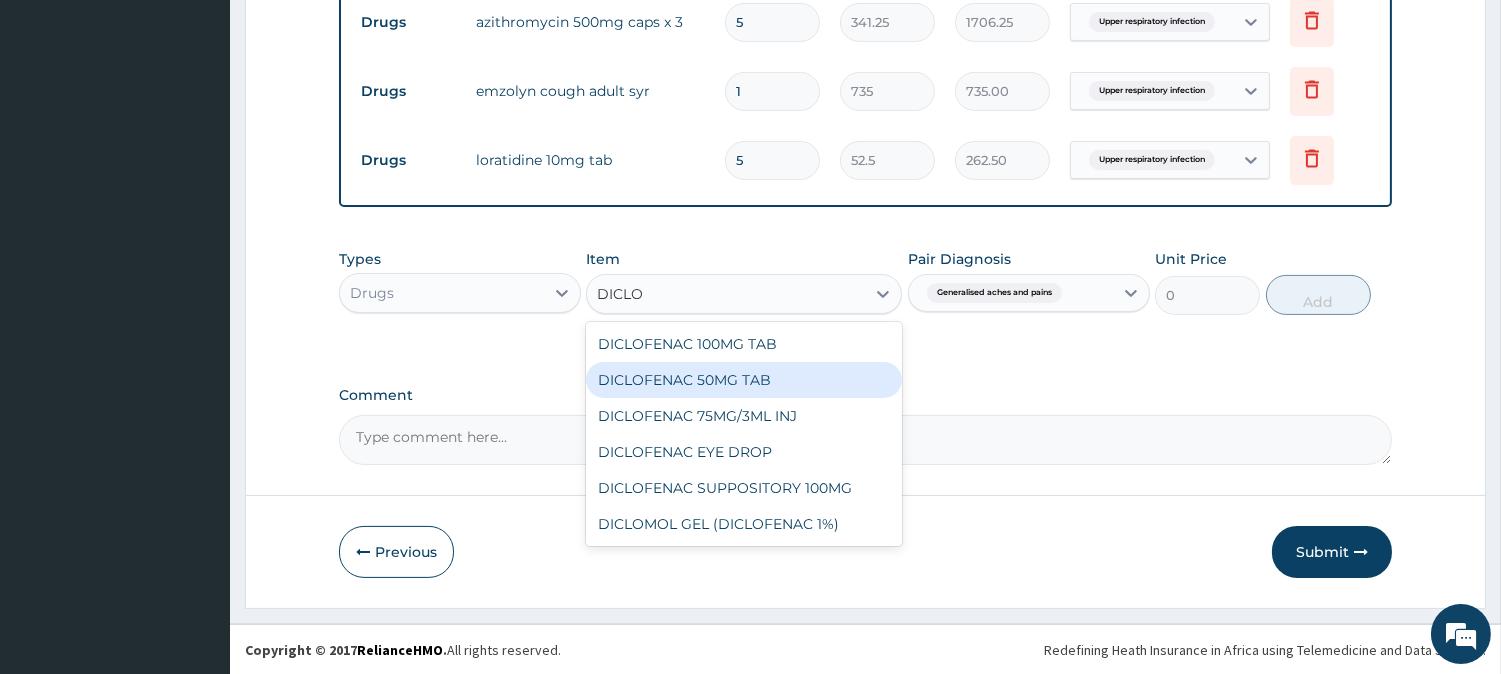 type 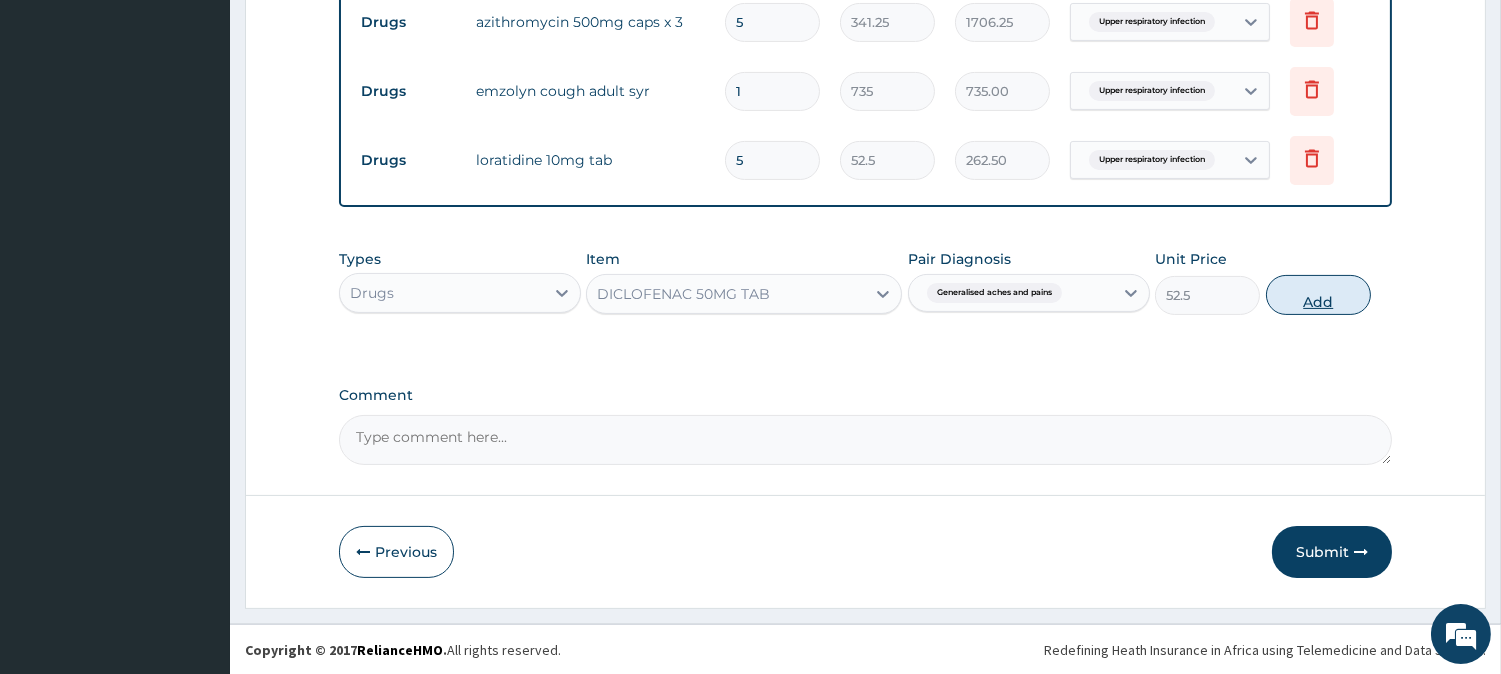 click on "Add" at bounding box center [1318, 295] 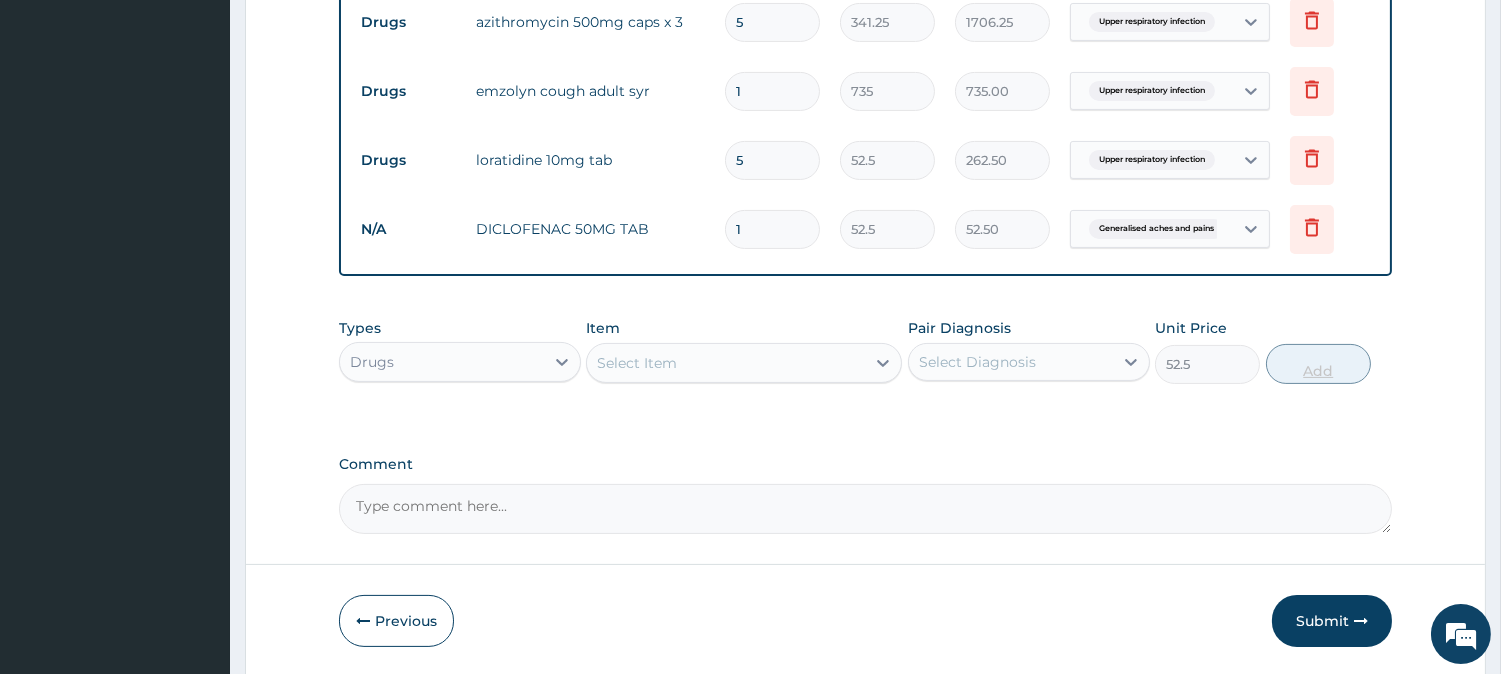 type on "0" 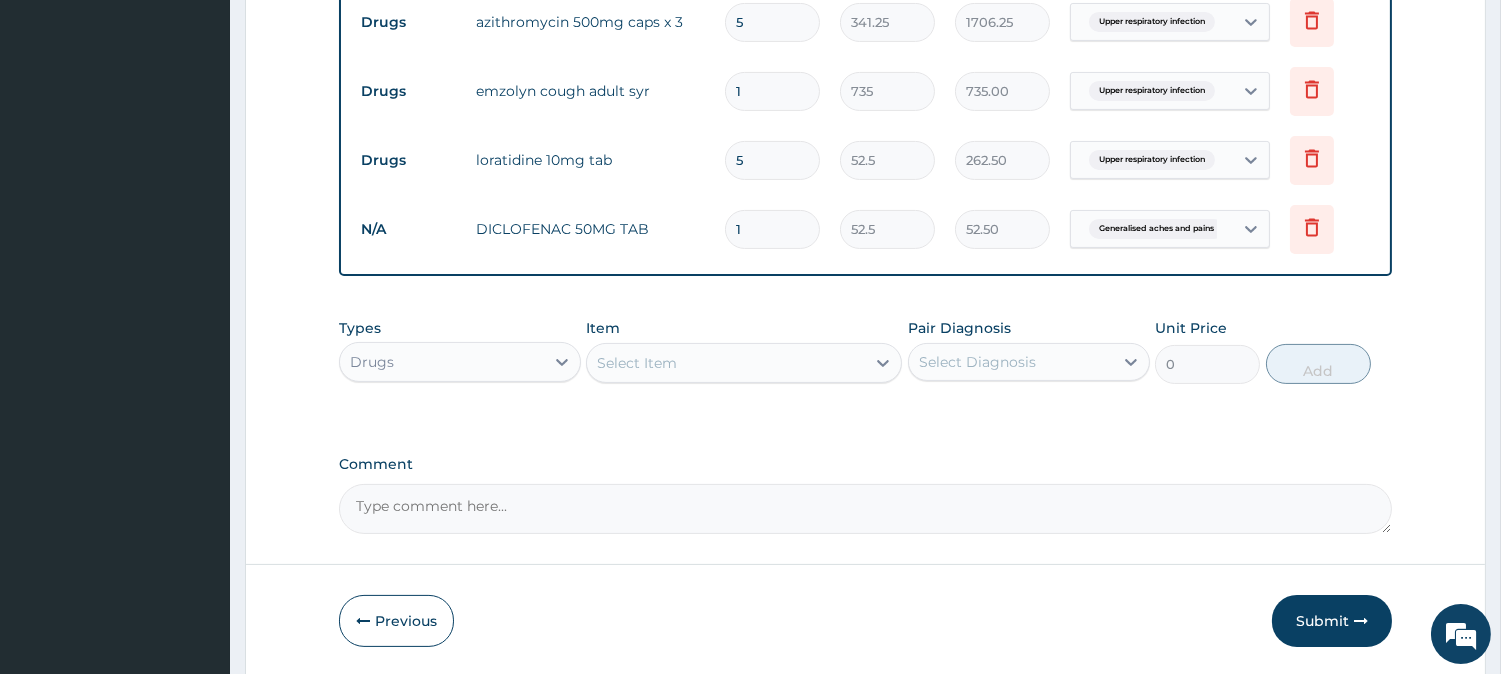 type 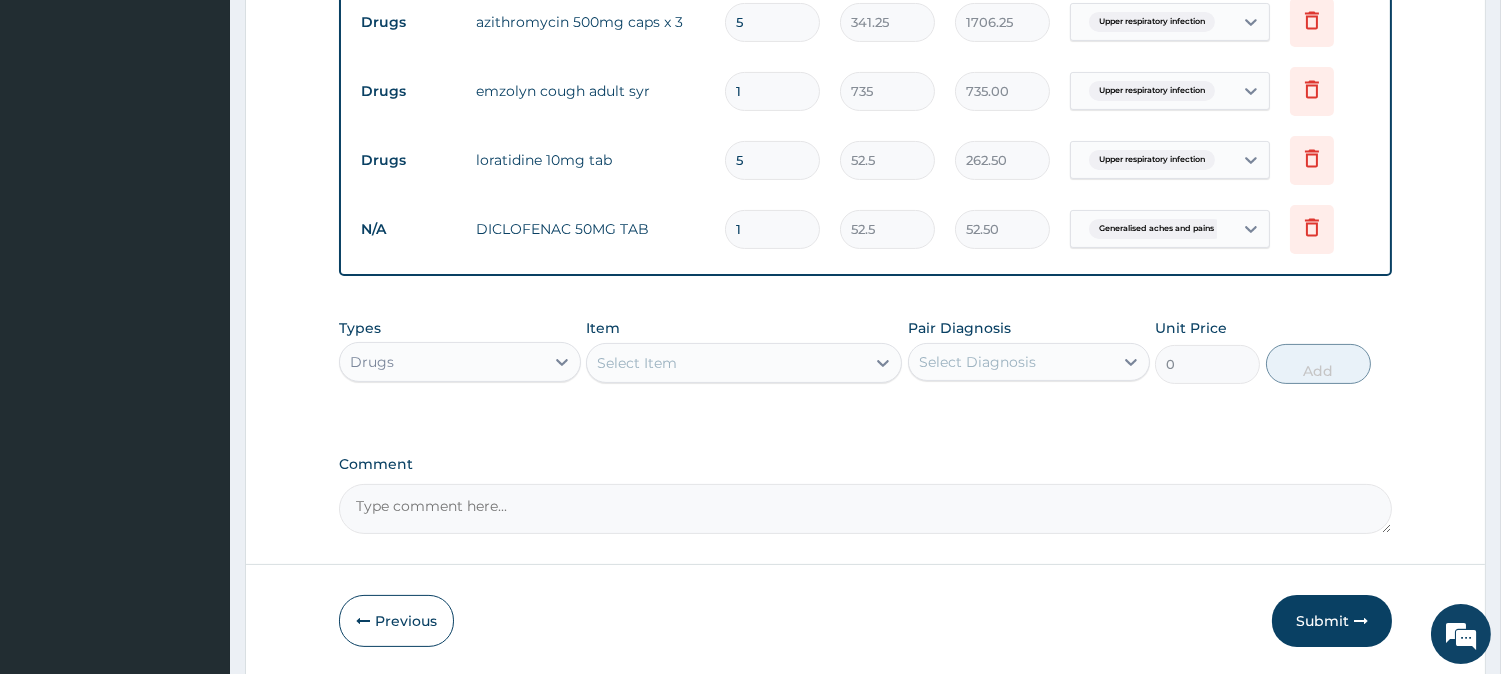 type on "0.00" 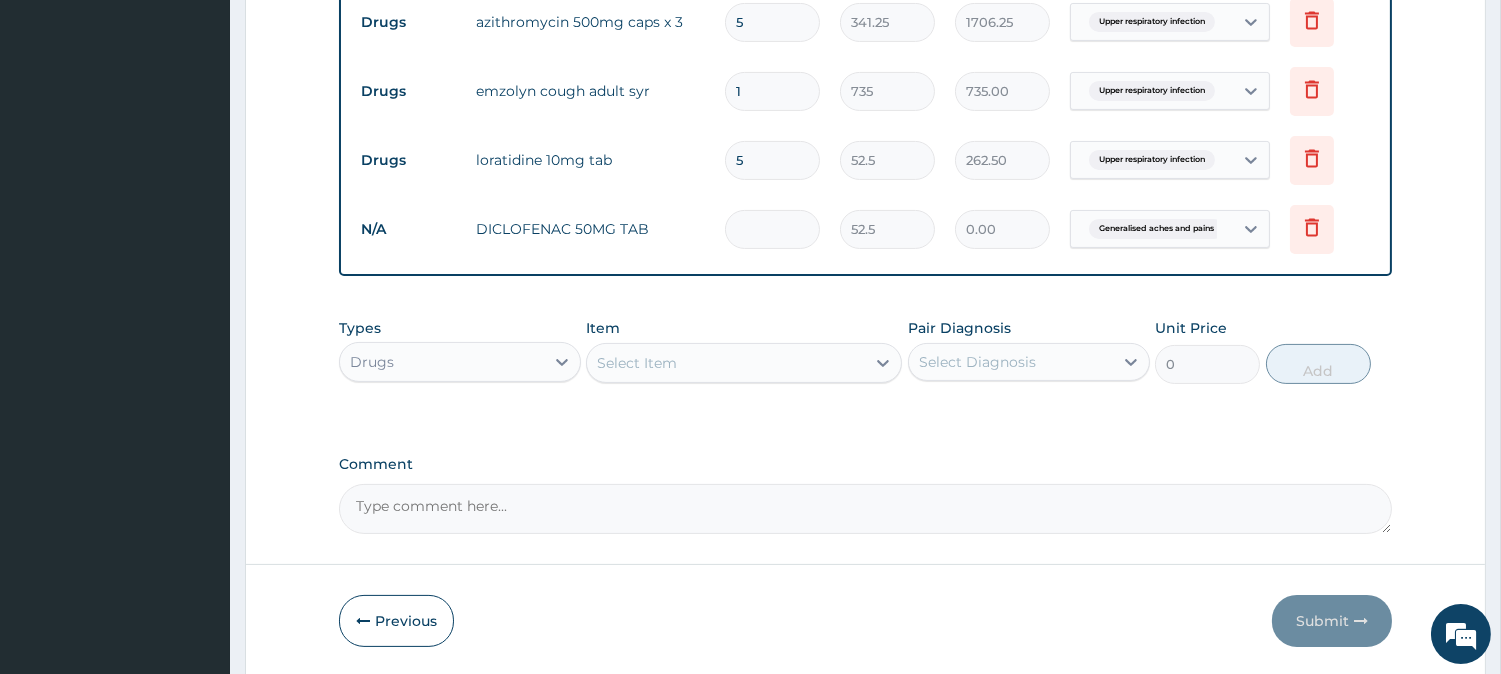 type on "1" 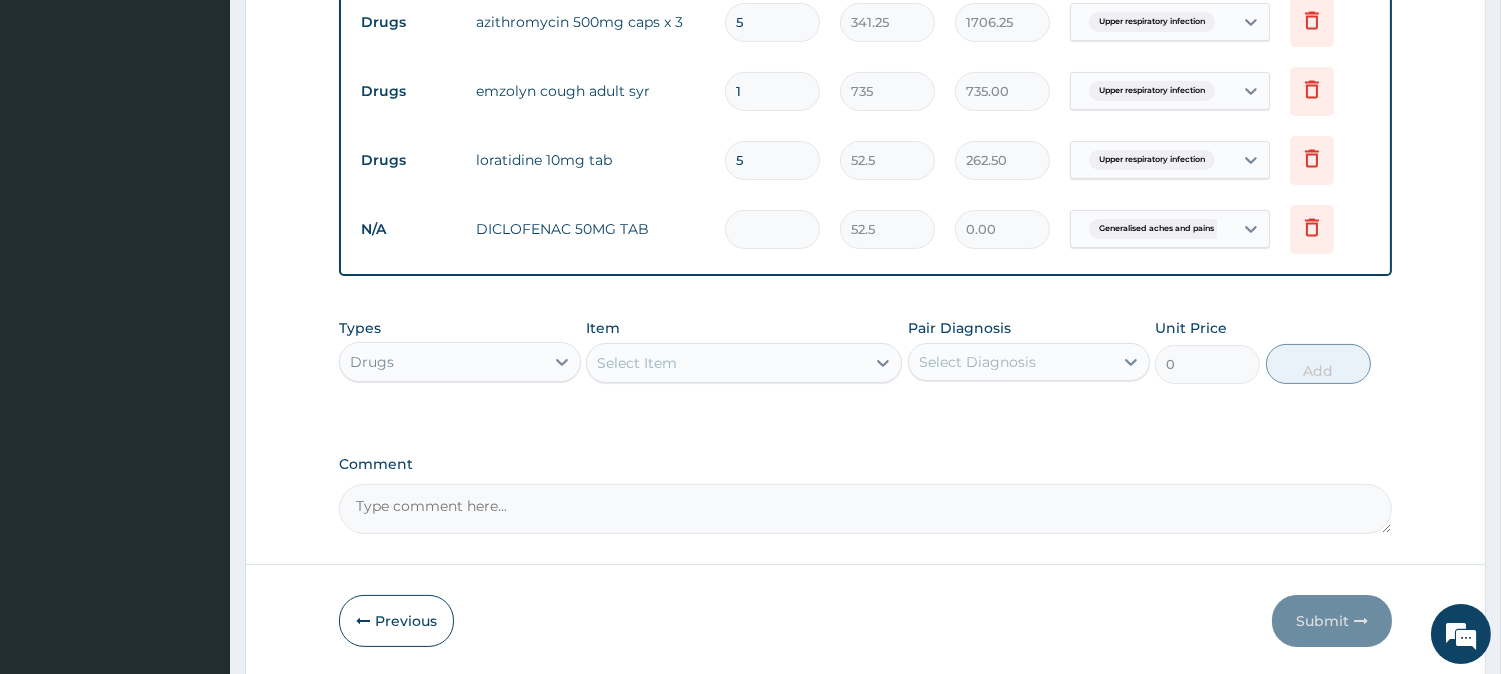 type on "52.50" 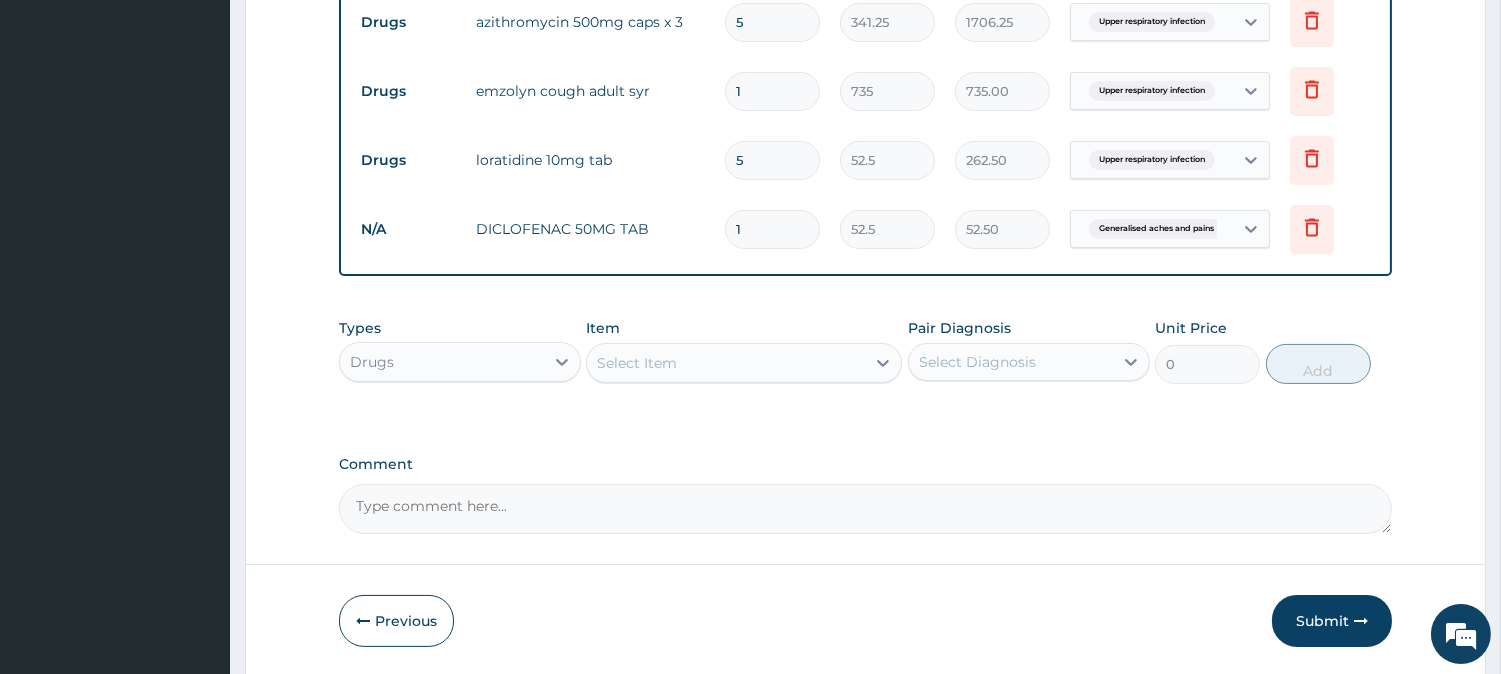 type on "10" 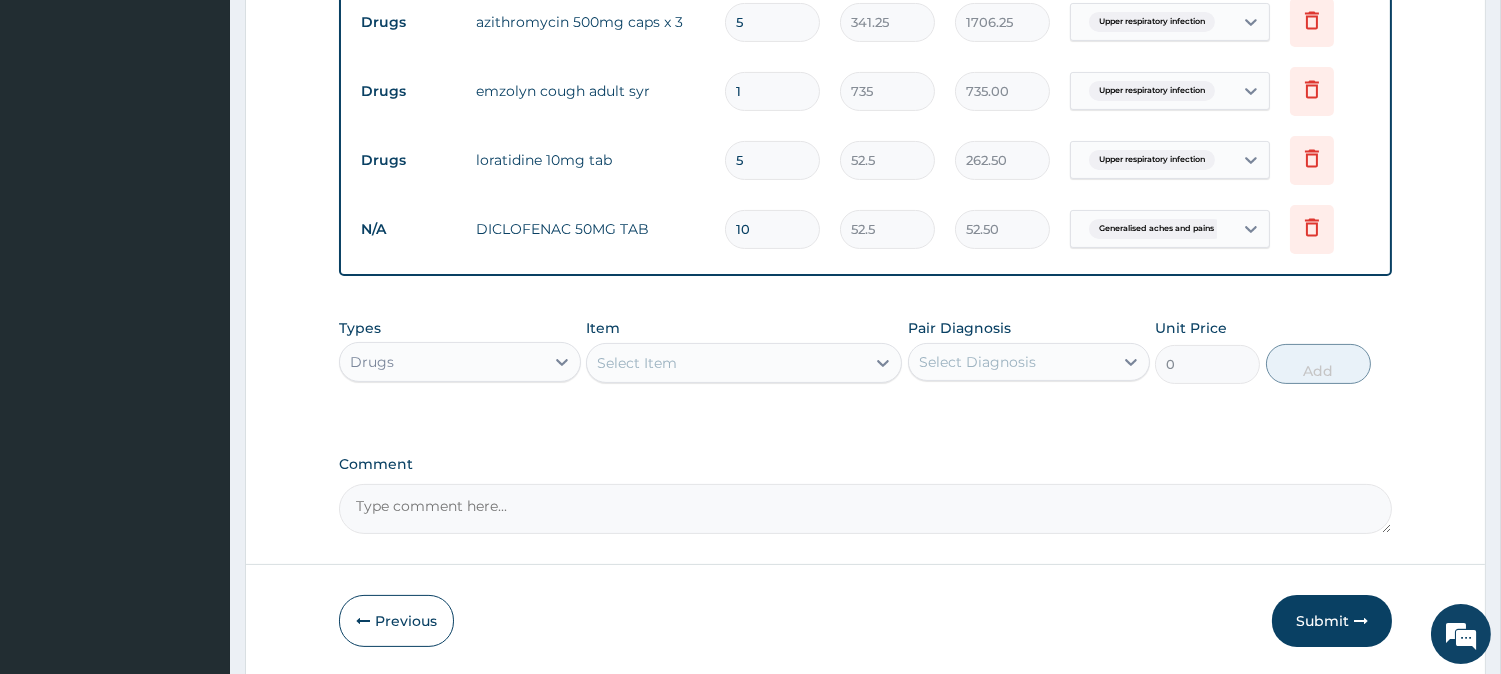 type on "525.00" 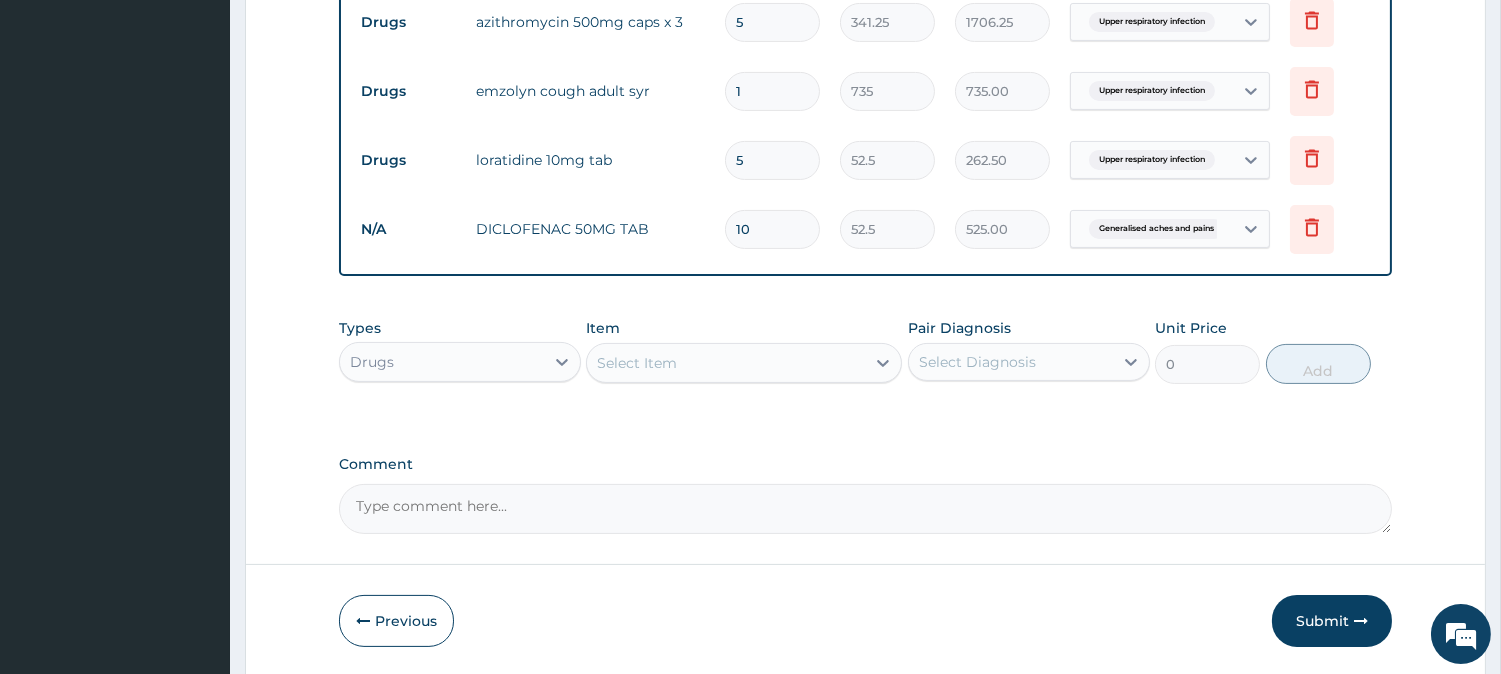 type on "10" 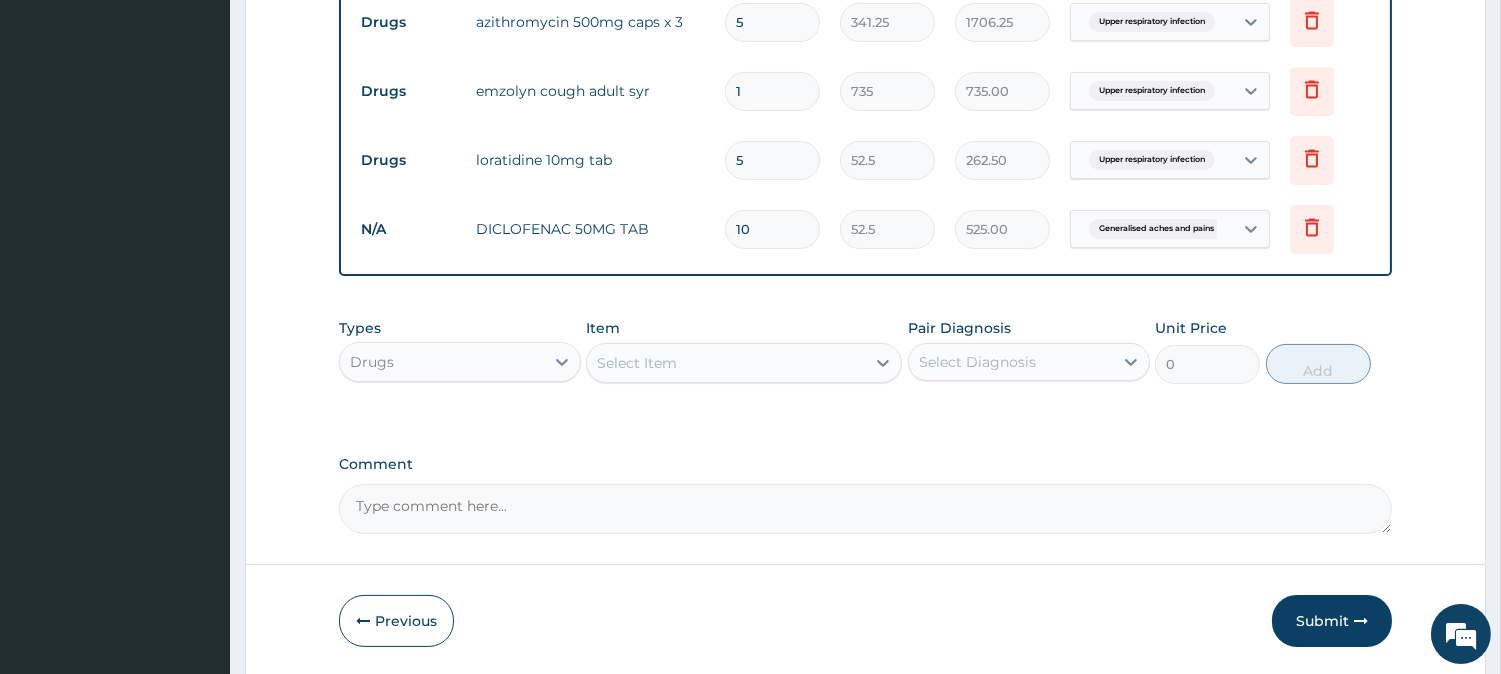 click on "Select Item" at bounding box center (637, 363) 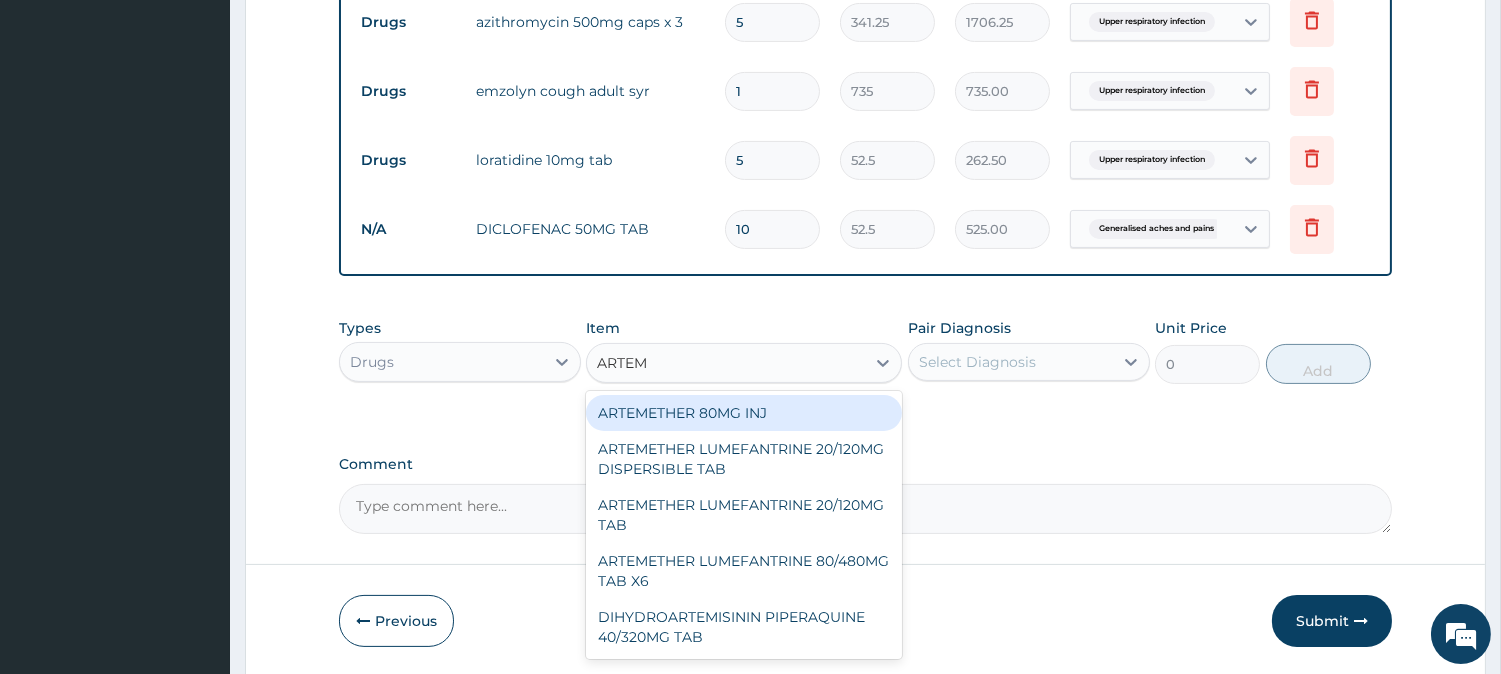 type on "ARTEME" 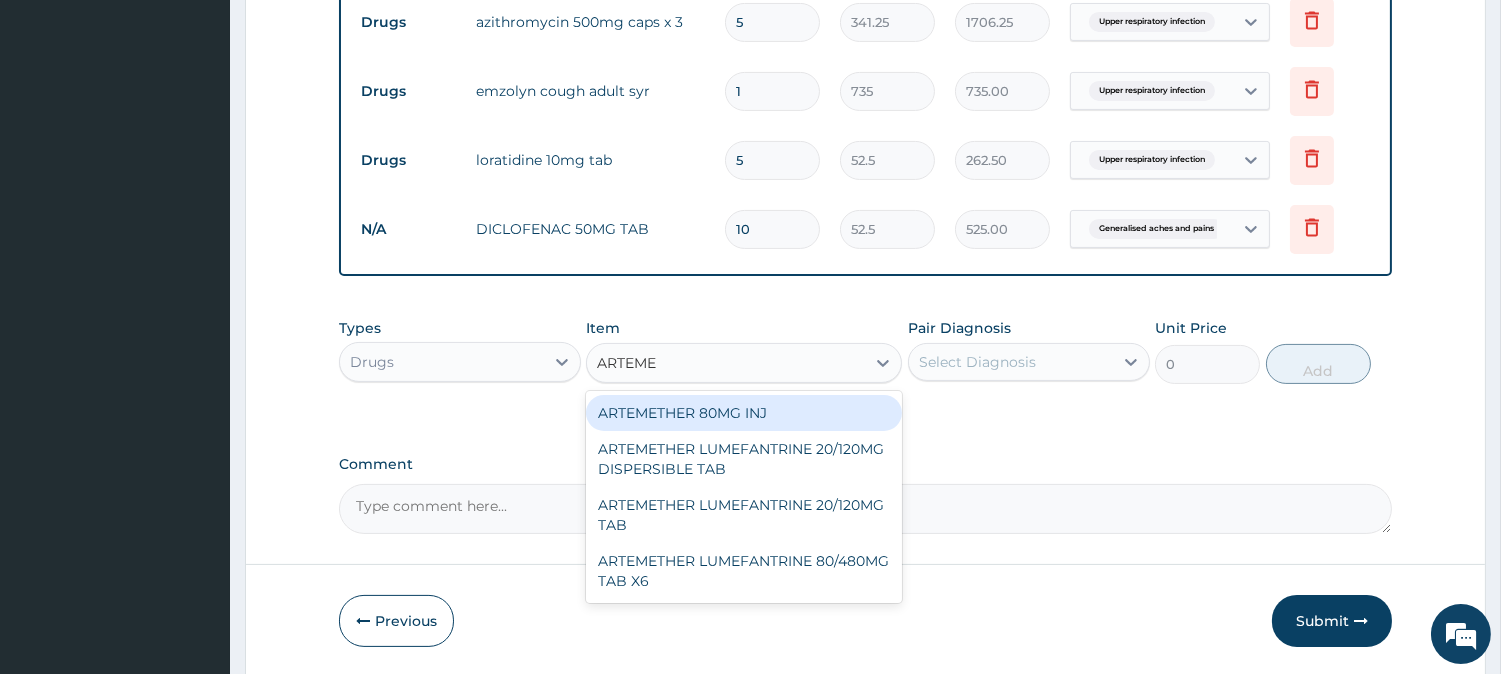 scroll, scrollTop: 880, scrollLeft: 0, axis: vertical 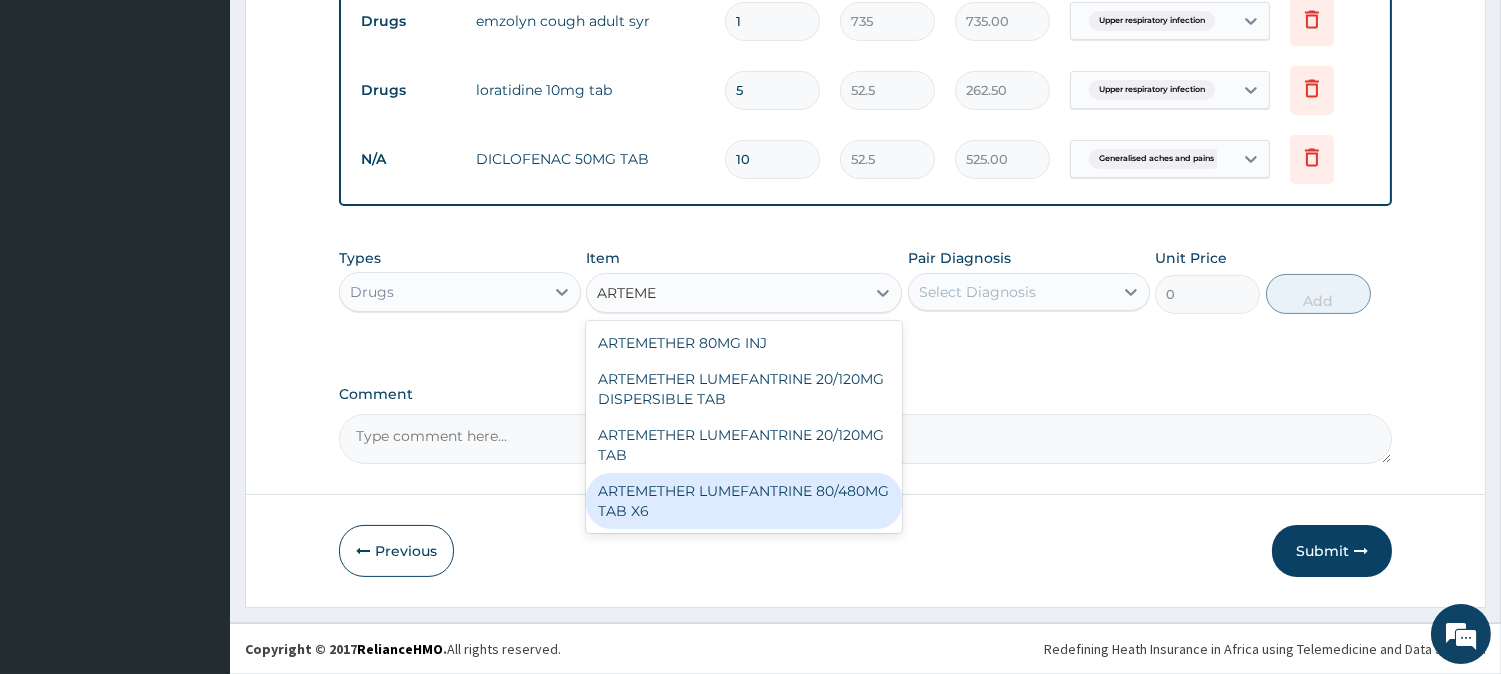 click on "ARTEMETHER LUMEFANTRINE 80/480MG TAB X6" at bounding box center [744, 501] 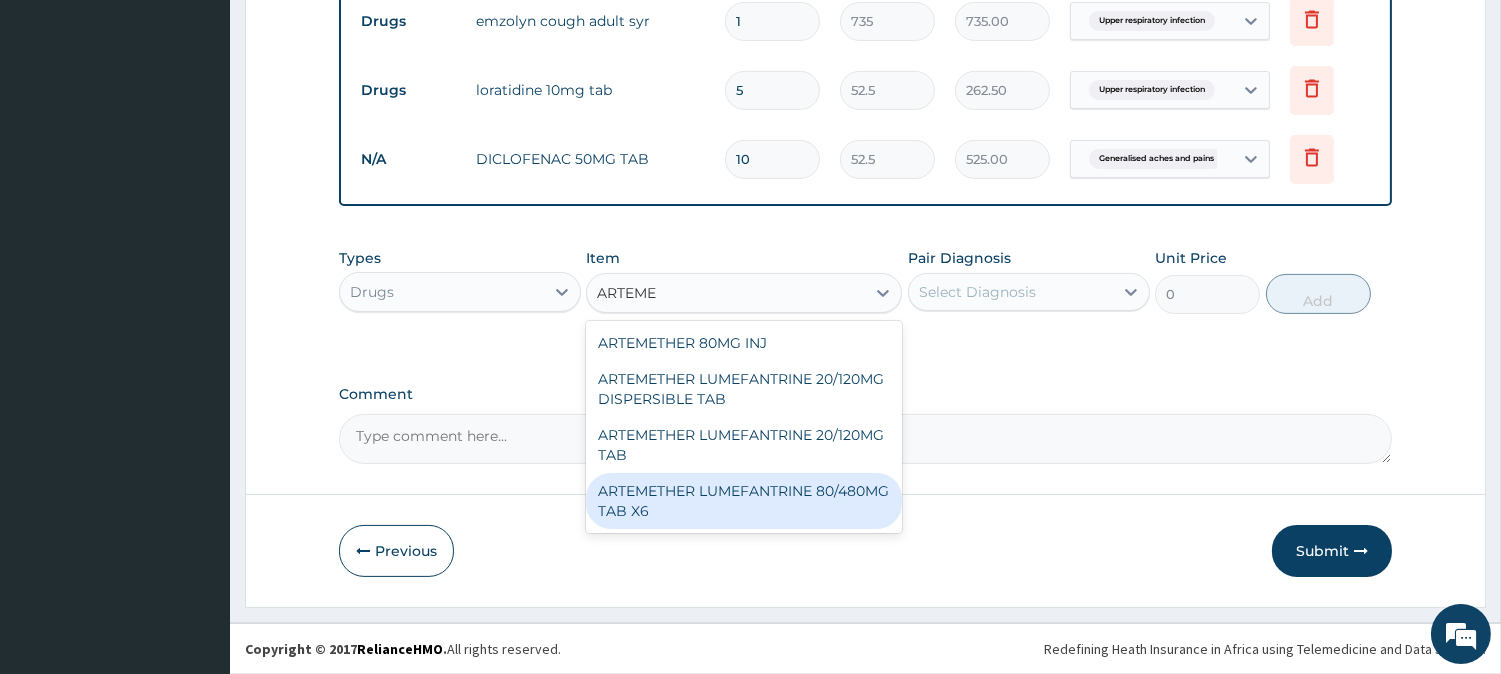 type 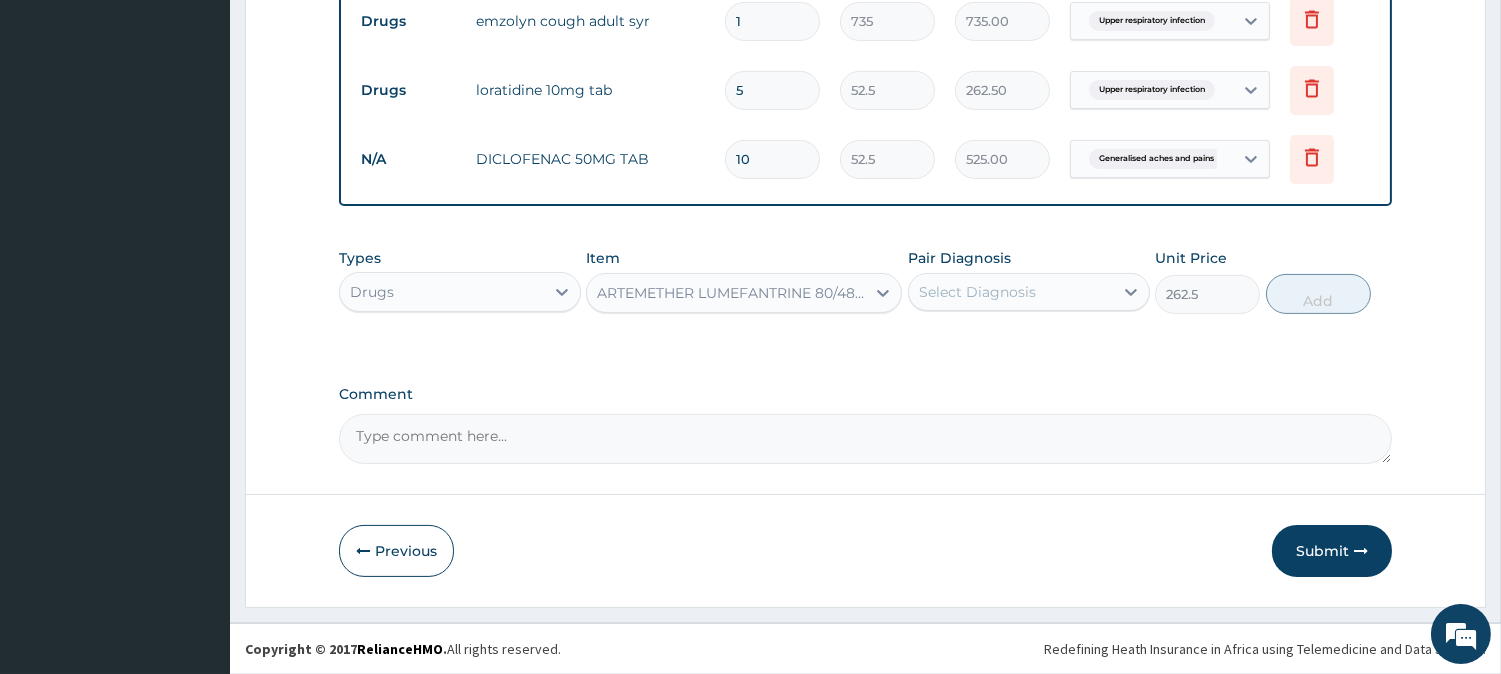 click on "Select Diagnosis" at bounding box center (1011, 292) 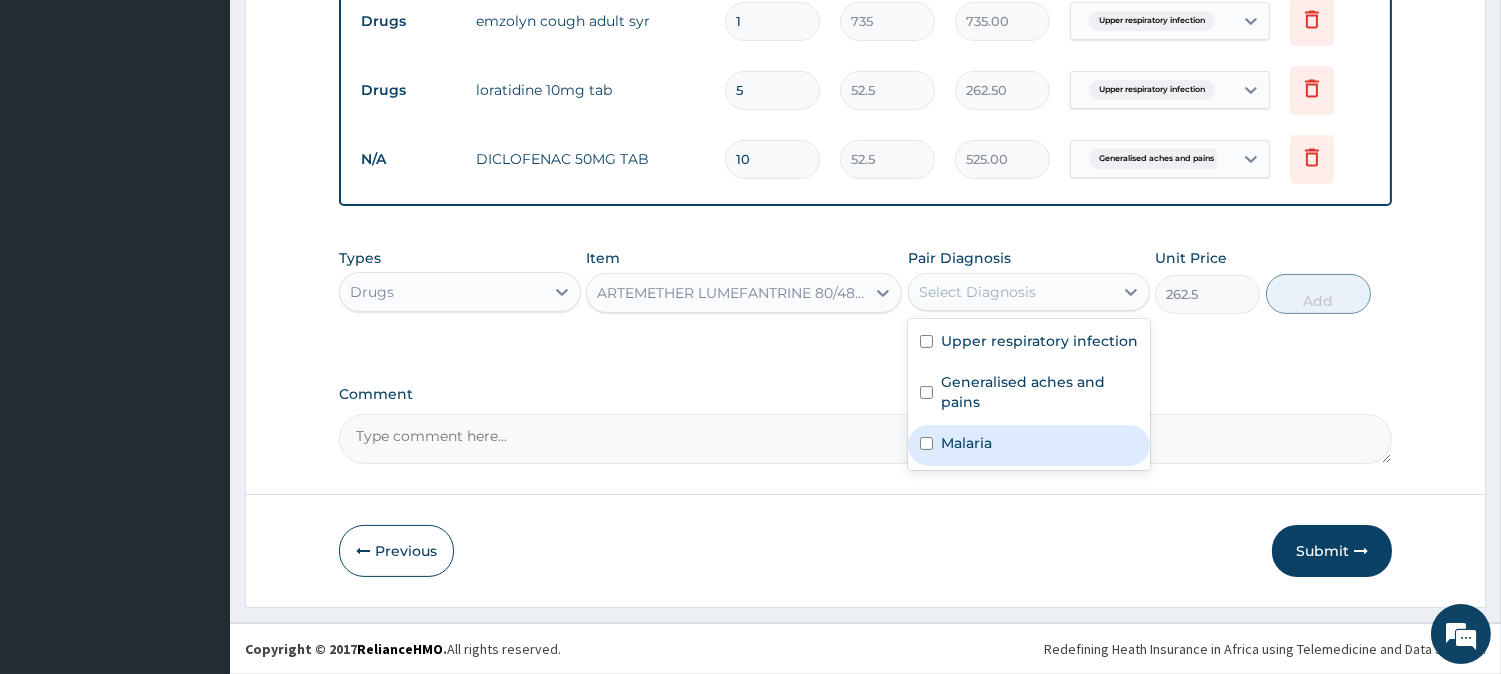 click on "Malaria" at bounding box center (966, 443) 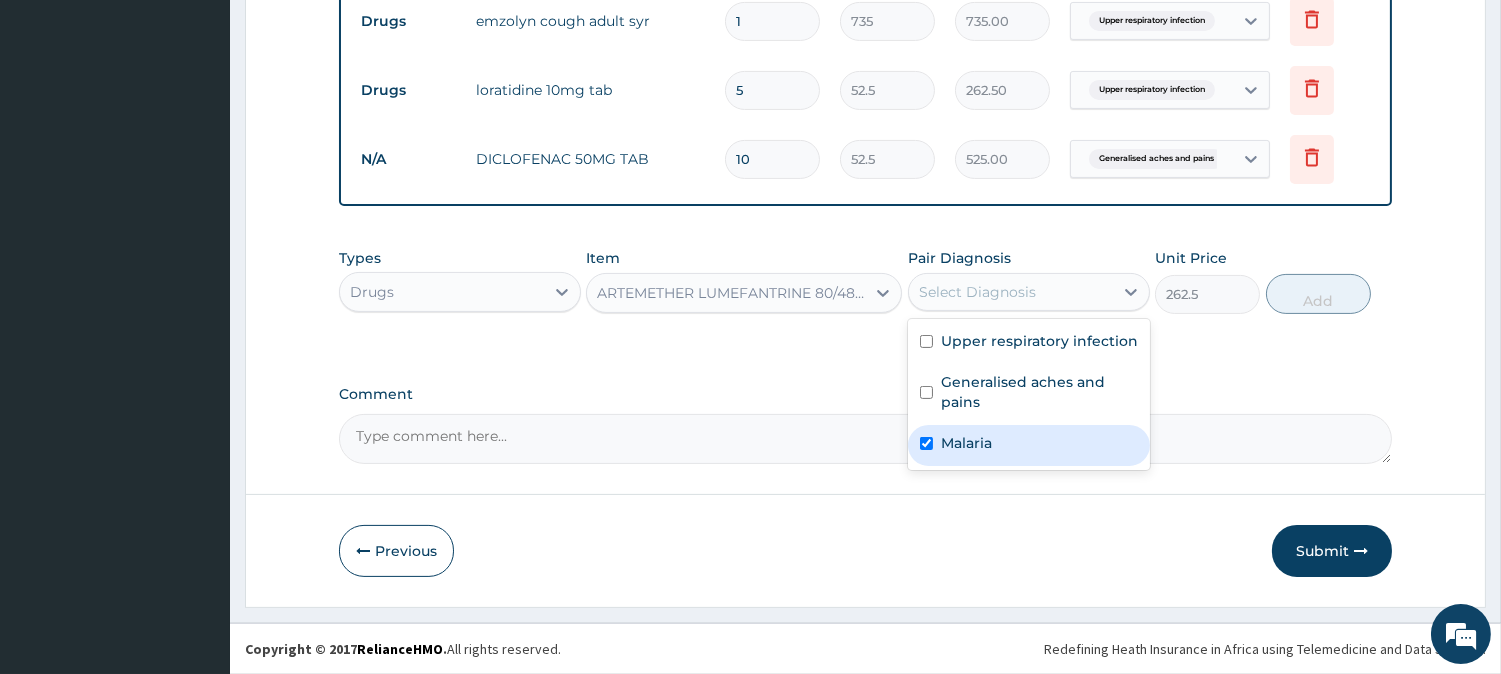 checkbox on "true" 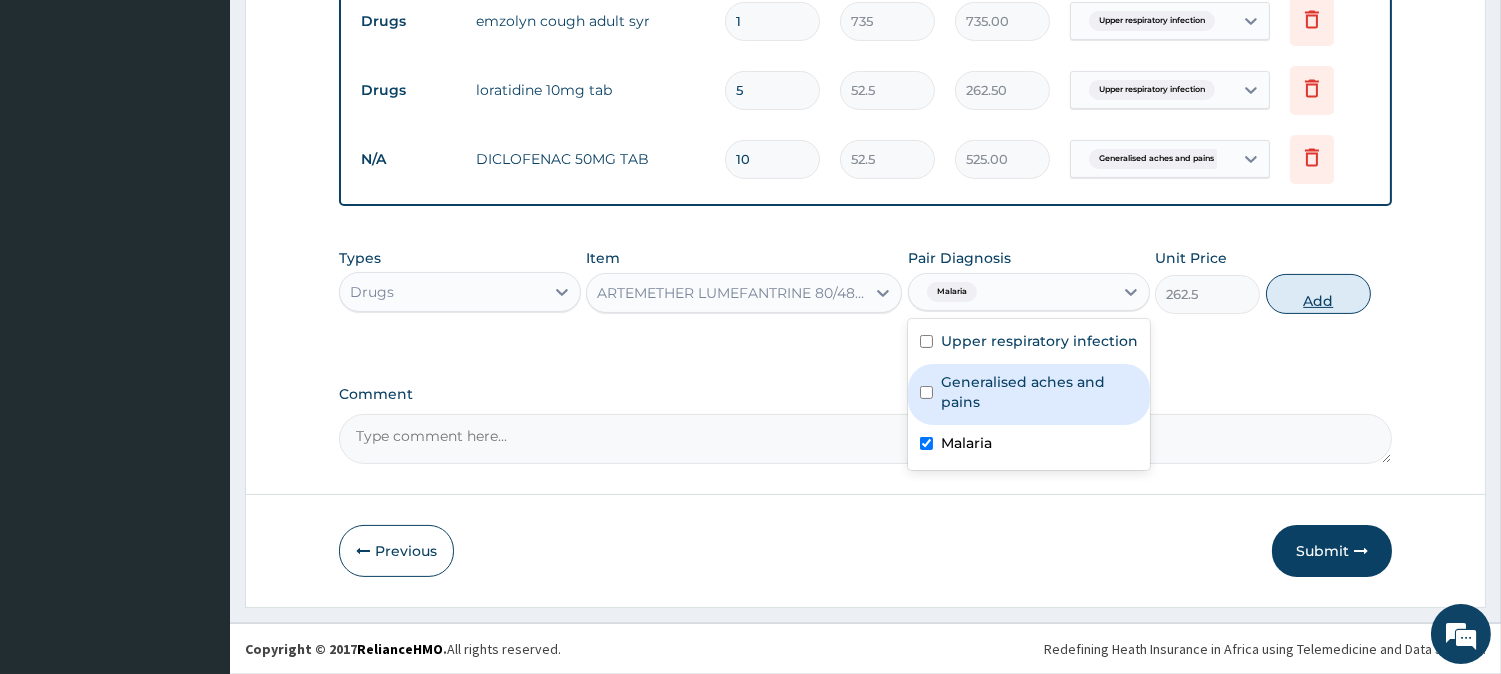 click on "Add" at bounding box center (1318, 294) 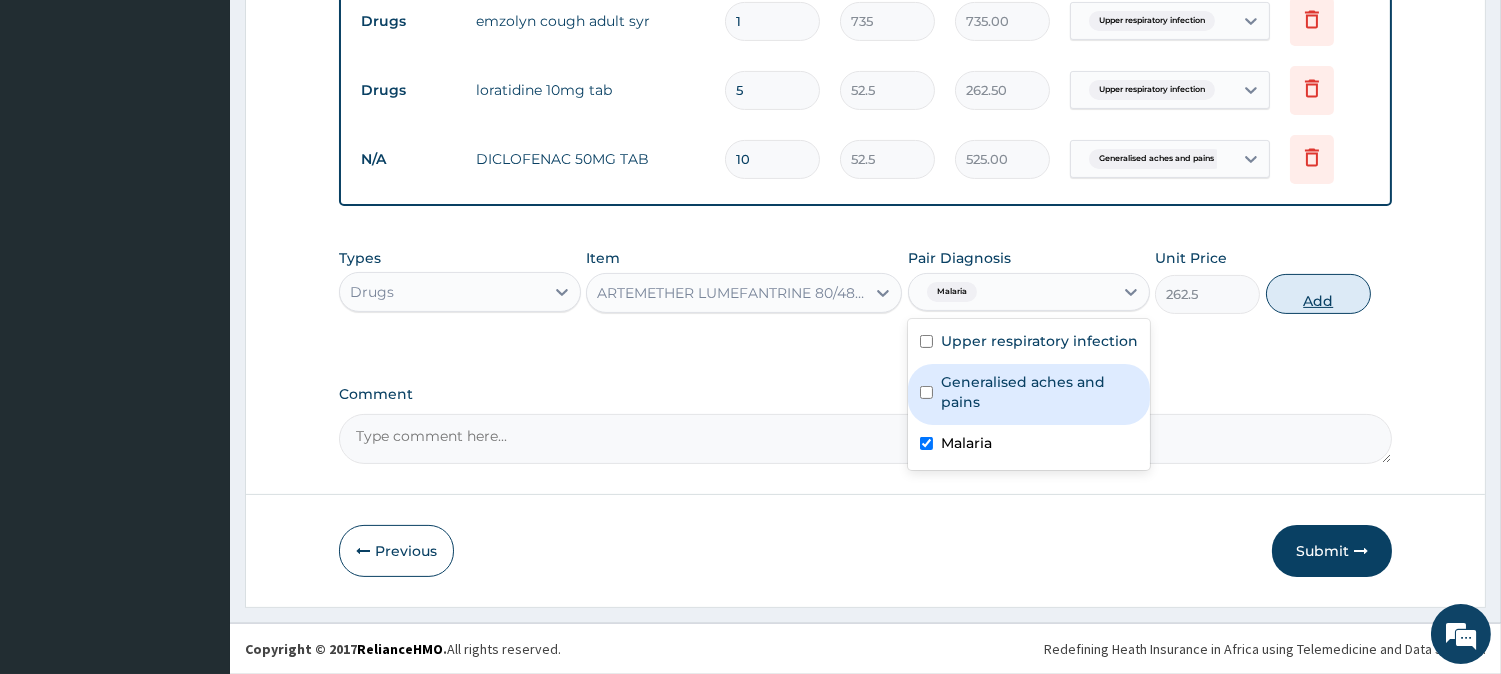 type on "0" 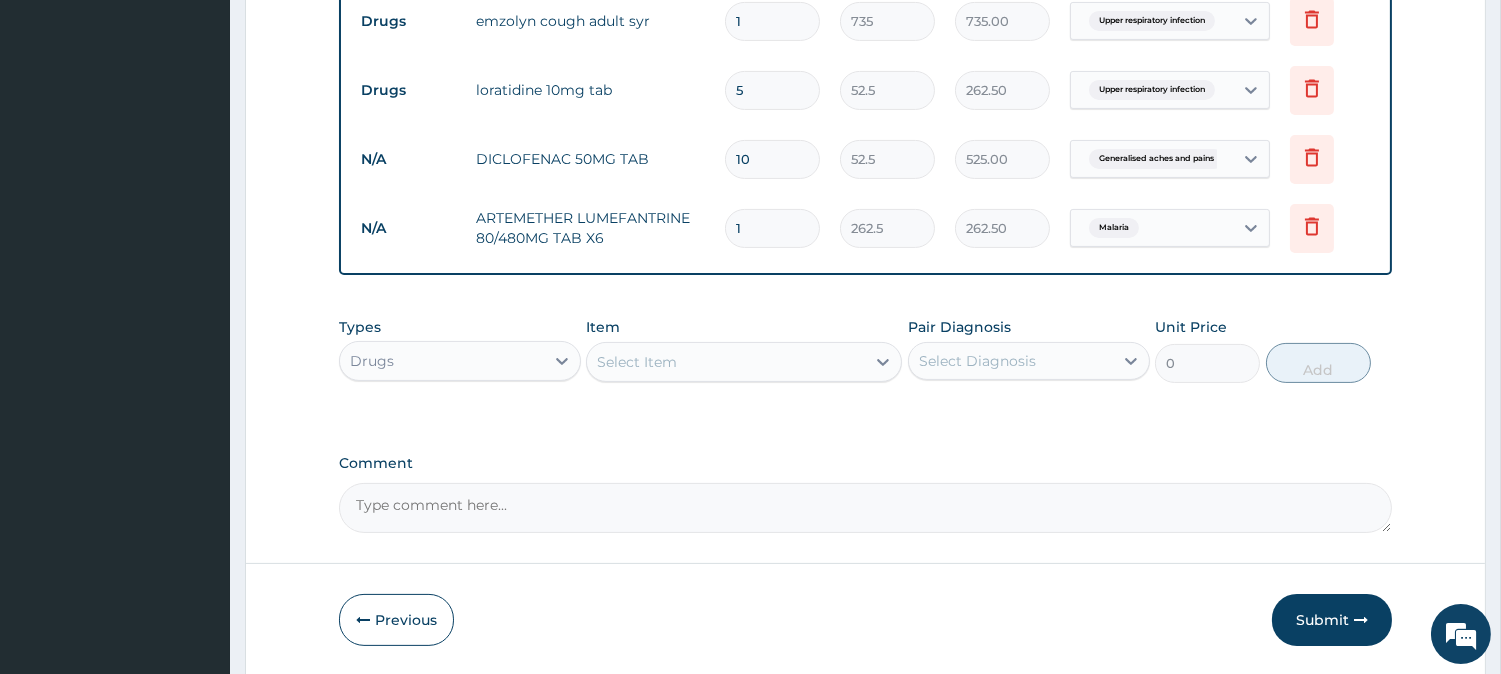 type 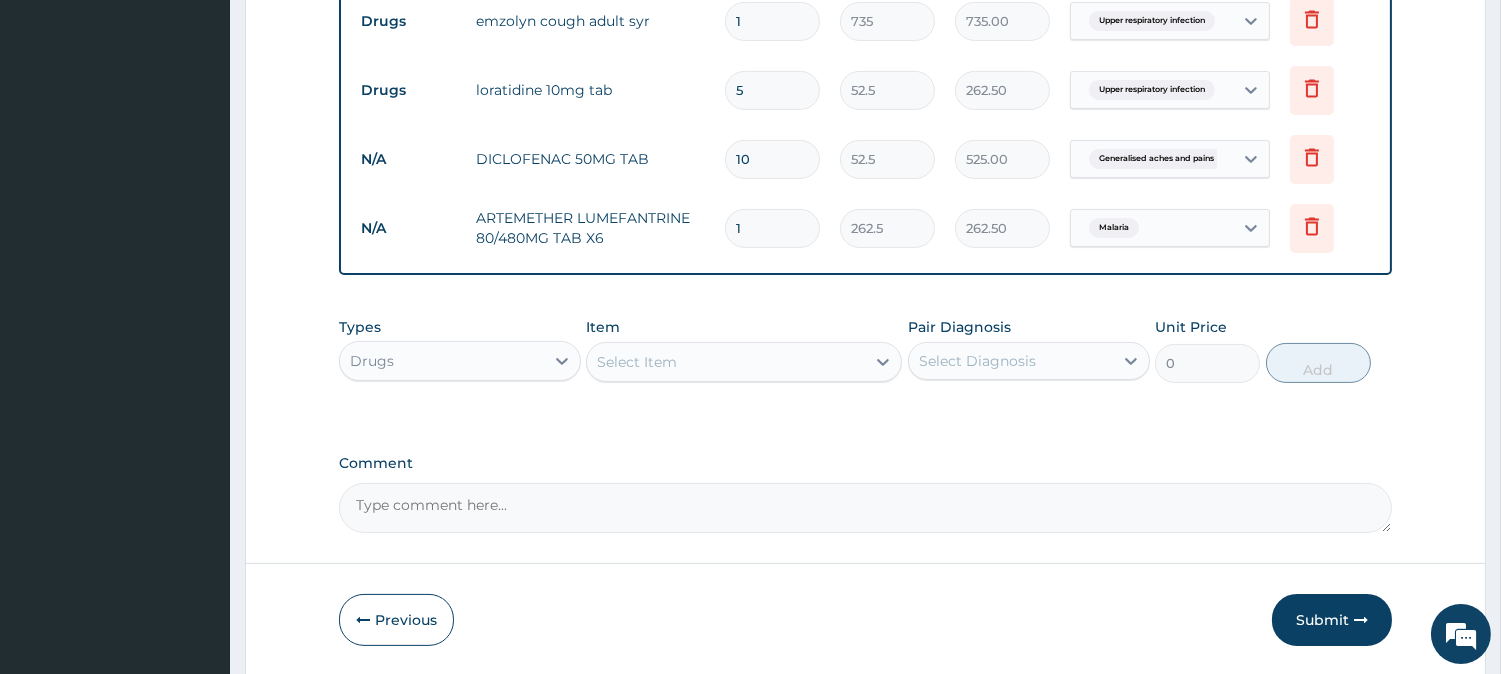 type on "0.00" 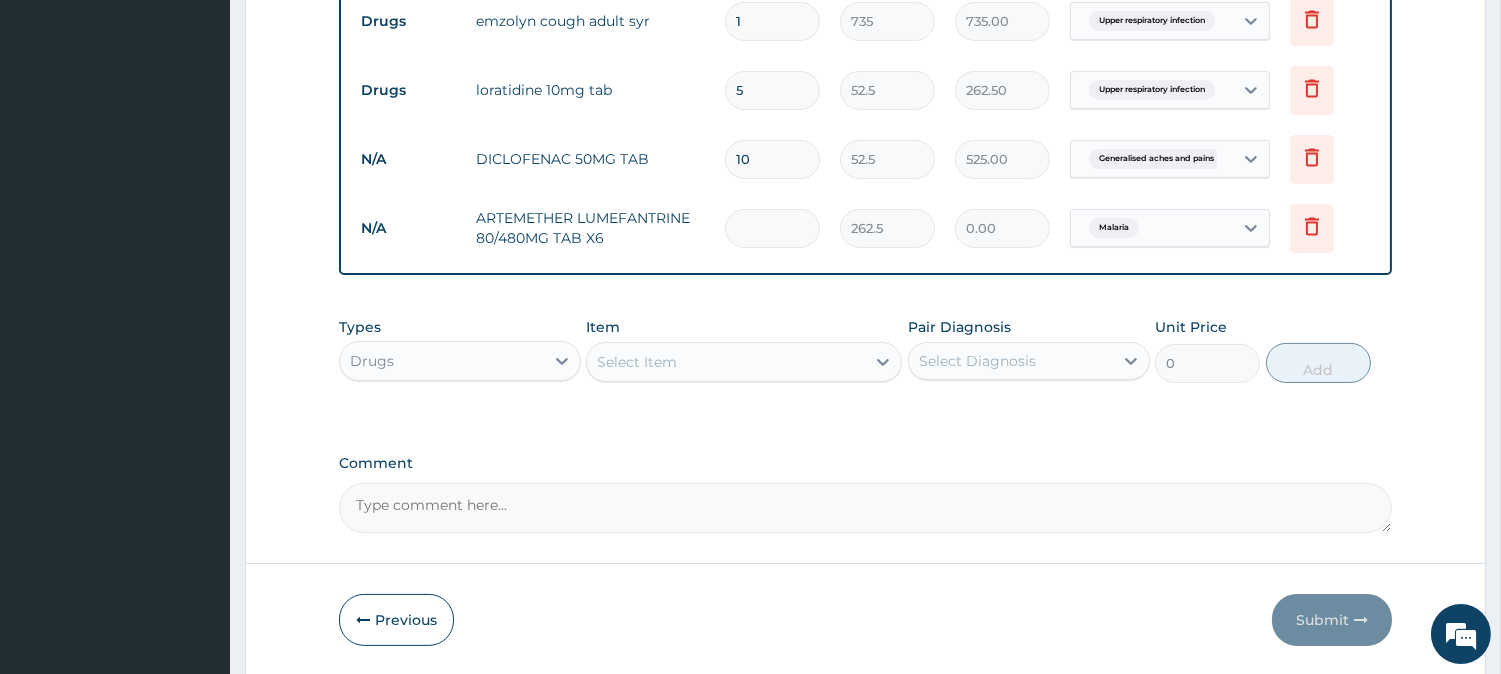 type on "6" 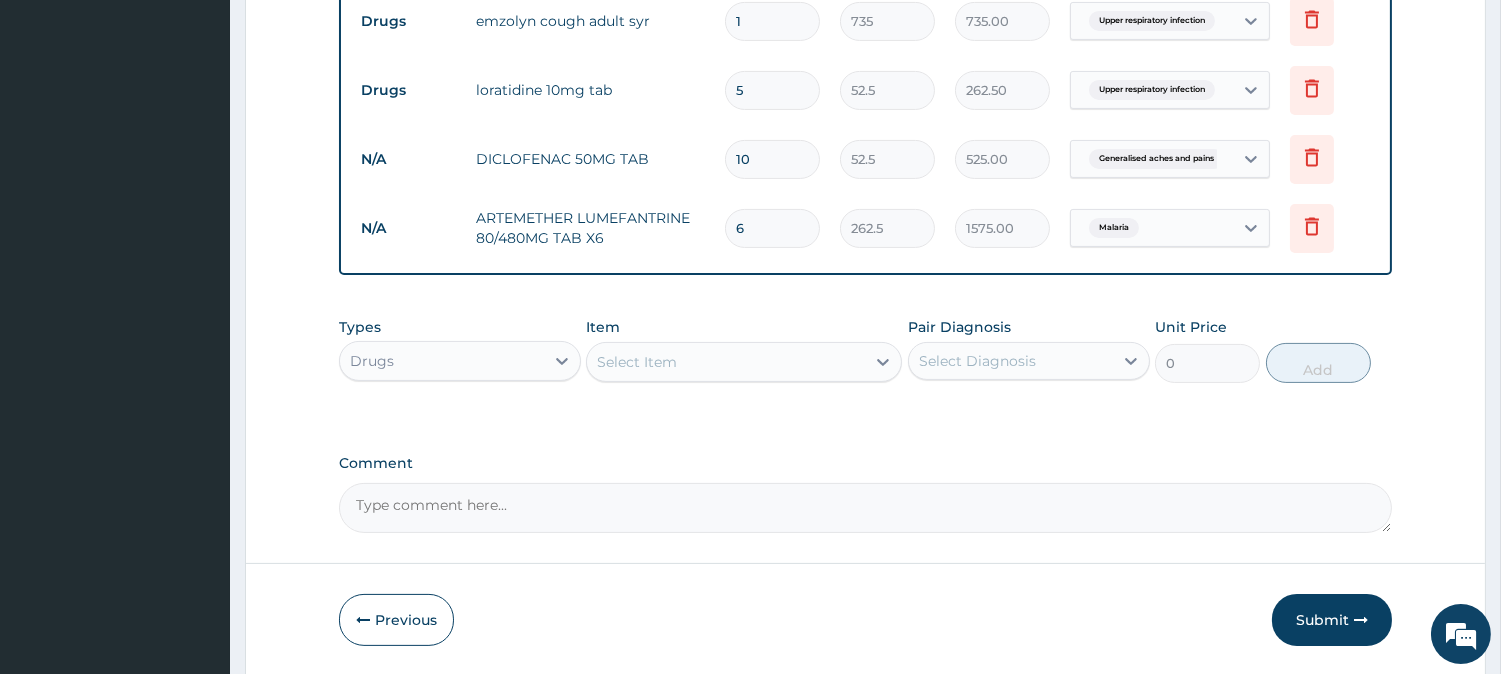 type on "6" 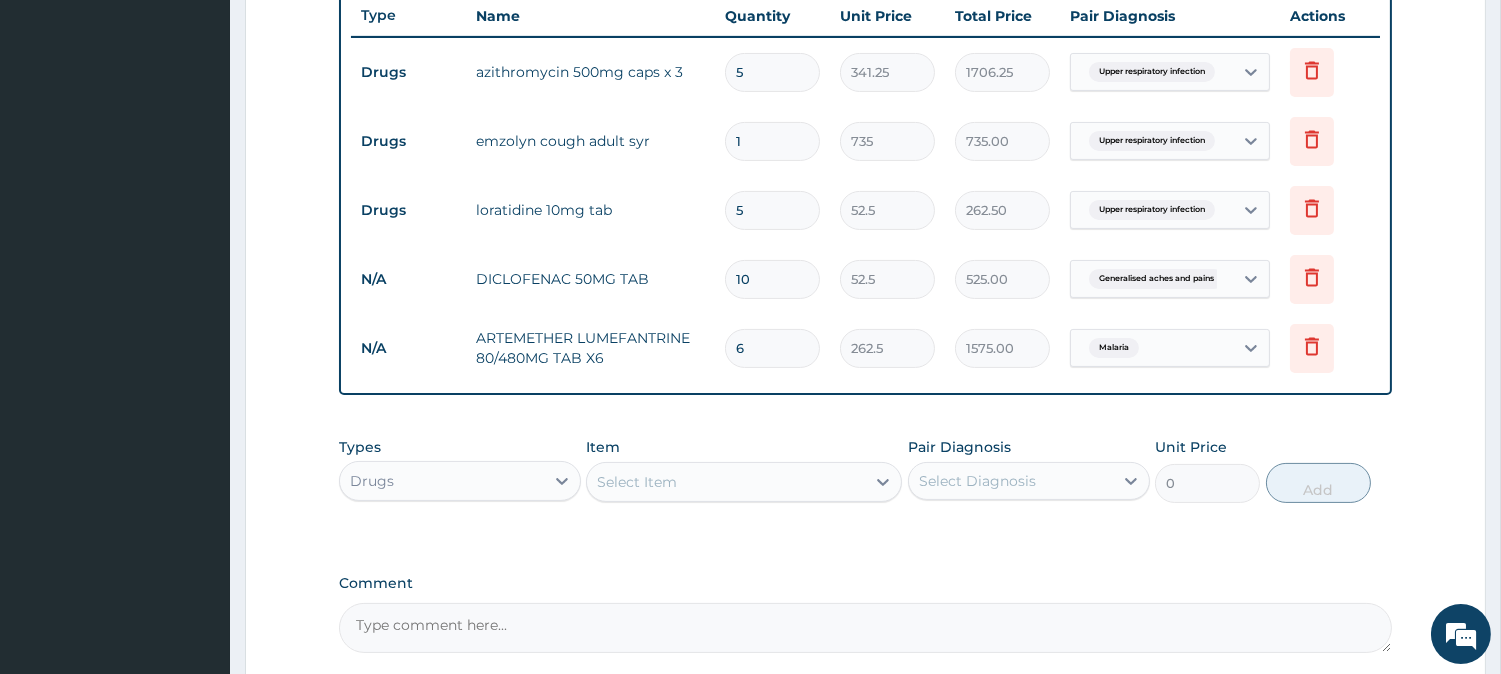 scroll, scrollTop: 880, scrollLeft: 0, axis: vertical 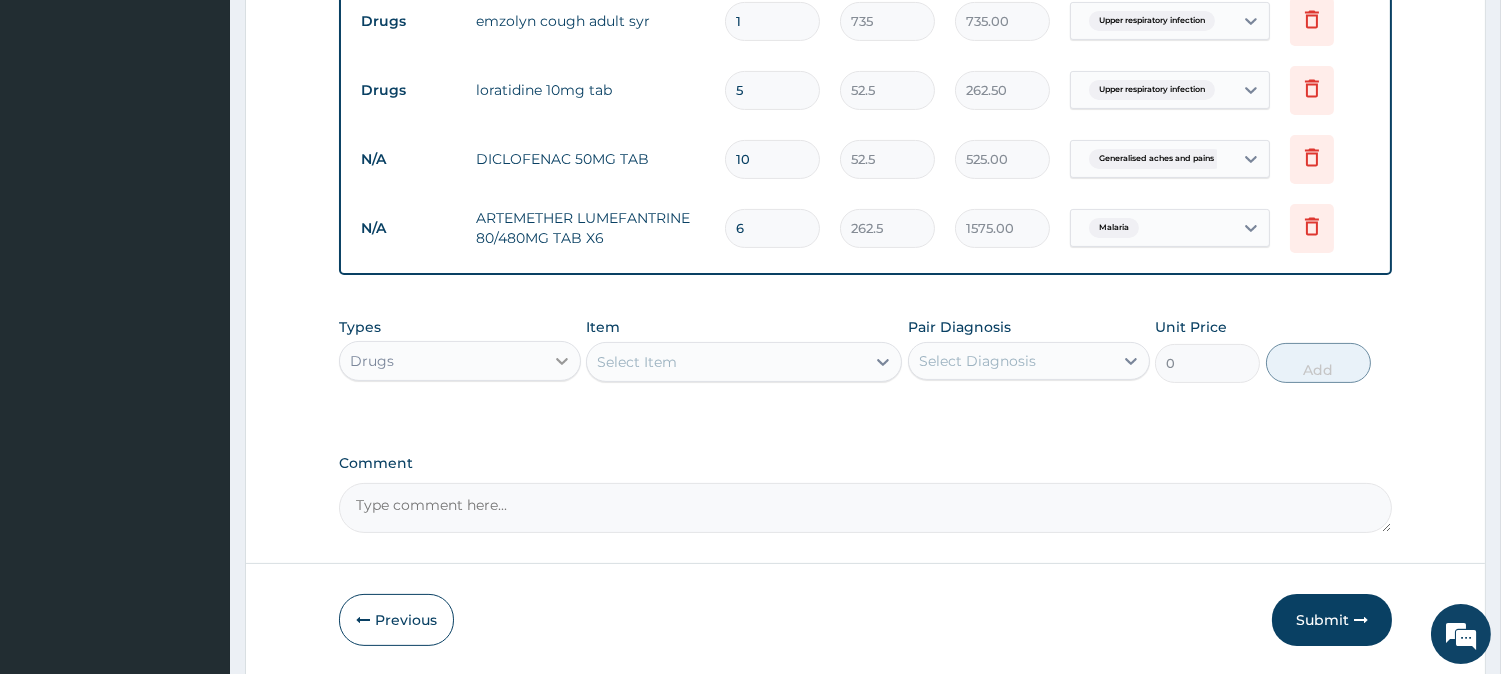 click 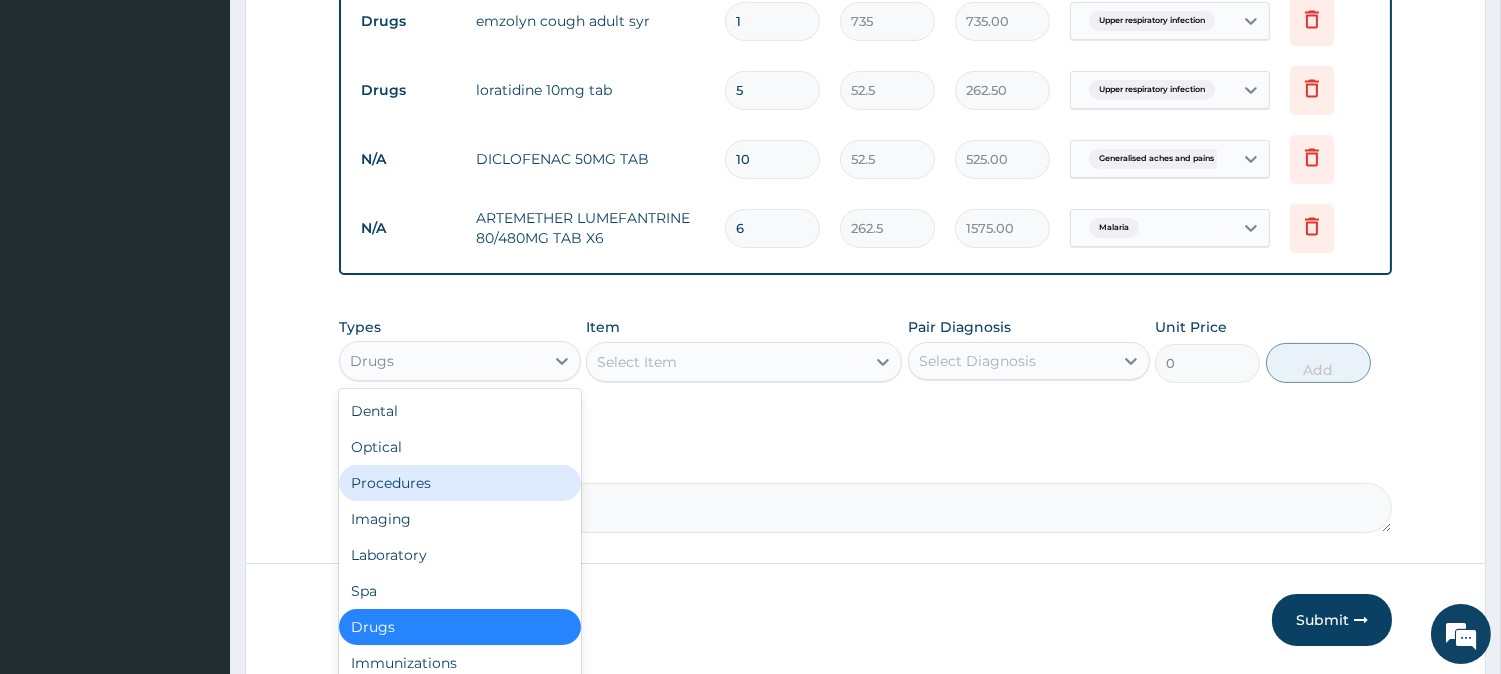 click on "Procedures" at bounding box center [460, 483] 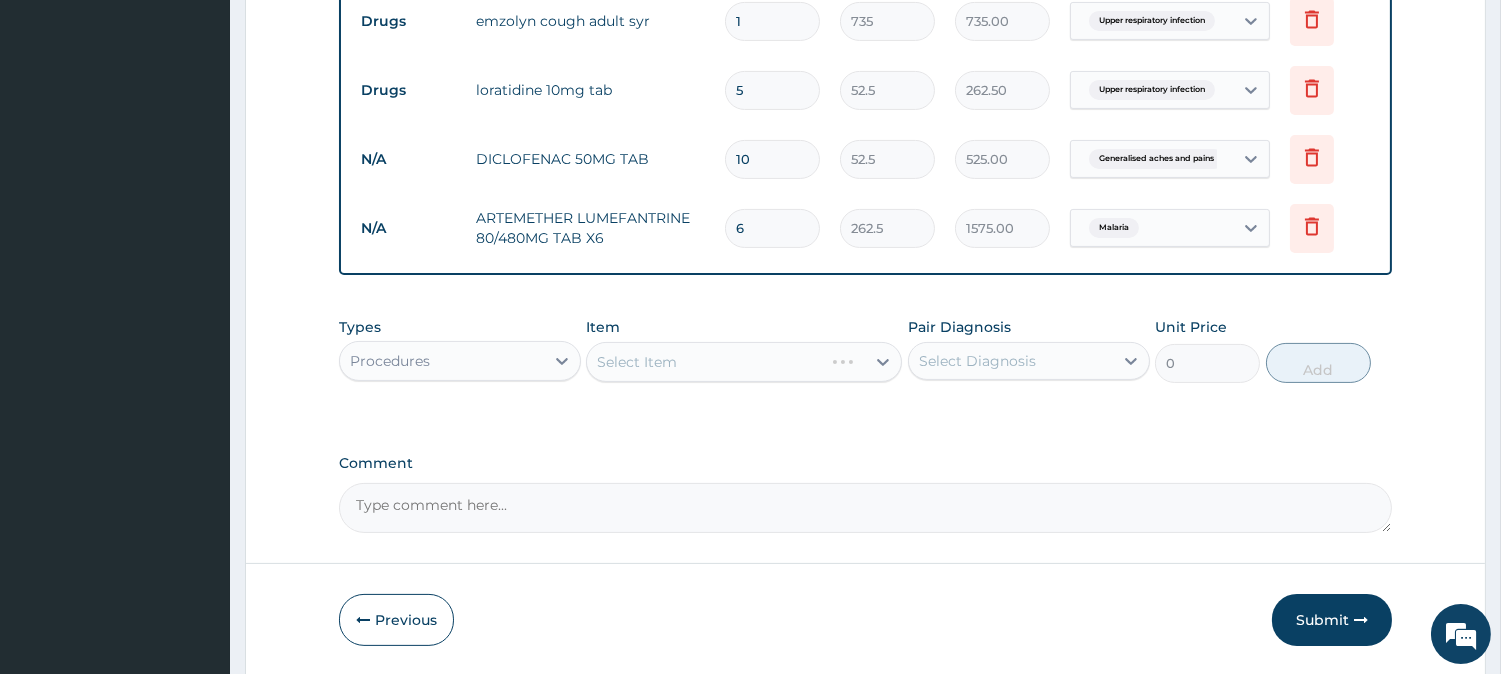 click on "Select Diagnosis" at bounding box center [1011, 361] 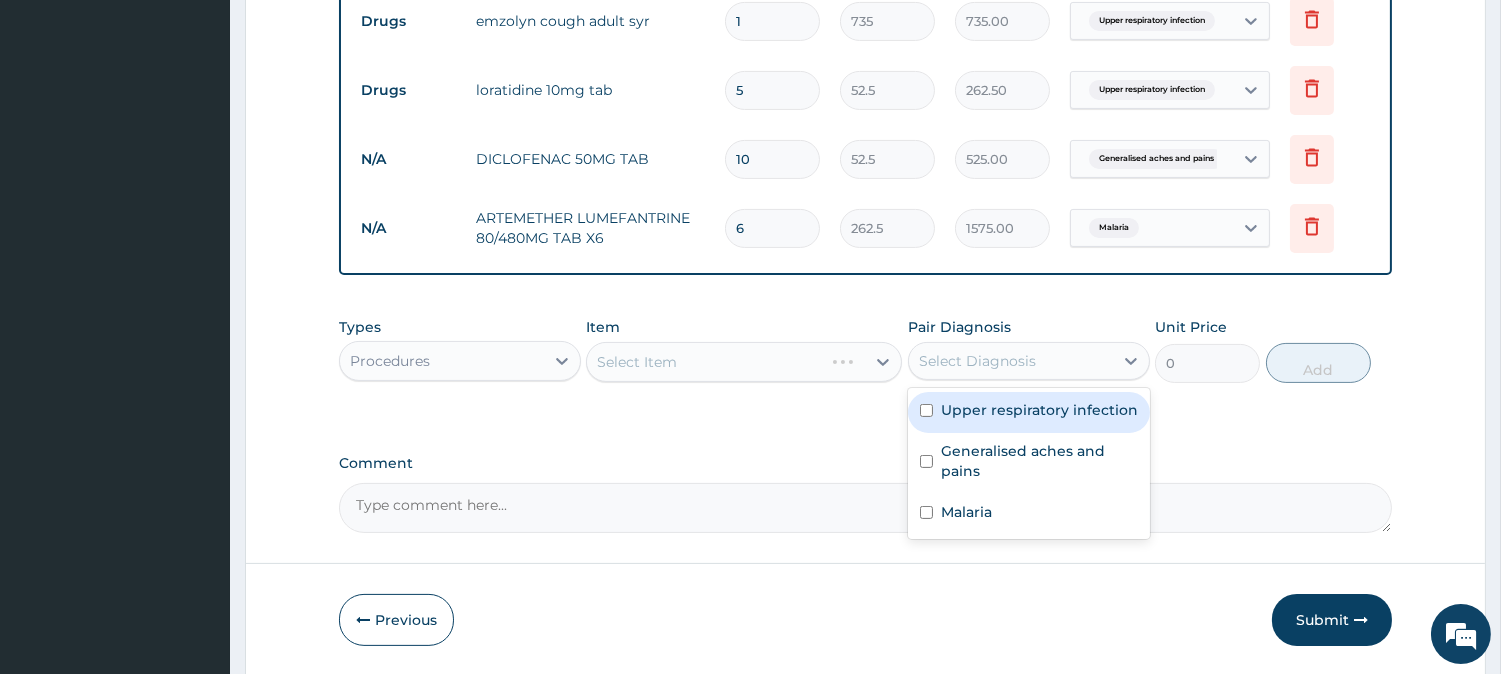 click on "Upper respiratory infection" at bounding box center (1029, 412) 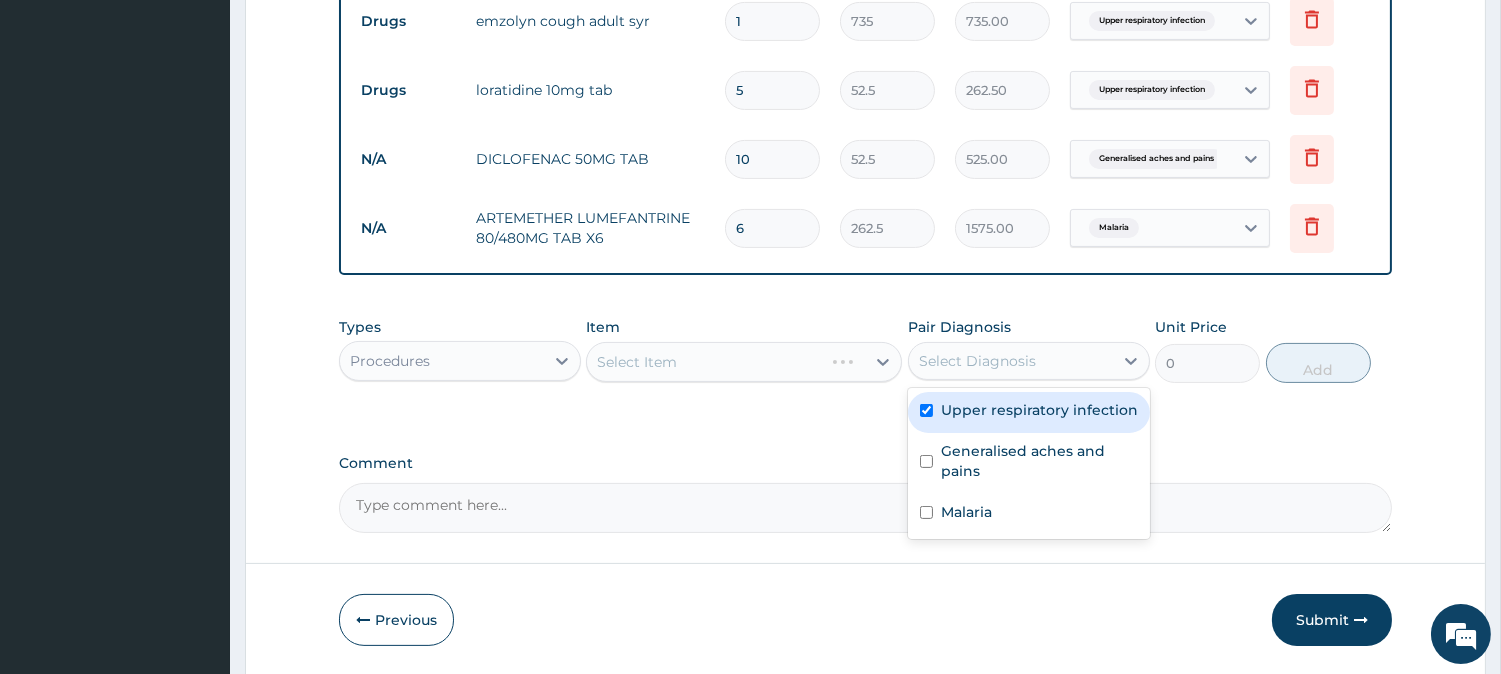 checkbox on "true" 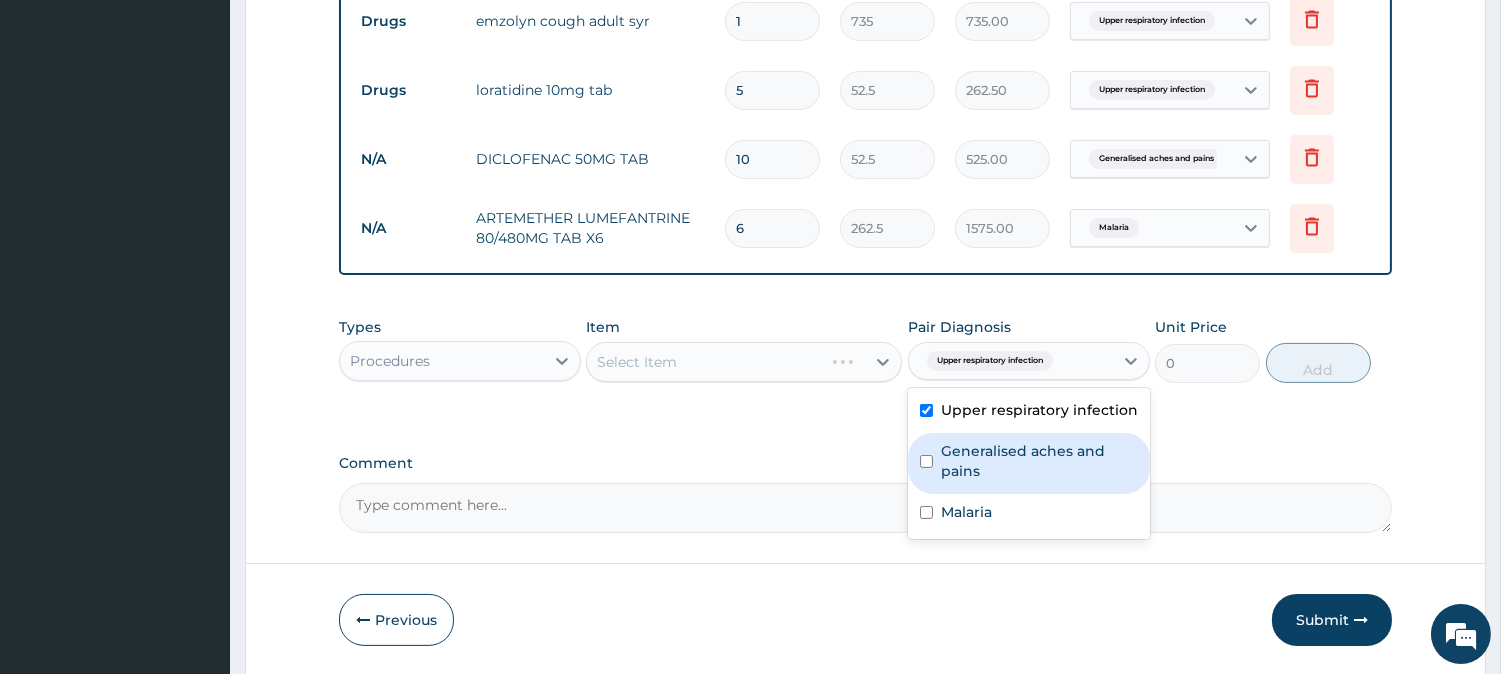 click on "Generalised aches and pains" at bounding box center (1039, 461) 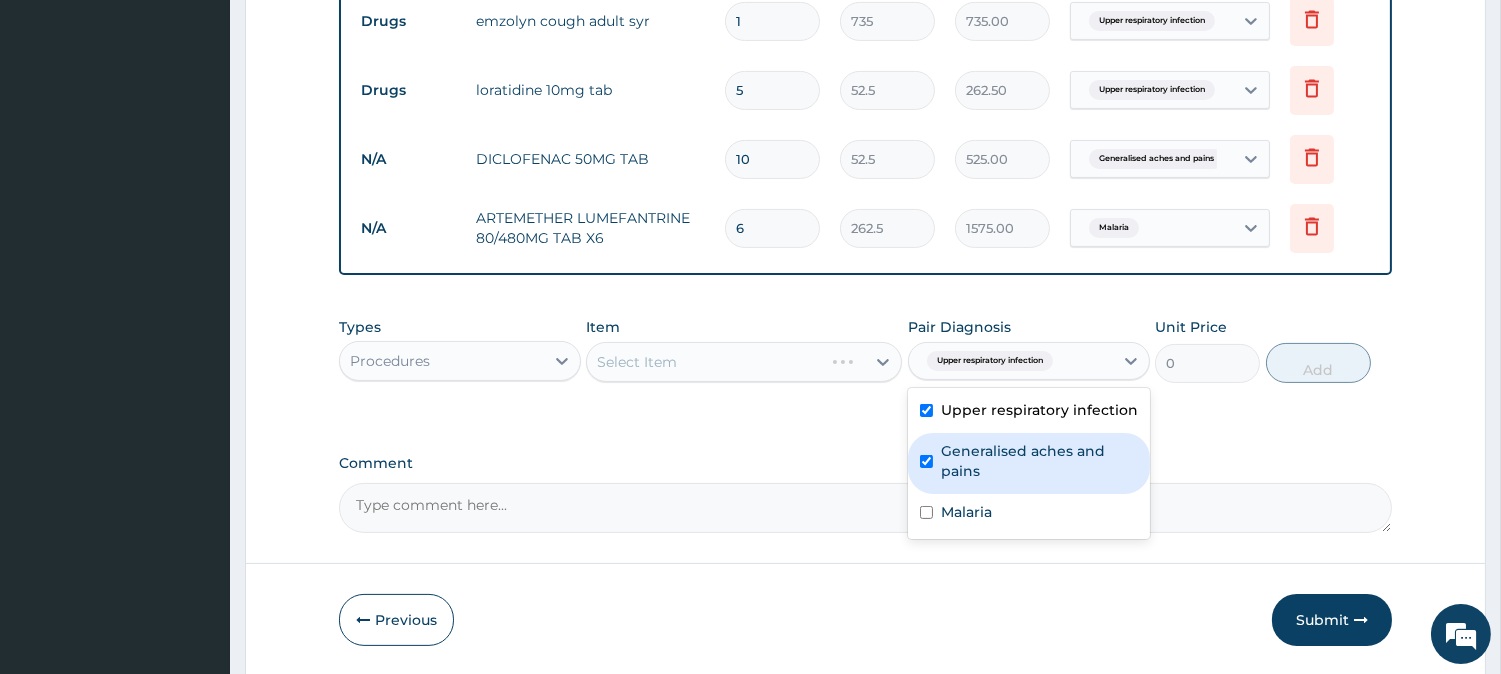 checkbox on "true" 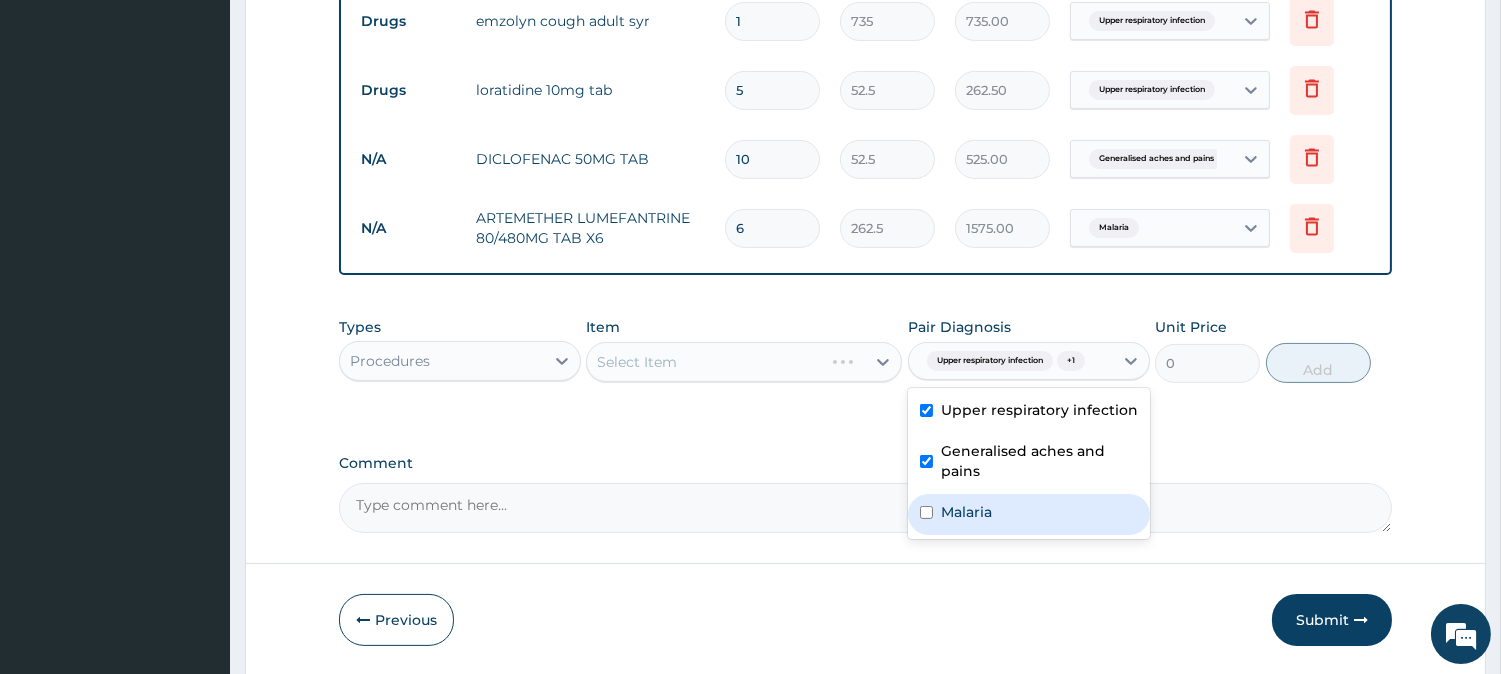 click on "Malaria" at bounding box center (1029, 514) 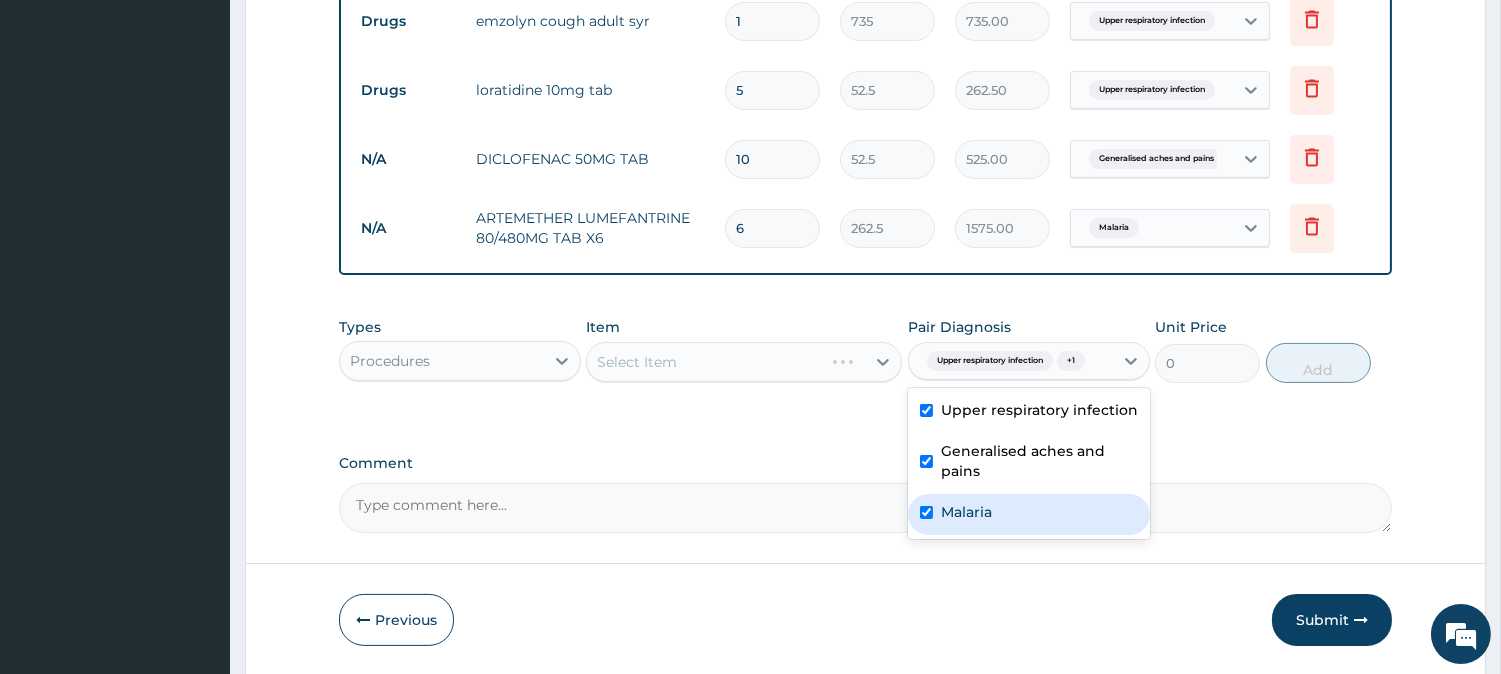 checkbox on "true" 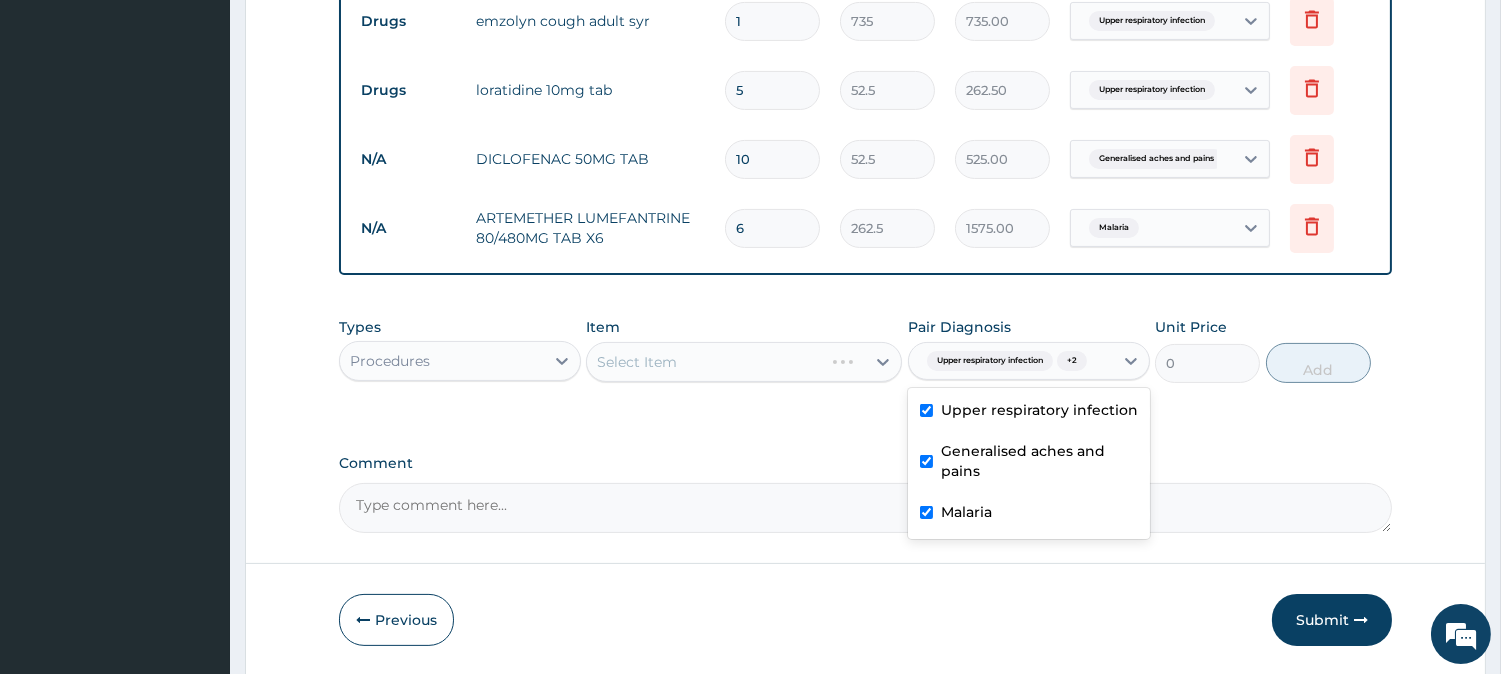 click on "Select Item" at bounding box center [744, 362] 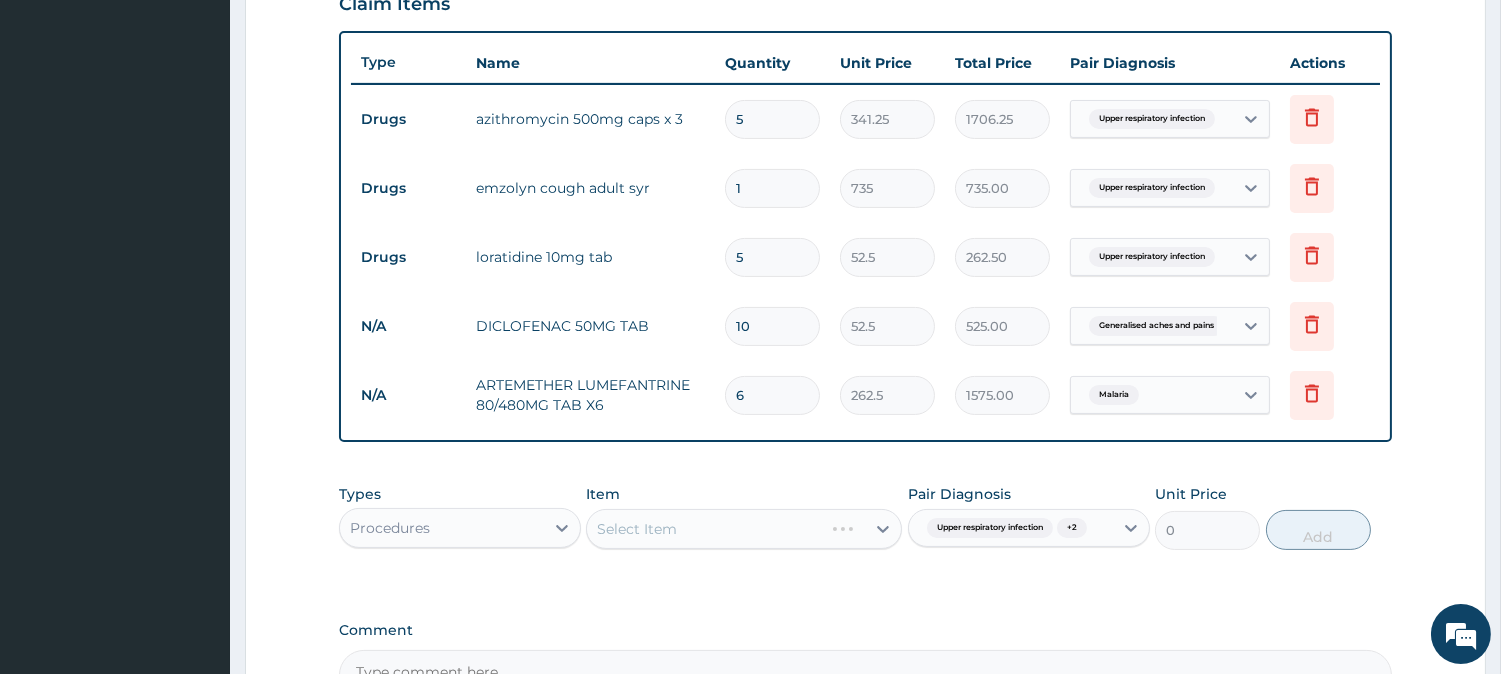 scroll, scrollTop: 657, scrollLeft: 0, axis: vertical 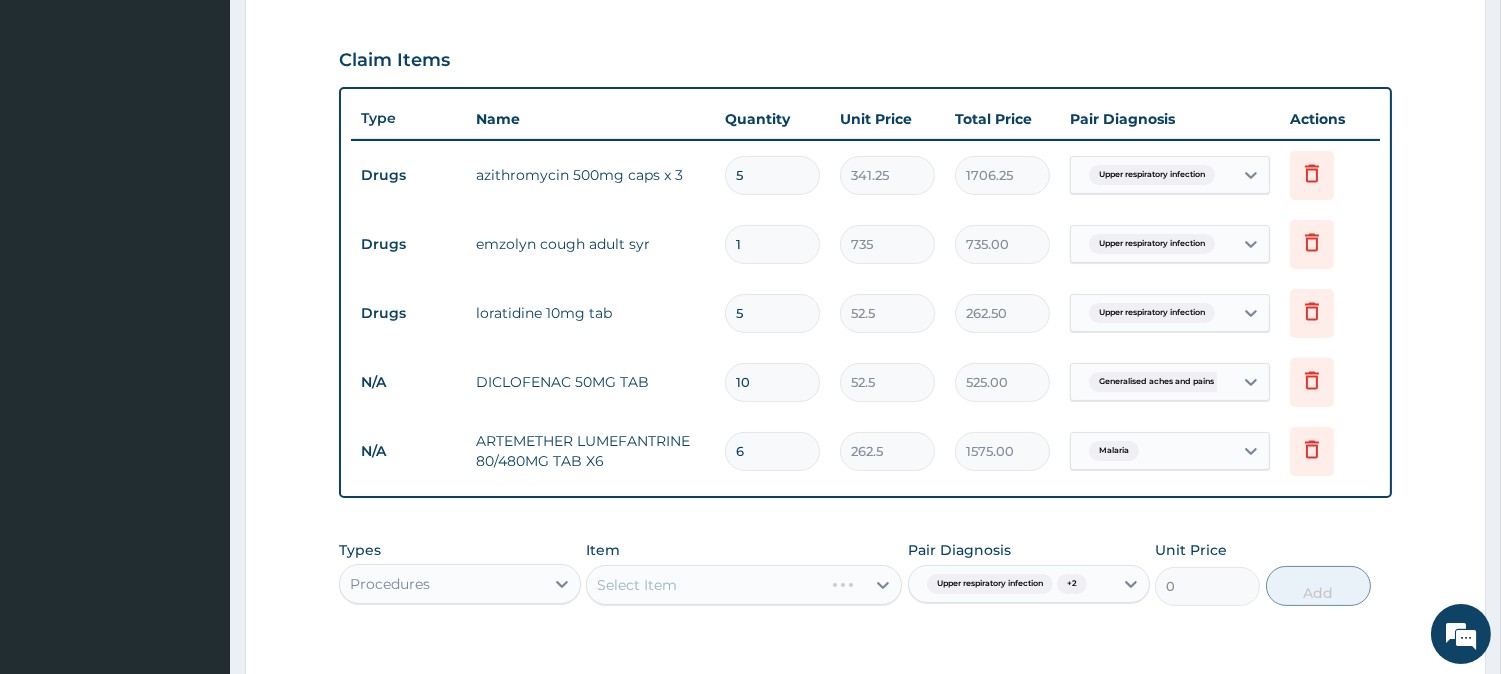 click on "Procedures" at bounding box center (460, 584) 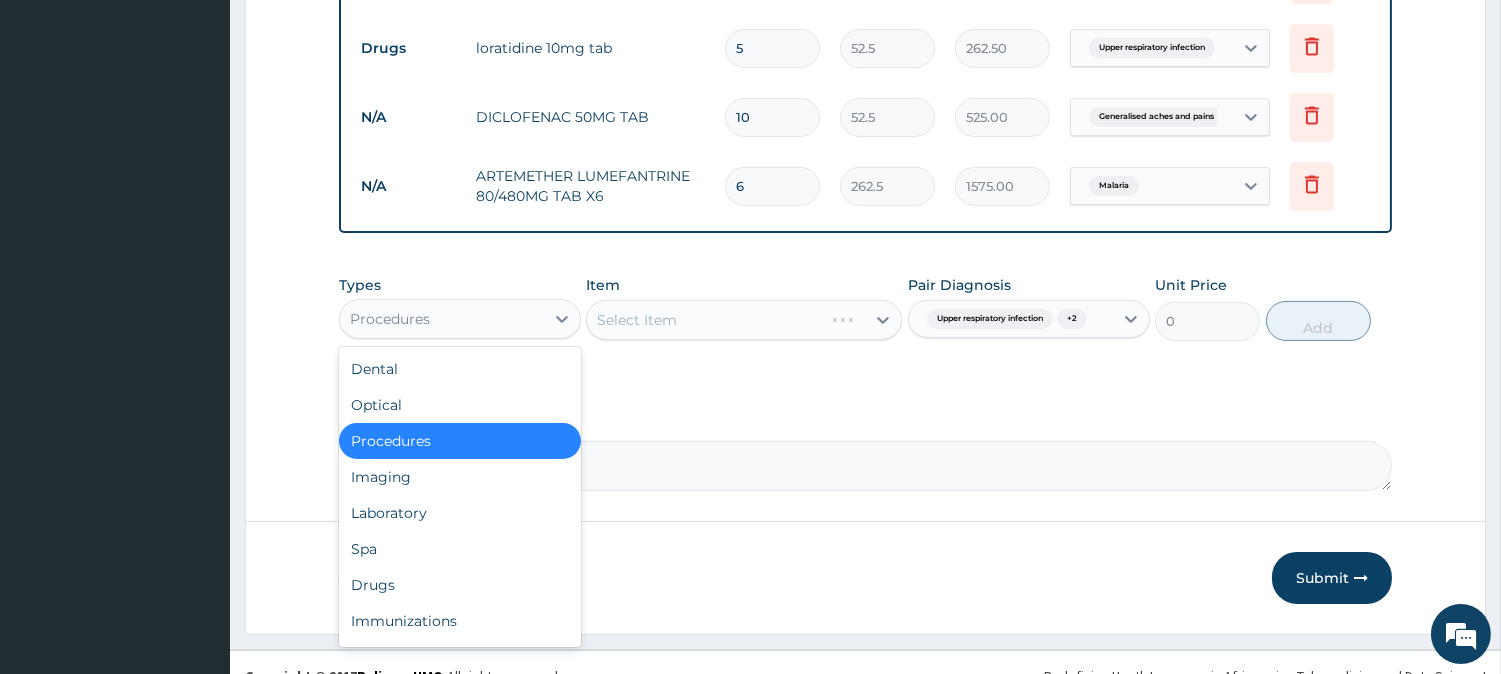 scroll, scrollTop: 948, scrollLeft: 0, axis: vertical 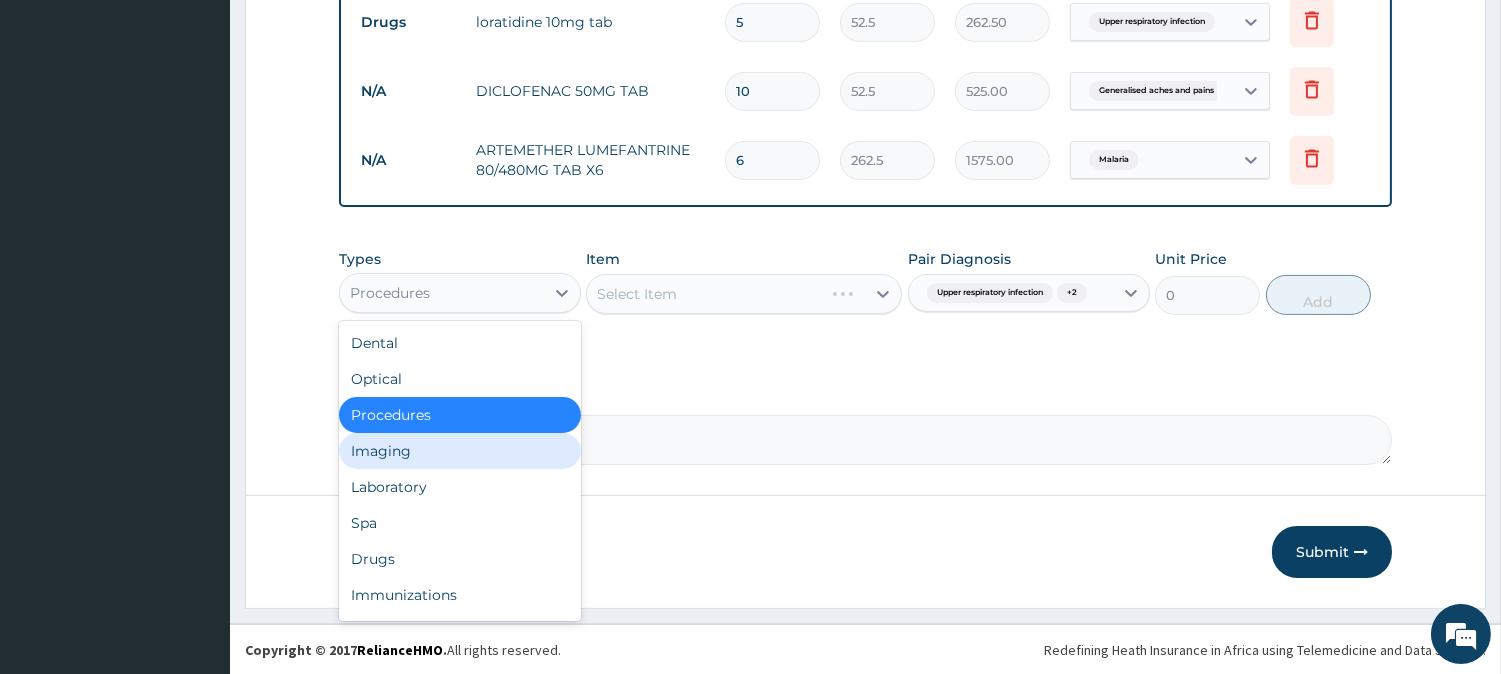 click on "Imaging" at bounding box center [460, 451] 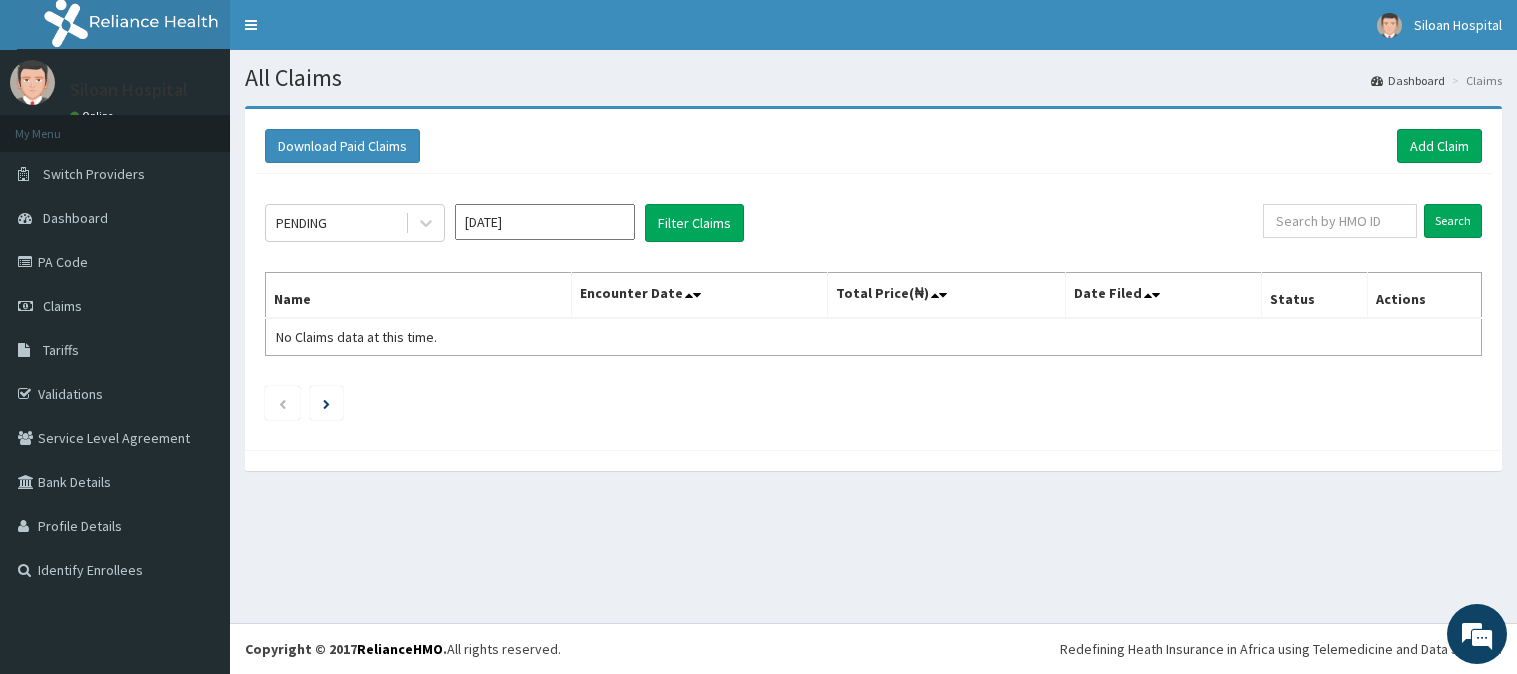 scroll, scrollTop: 0, scrollLeft: 0, axis: both 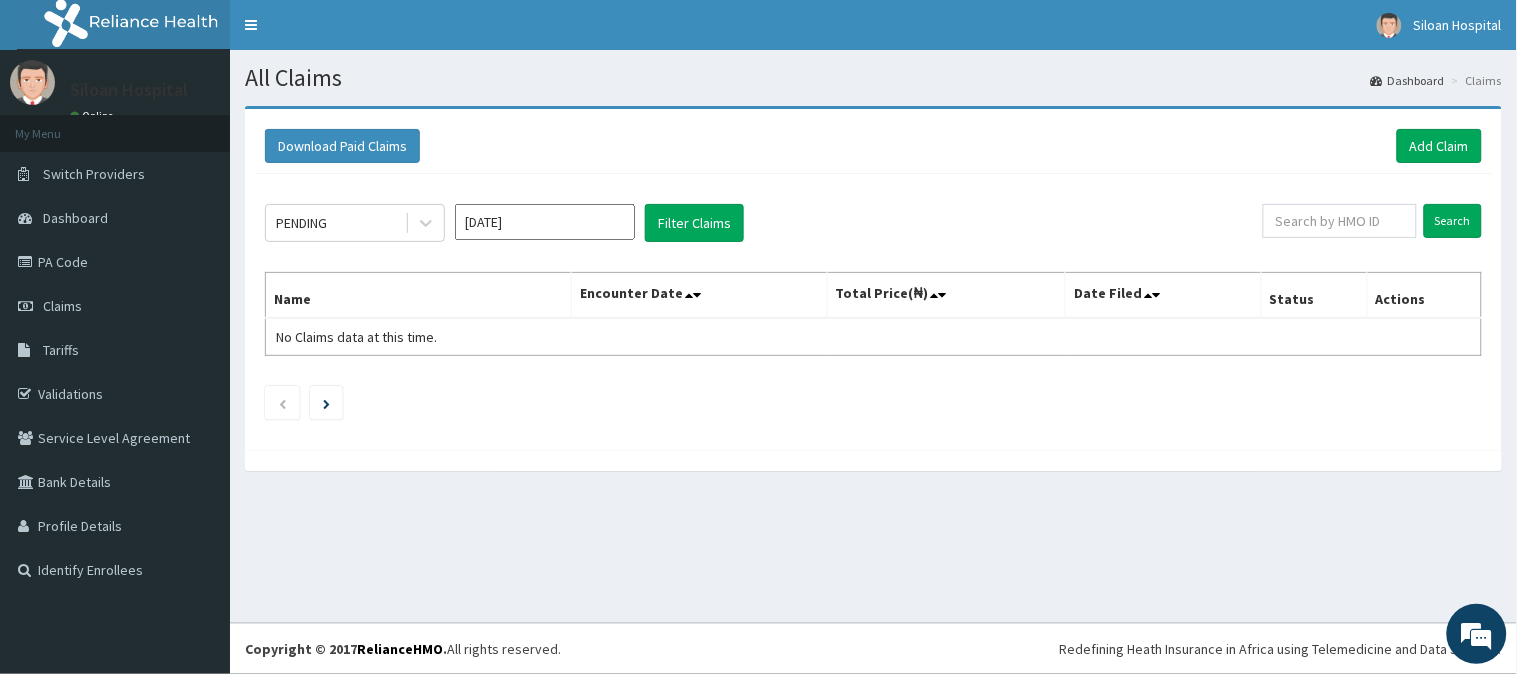 click on "Download Paid Claims Add Claim" at bounding box center [873, 146] 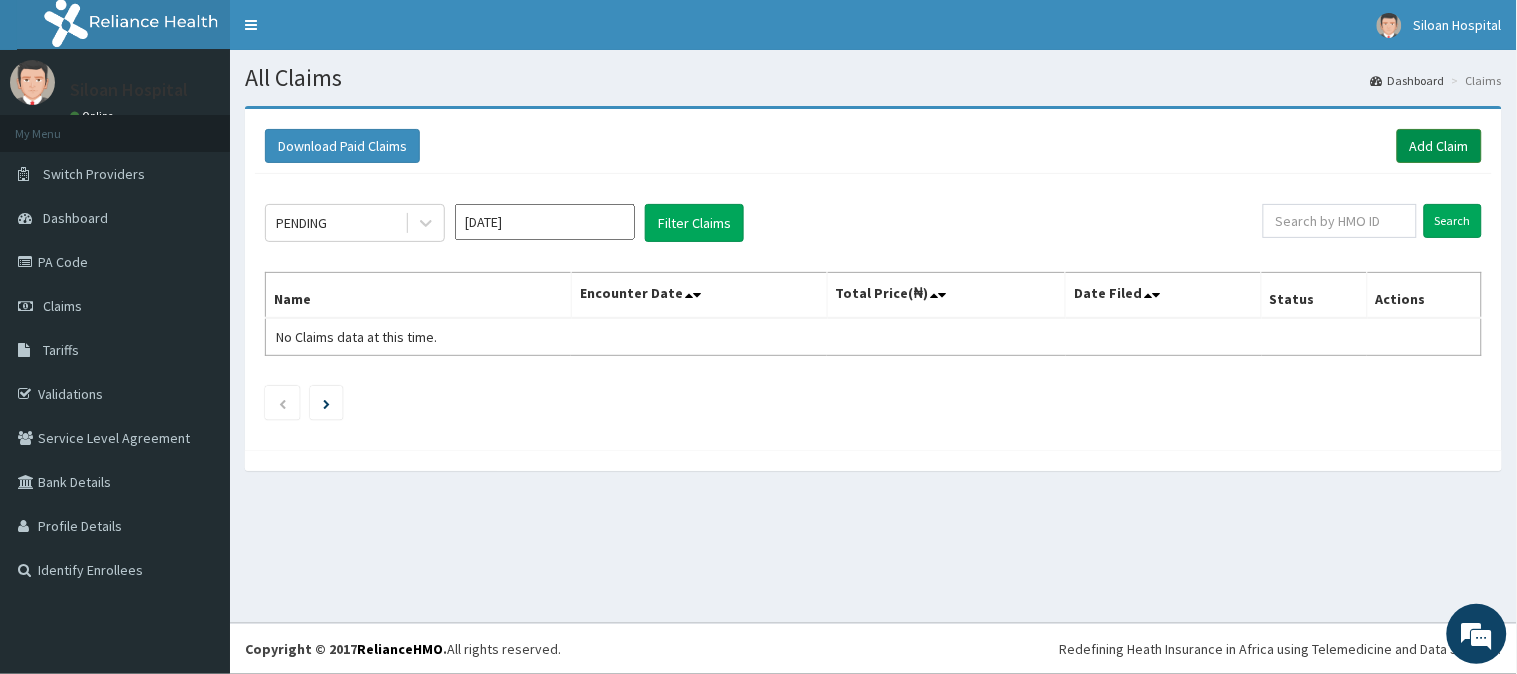 click on "Add Claim" at bounding box center (1439, 146) 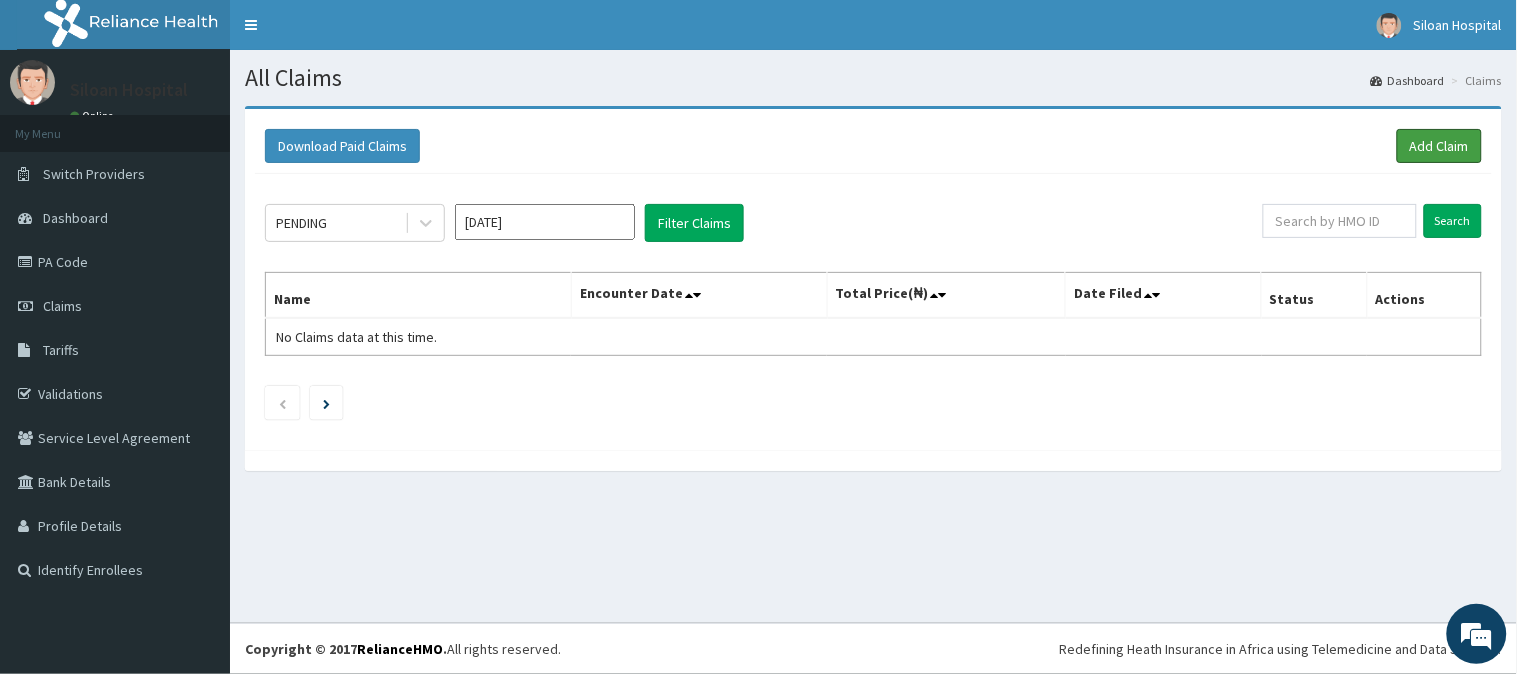 scroll, scrollTop: 0, scrollLeft: 0, axis: both 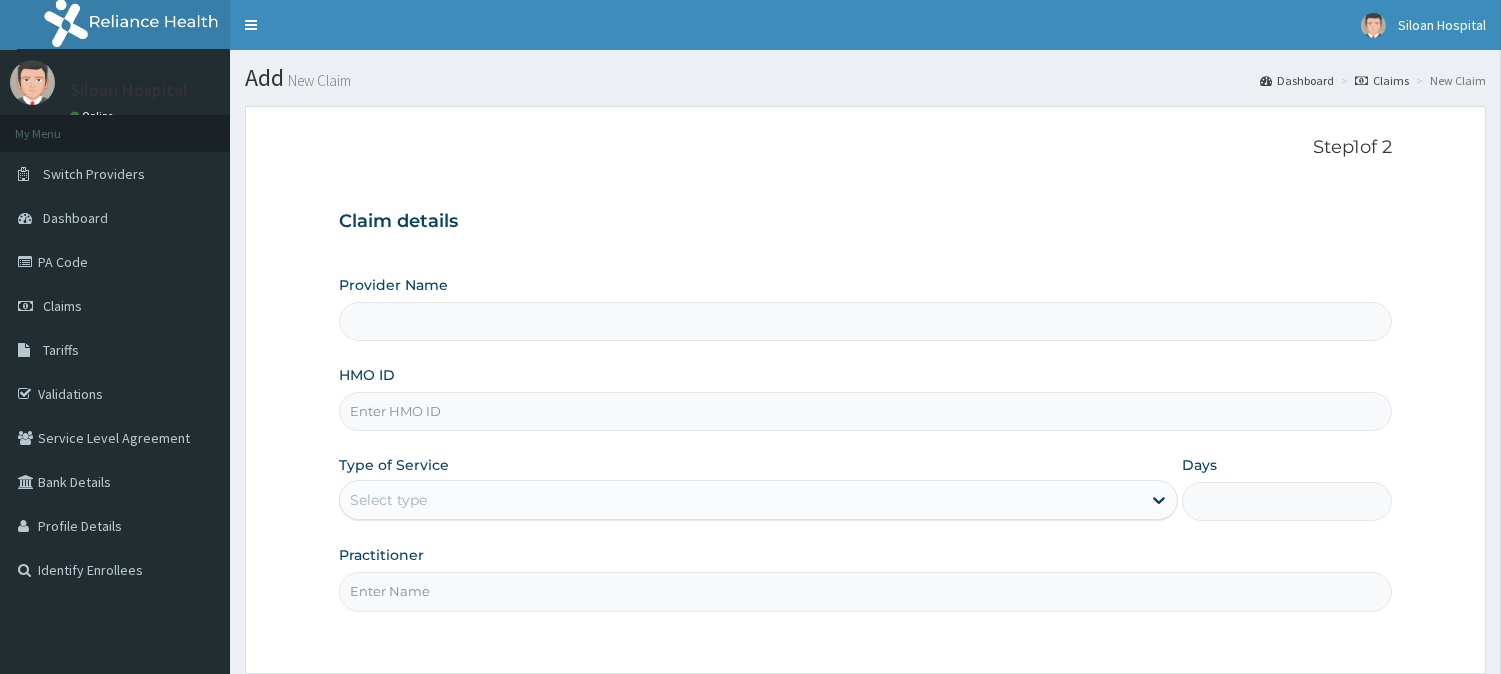 click on "HMO ID" at bounding box center [865, 411] 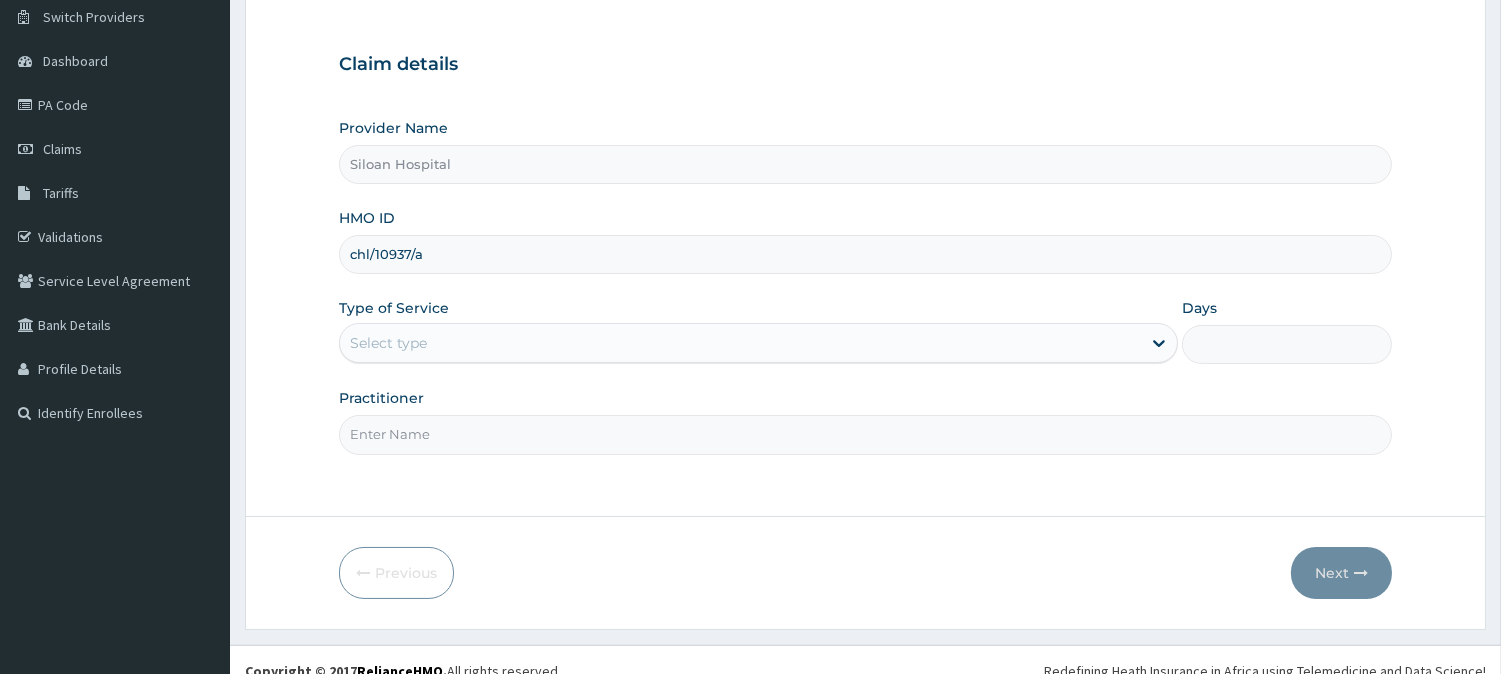 scroll, scrollTop: 178, scrollLeft: 0, axis: vertical 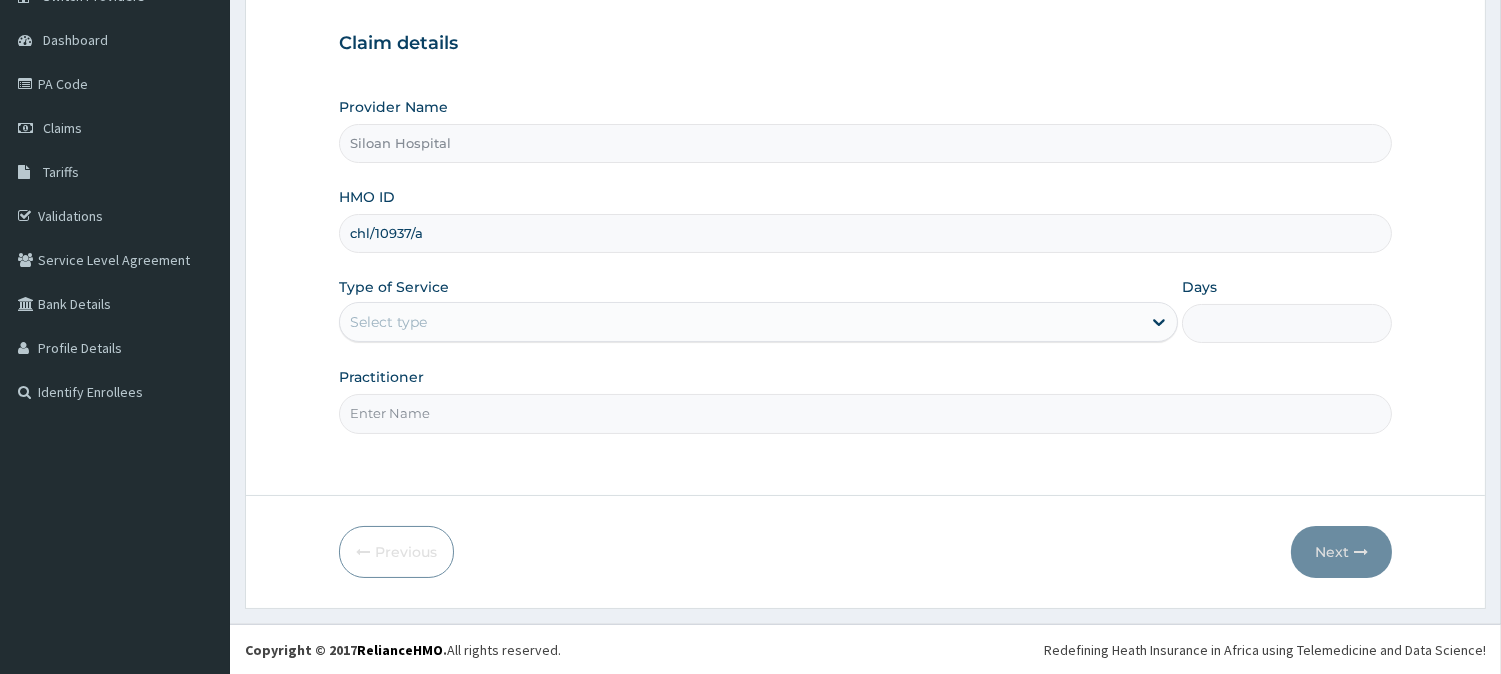 type on "chl/10937/a" 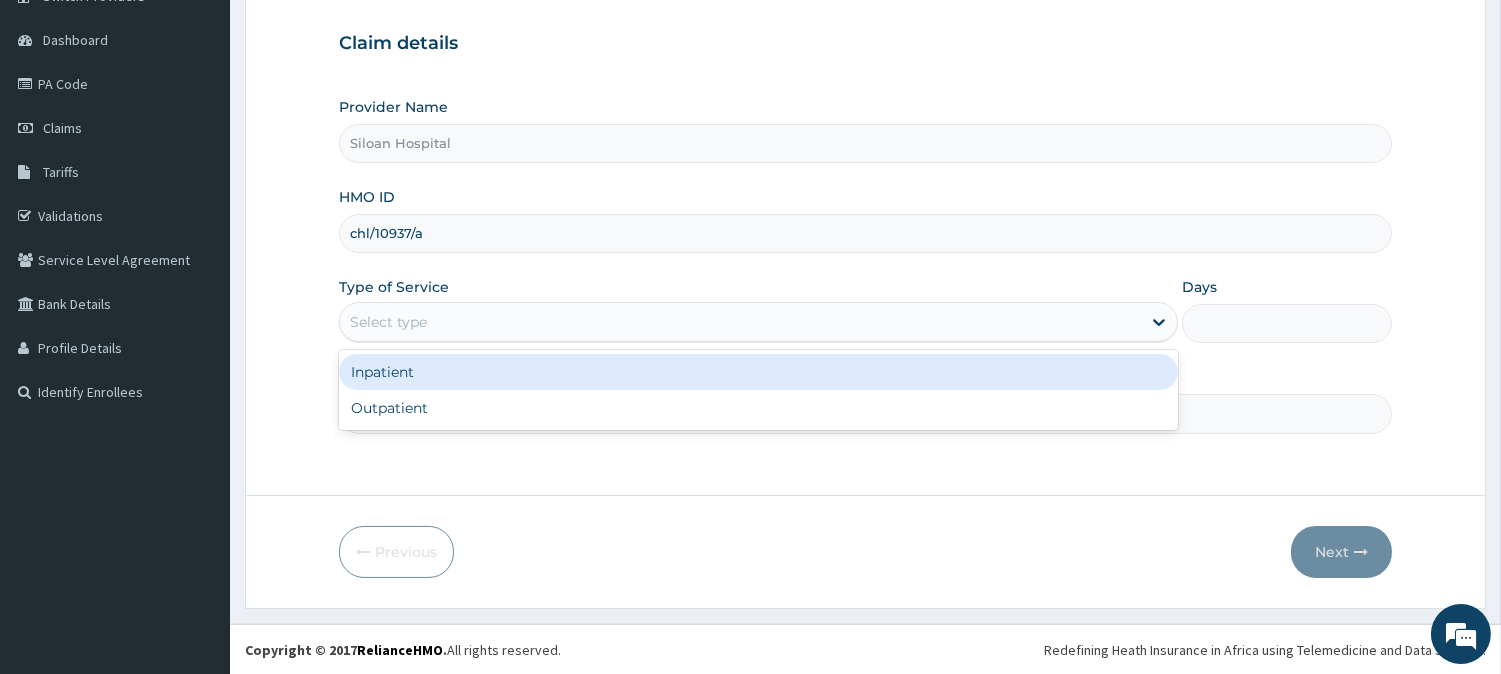 click on "Select type" at bounding box center (740, 322) 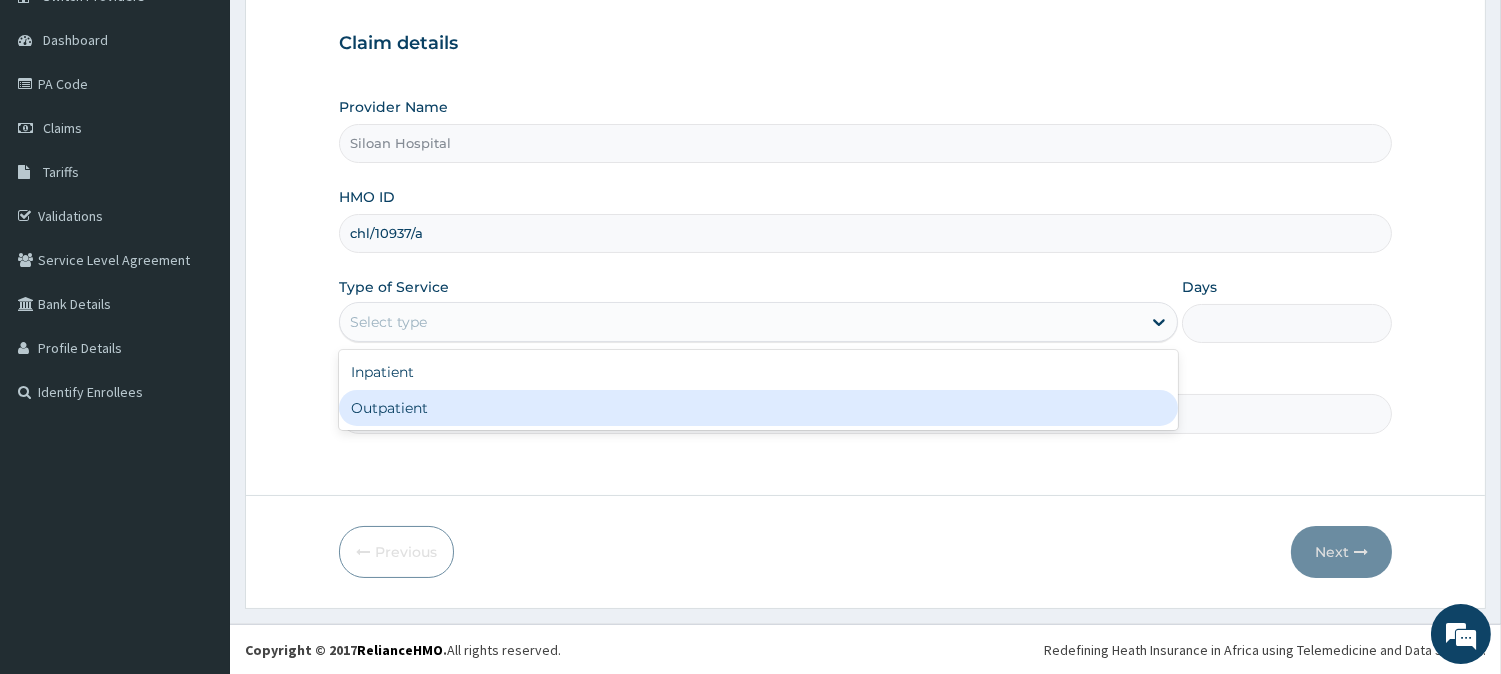 click on "Outpatient" at bounding box center [758, 408] 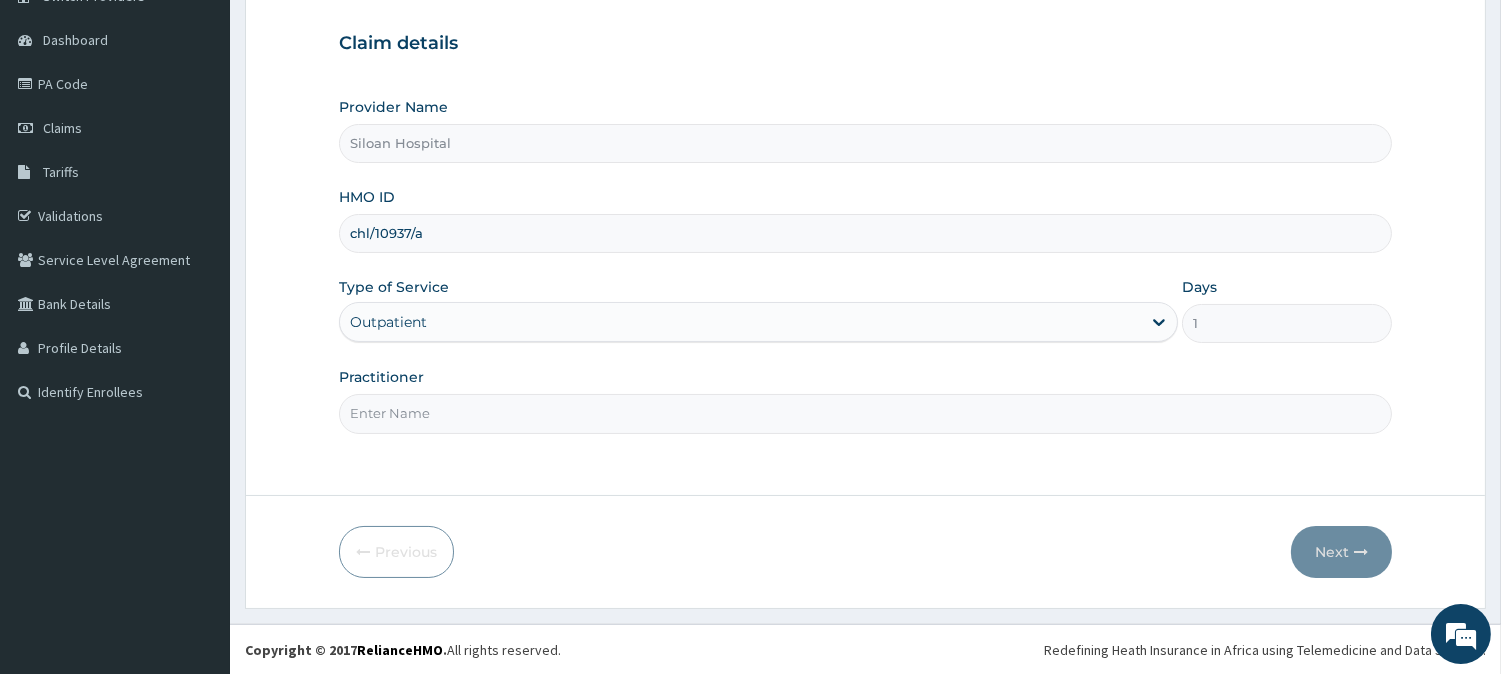 click on "Step  1  of 2 Claim details Provider Name Siloan Hospital HMO ID chl/10937/a Type of Service option Outpatient, selected.   Select is focused ,type to refine list, press Down to open the menu,  Outpatient Days 1 Practitioner" at bounding box center (865, 212) 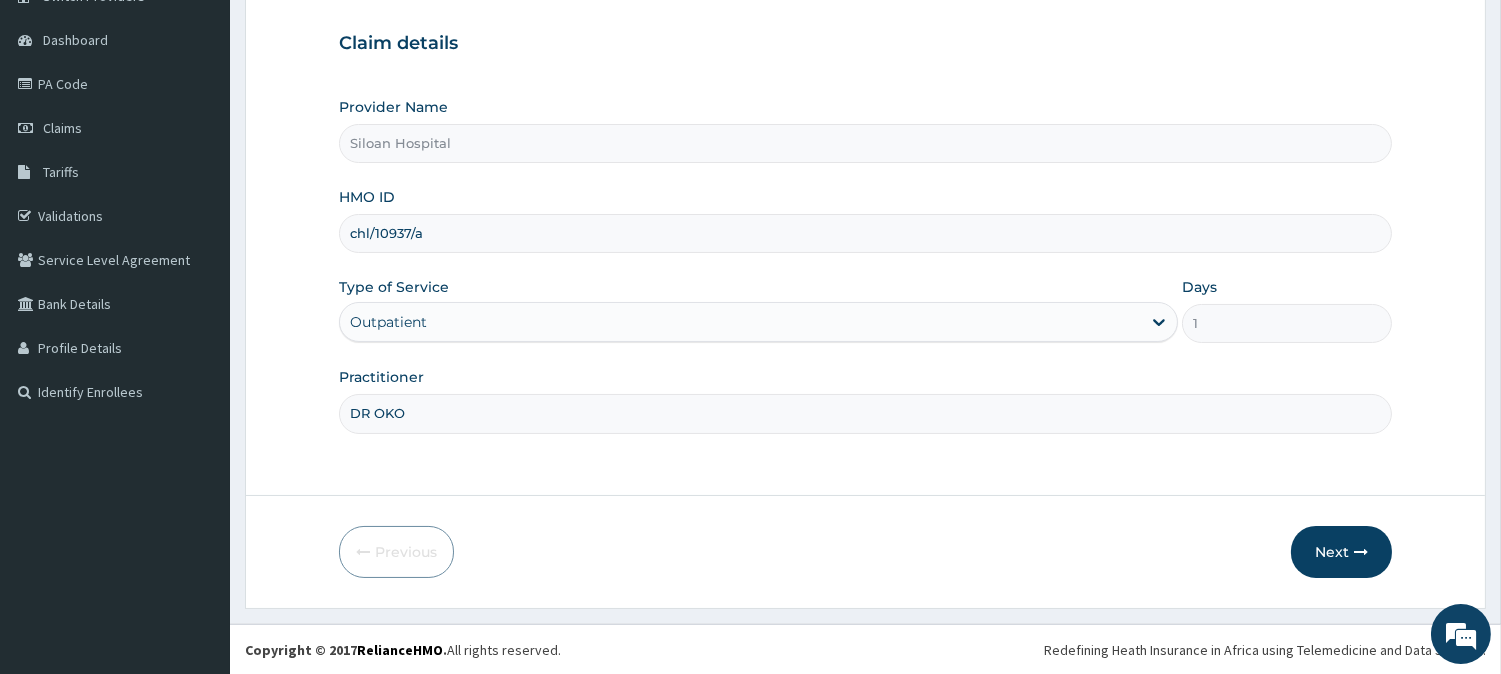 type on "DR [NAME]" 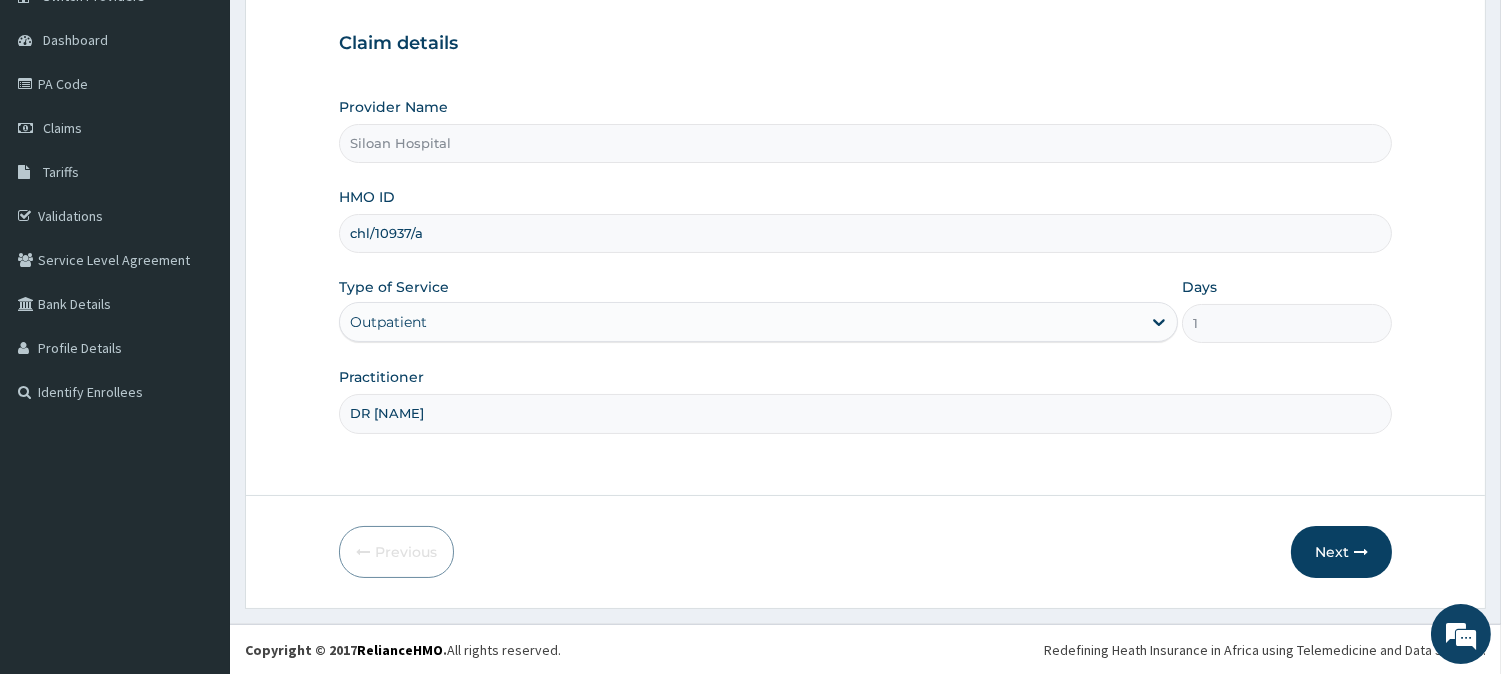 scroll, scrollTop: 0, scrollLeft: 0, axis: both 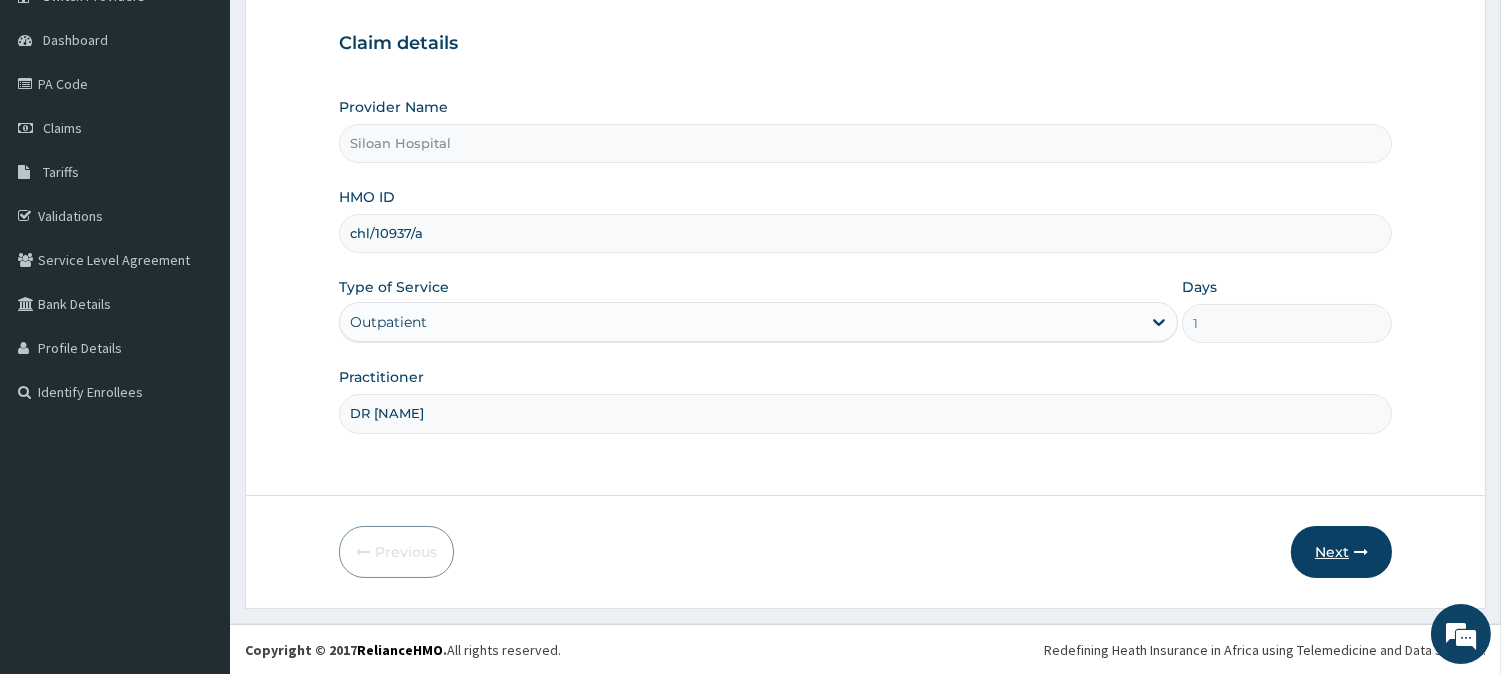 click on "Next" at bounding box center (1341, 552) 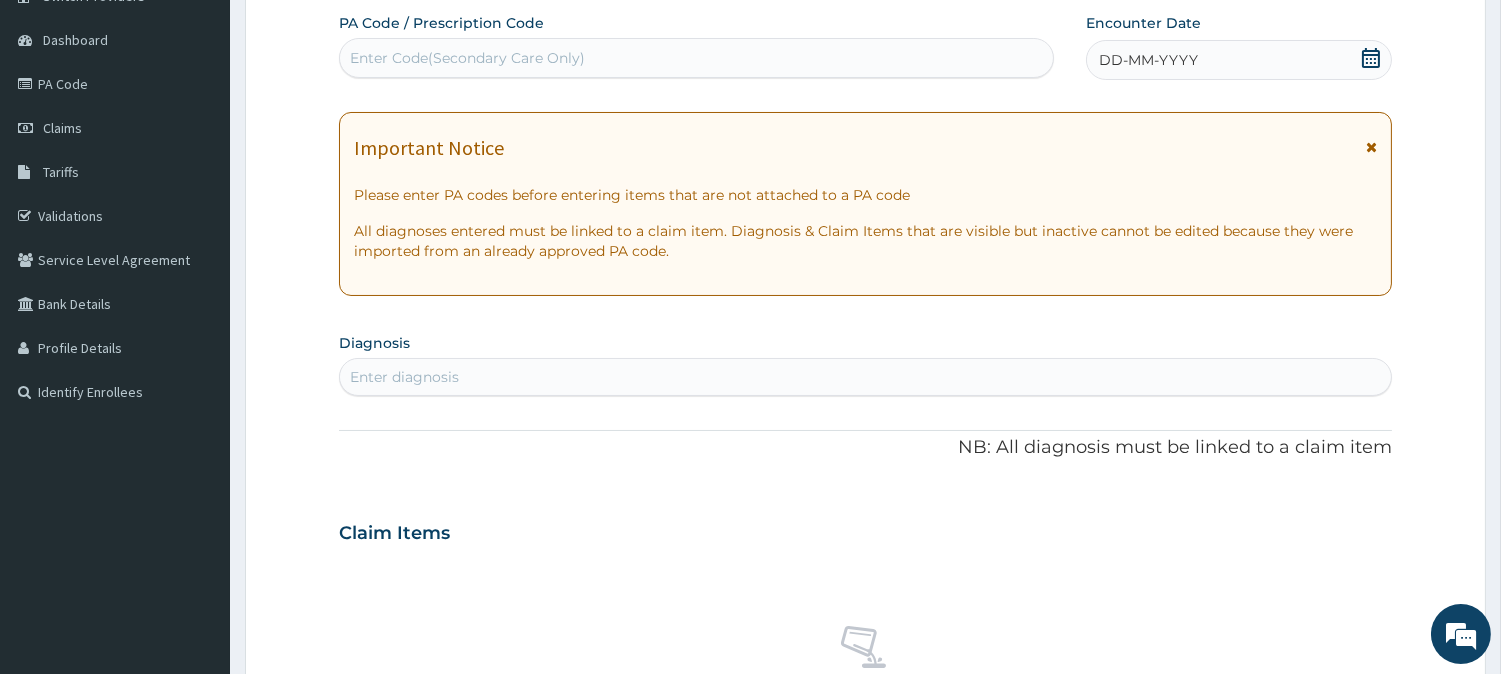 click on "Step  2  of 2 PA Code / Prescription Code Enter Code(Secondary Care Only) Encounter Date DD-MM-YYYY Important Notice Please enter PA codes before entering items that are not attached to a PA code   All diagnoses entered must be linked to a claim item. Diagnosis & Claim Items that are visible but inactive cannot be edited because they were imported from an already approved PA code. Diagnosis Enter diagnosis NB: All diagnosis must be linked to a claim item Claim Items No claim item Types Select Type Item Select Item Pair Diagnosis Select Diagnosis Unit Price 0 Add Comment" at bounding box center [865, 503] 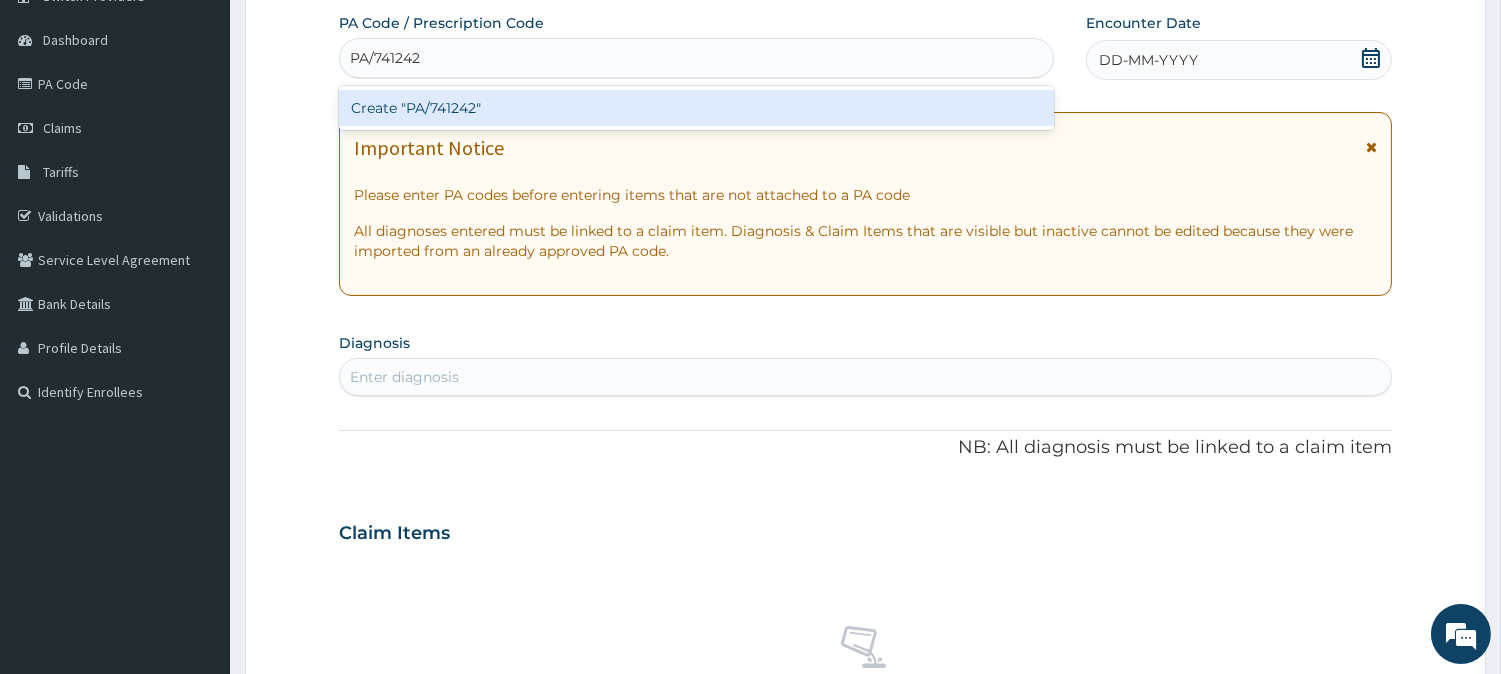 type 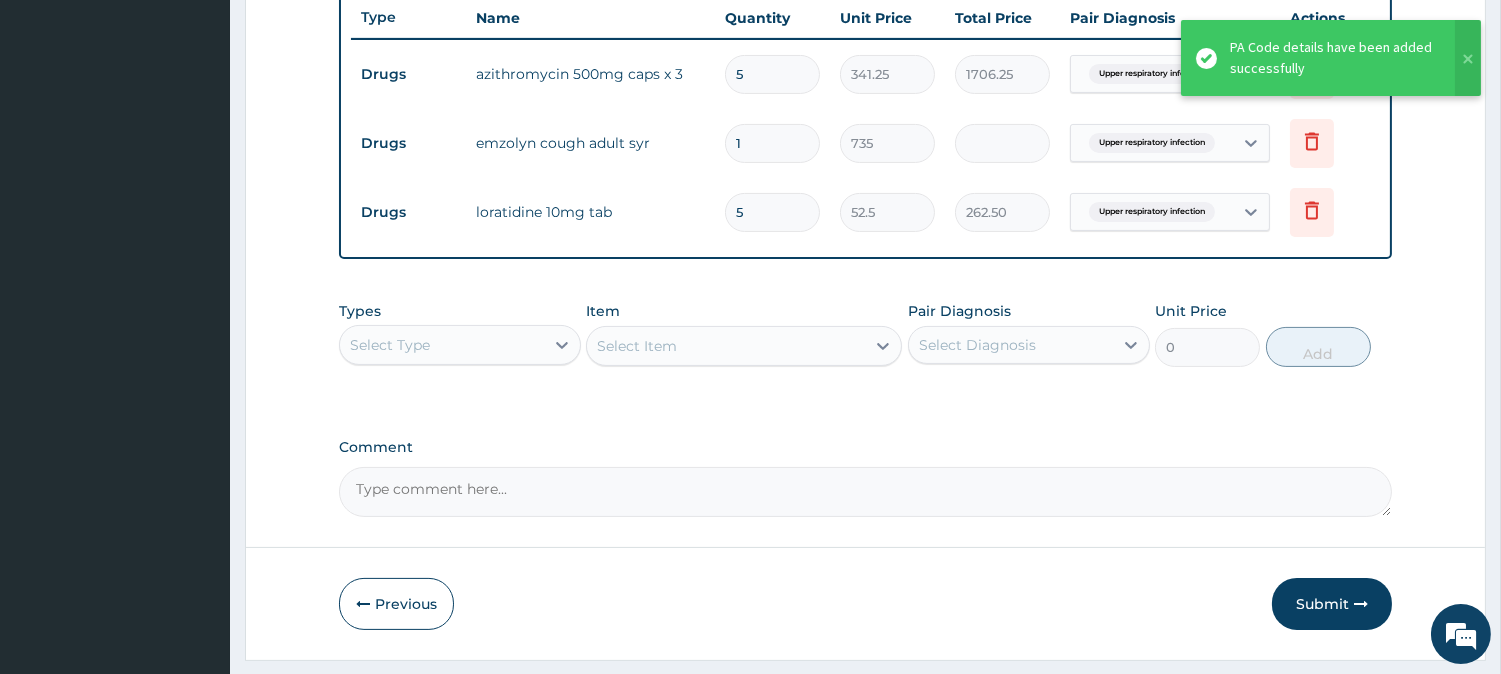 scroll, scrollTop: 760, scrollLeft: 0, axis: vertical 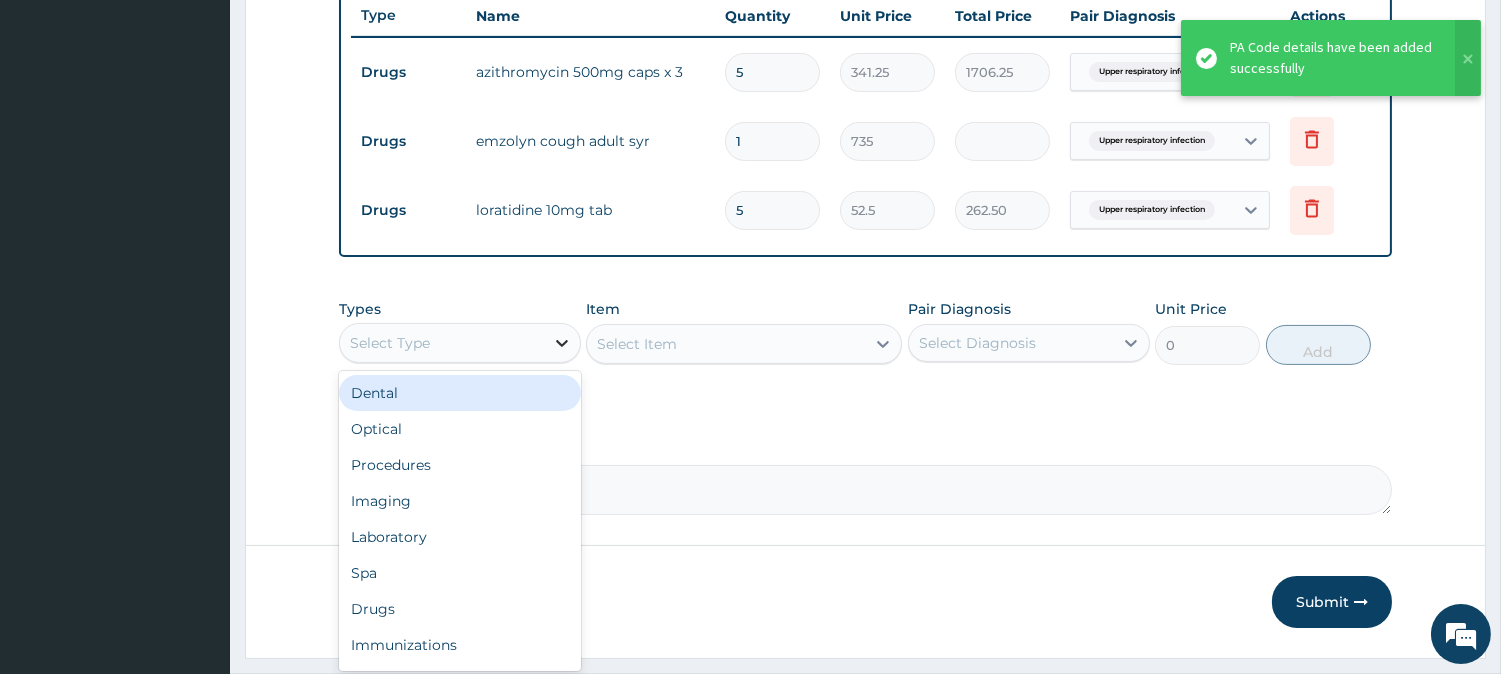 click 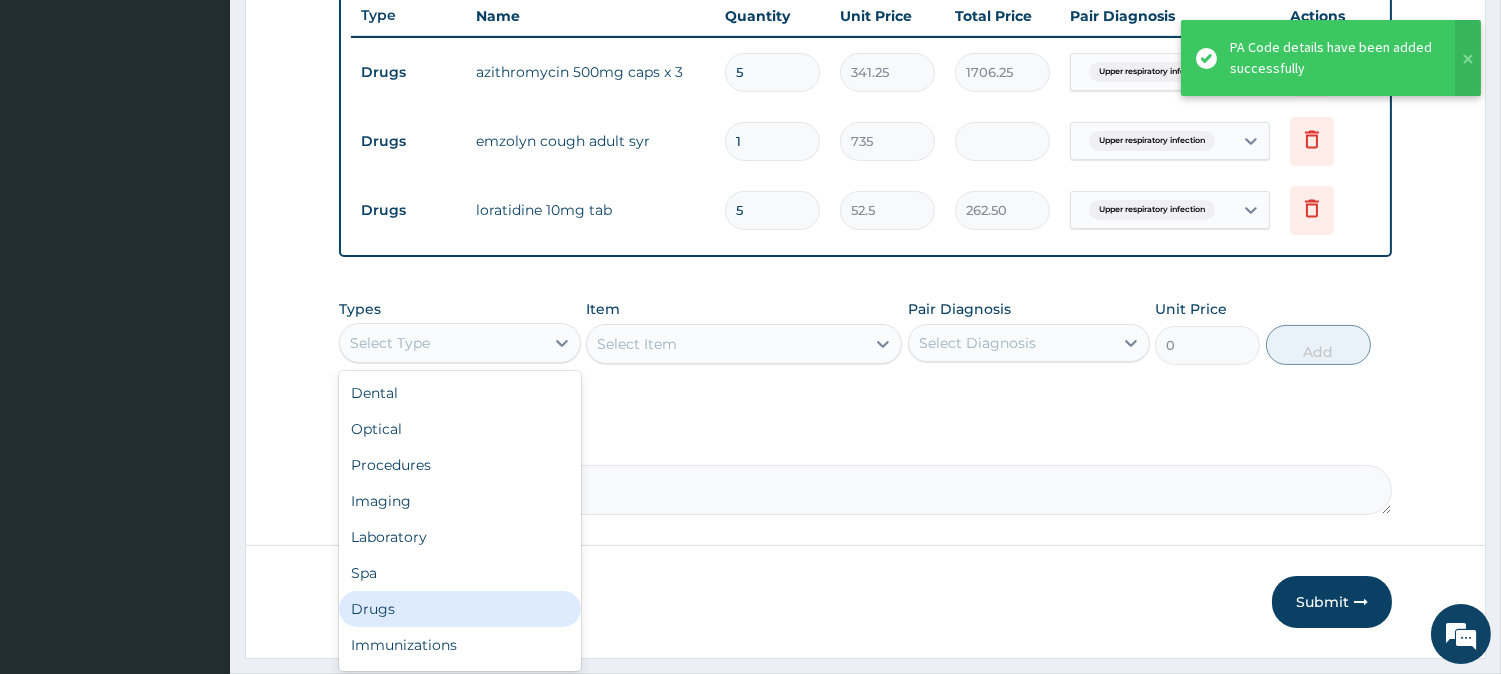 click on "Drugs" at bounding box center [460, 609] 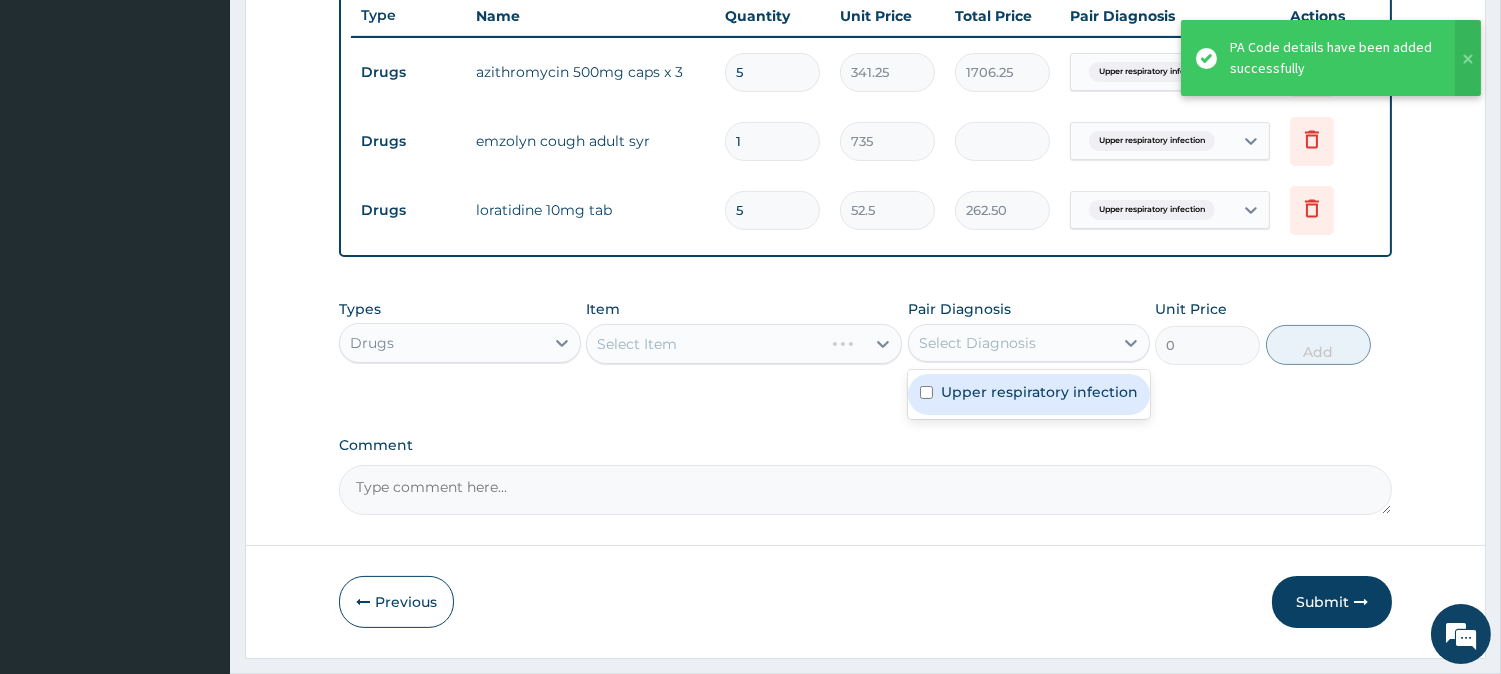 click on "Select Diagnosis" at bounding box center (977, 343) 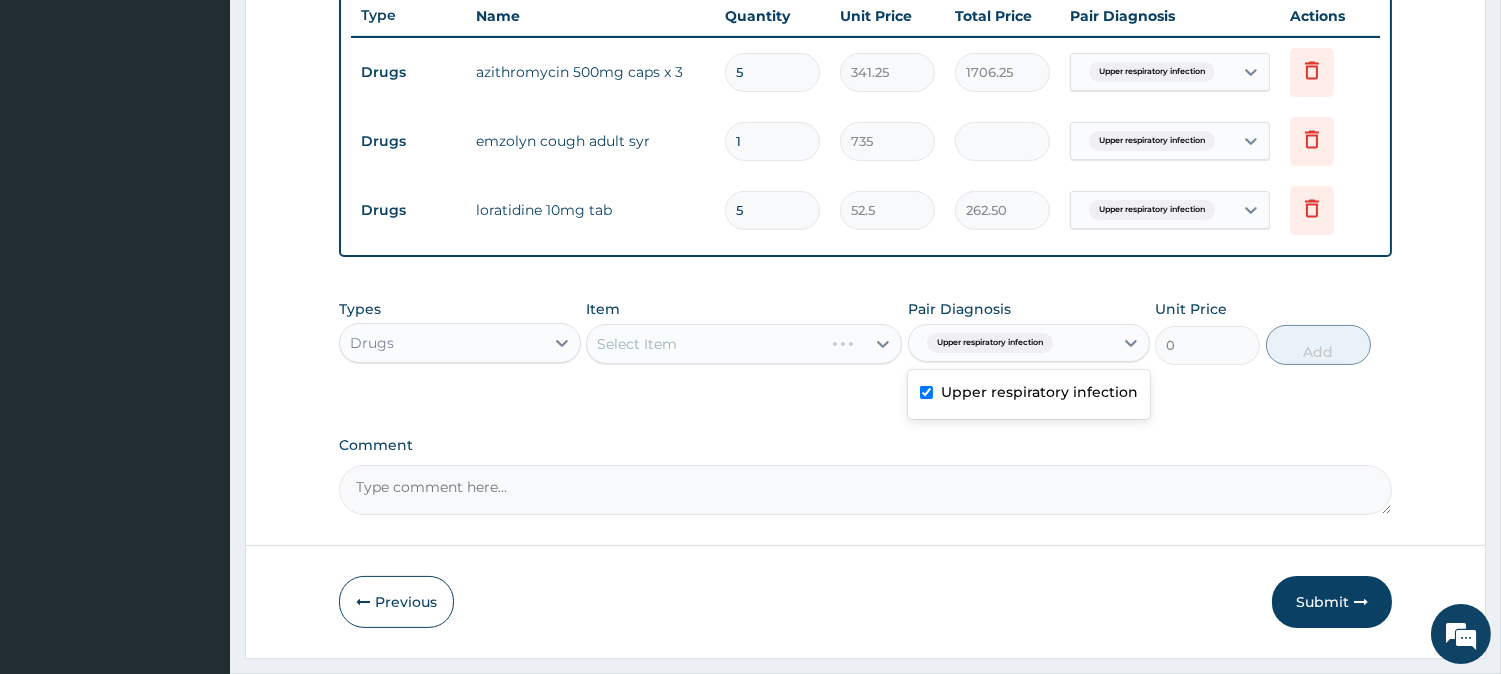 click on "Upper respiratory infection" at bounding box center [1039, 392] 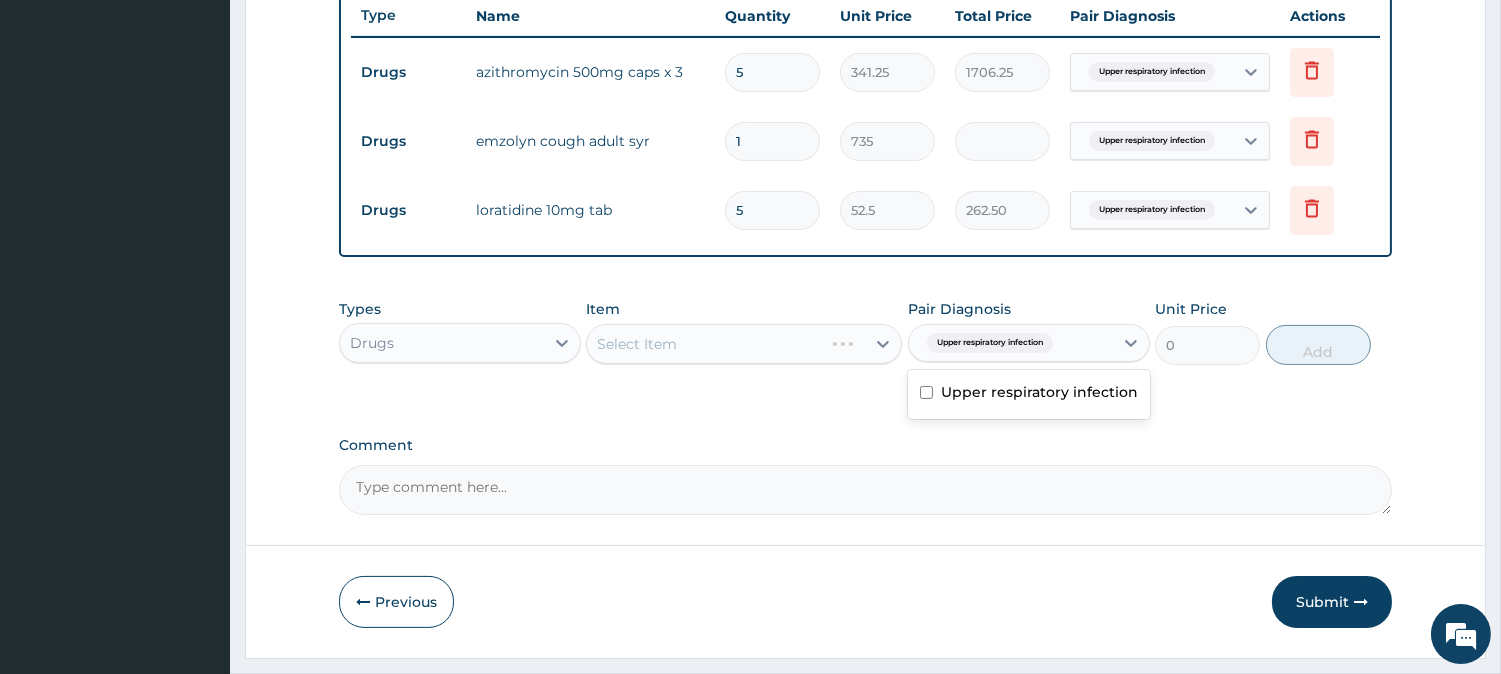 checkbox on "false" 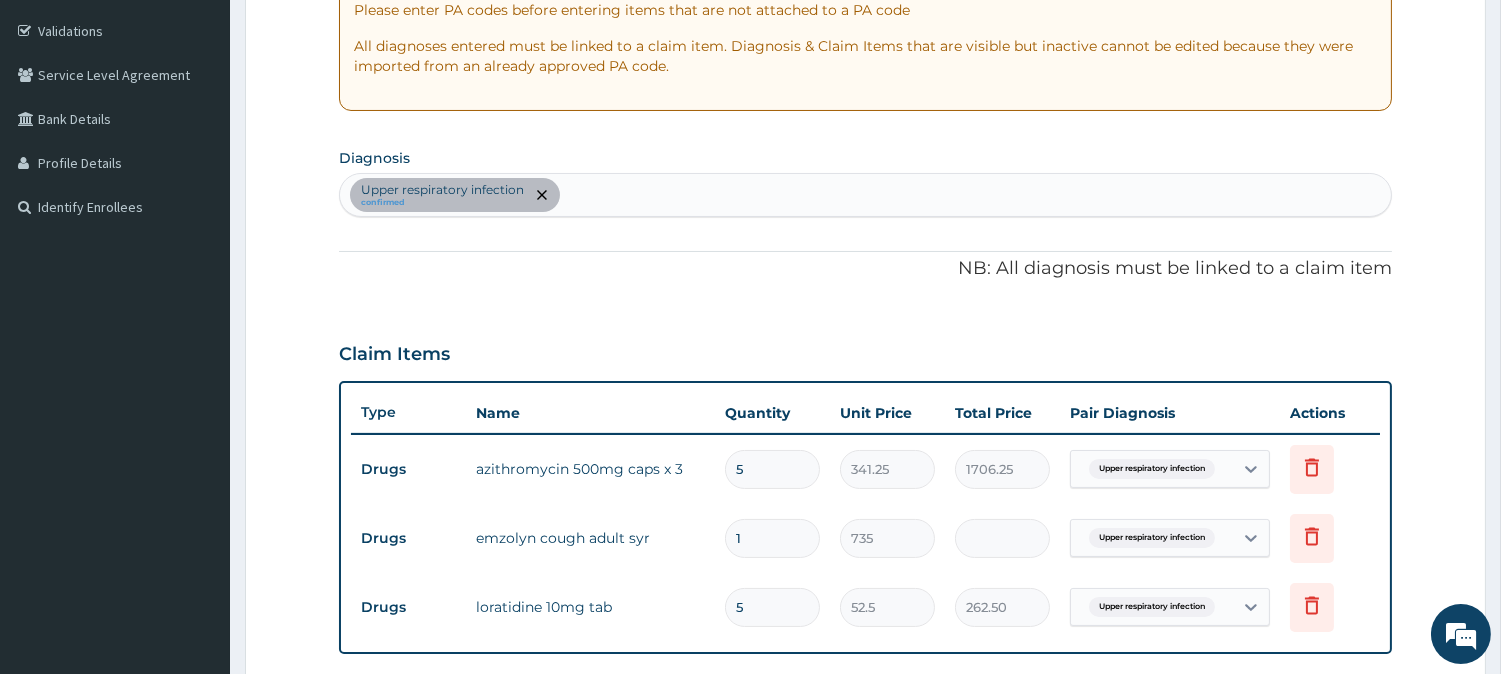 scroll, scrollTop: 315, scrollLeft: 0, axis: vertical 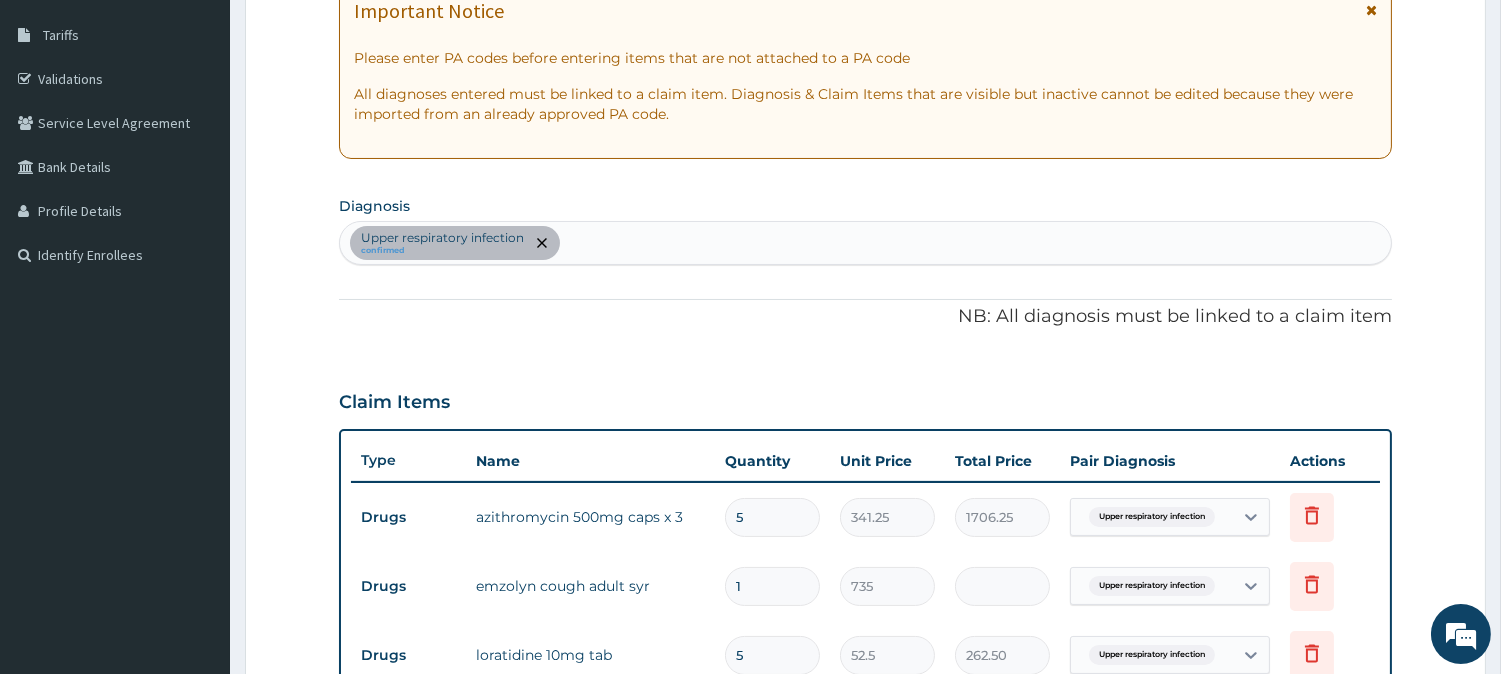 click on "Upper respiratory infection confirmed" at bounding box center (865, 243) 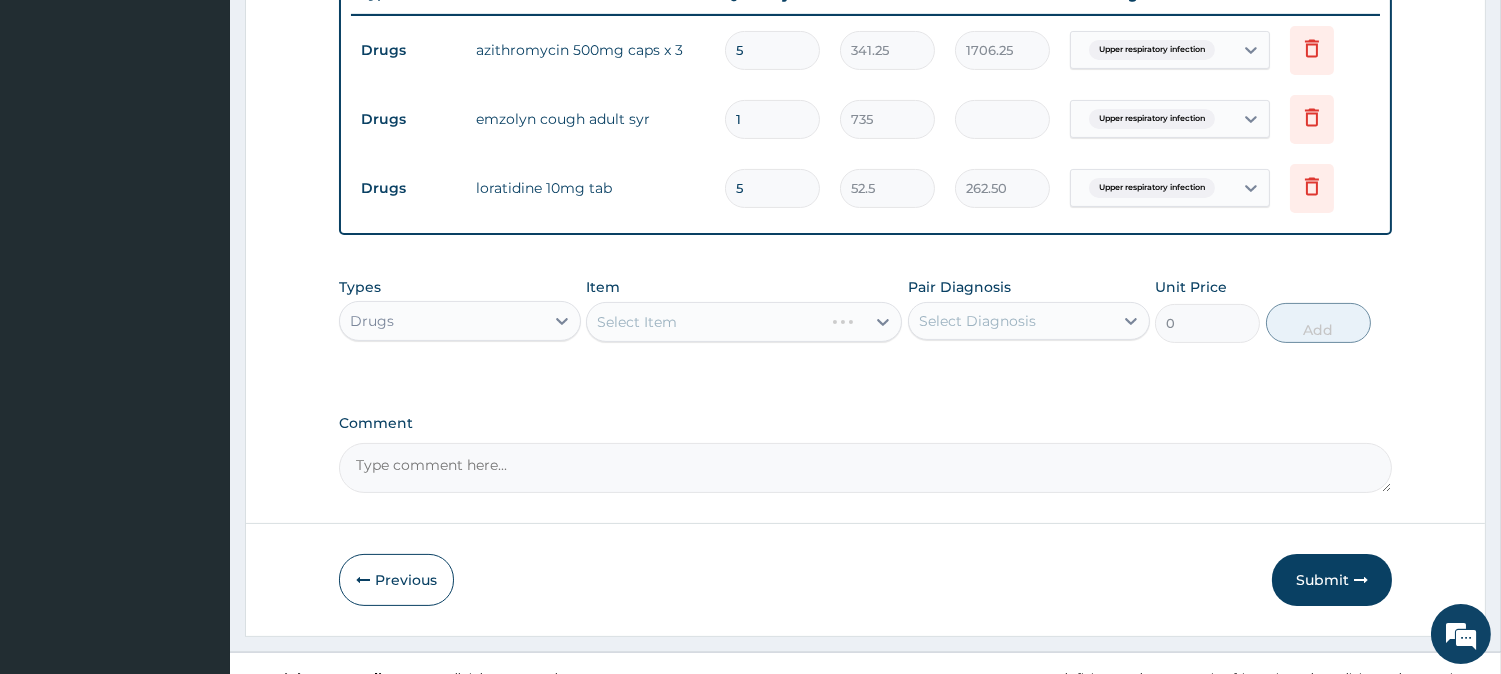 scroll, scrollTop: 810, scrollLeft: 0, axis: vertical 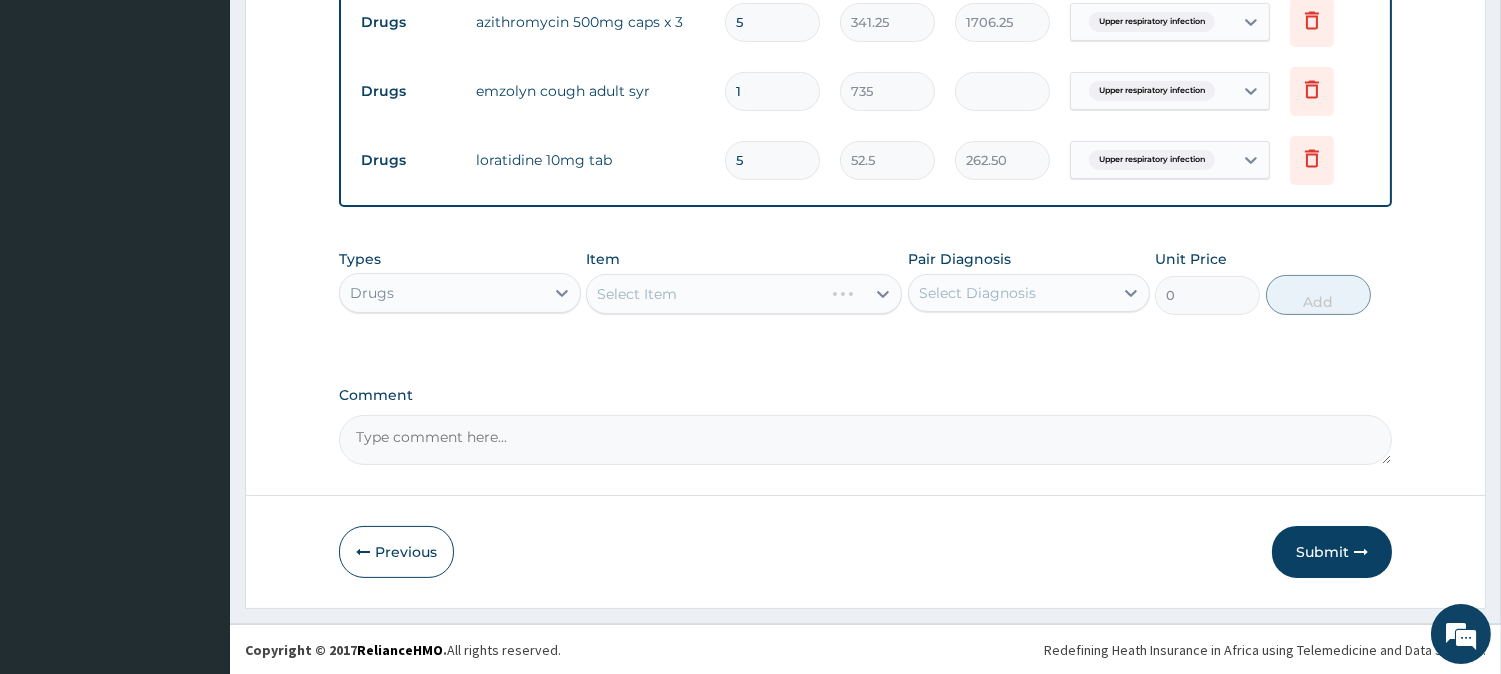 type on "BODY PAIN" 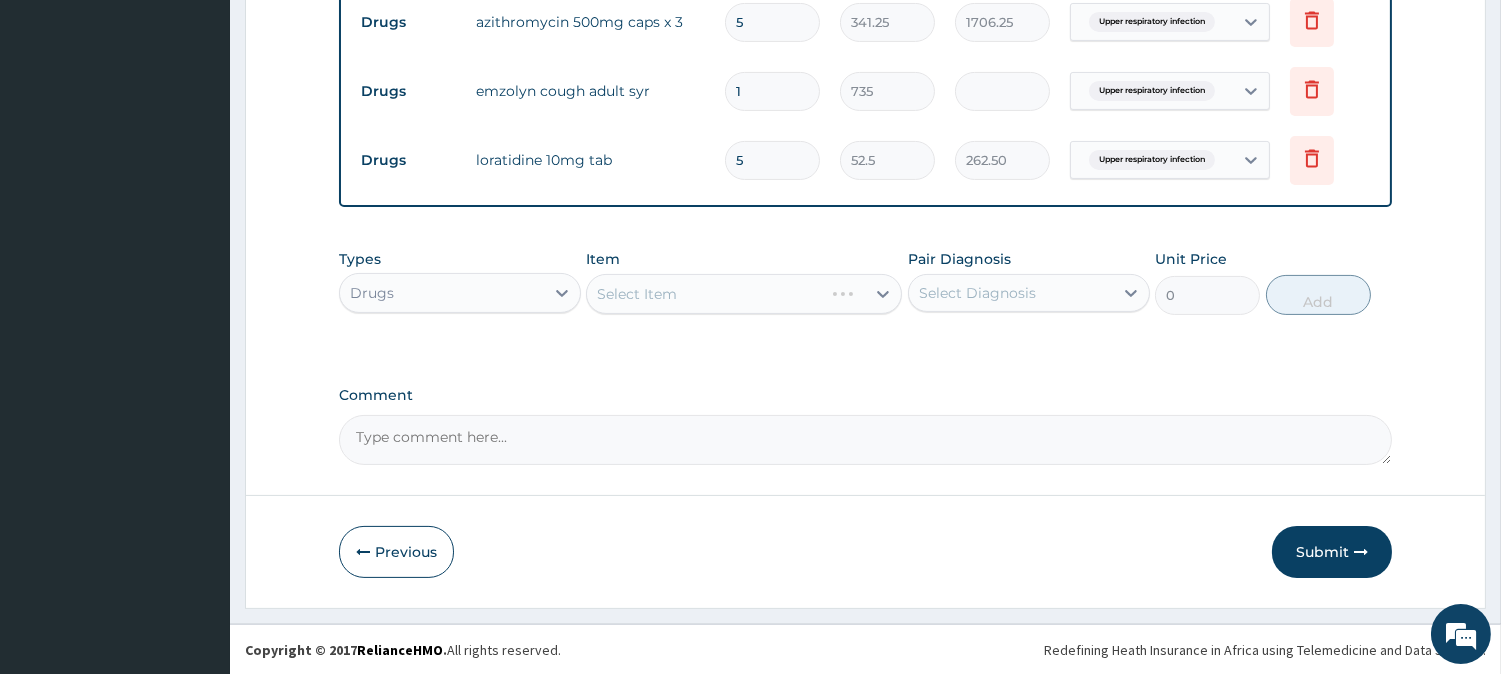 click on "Drugs" at bounding box center [442, 293] 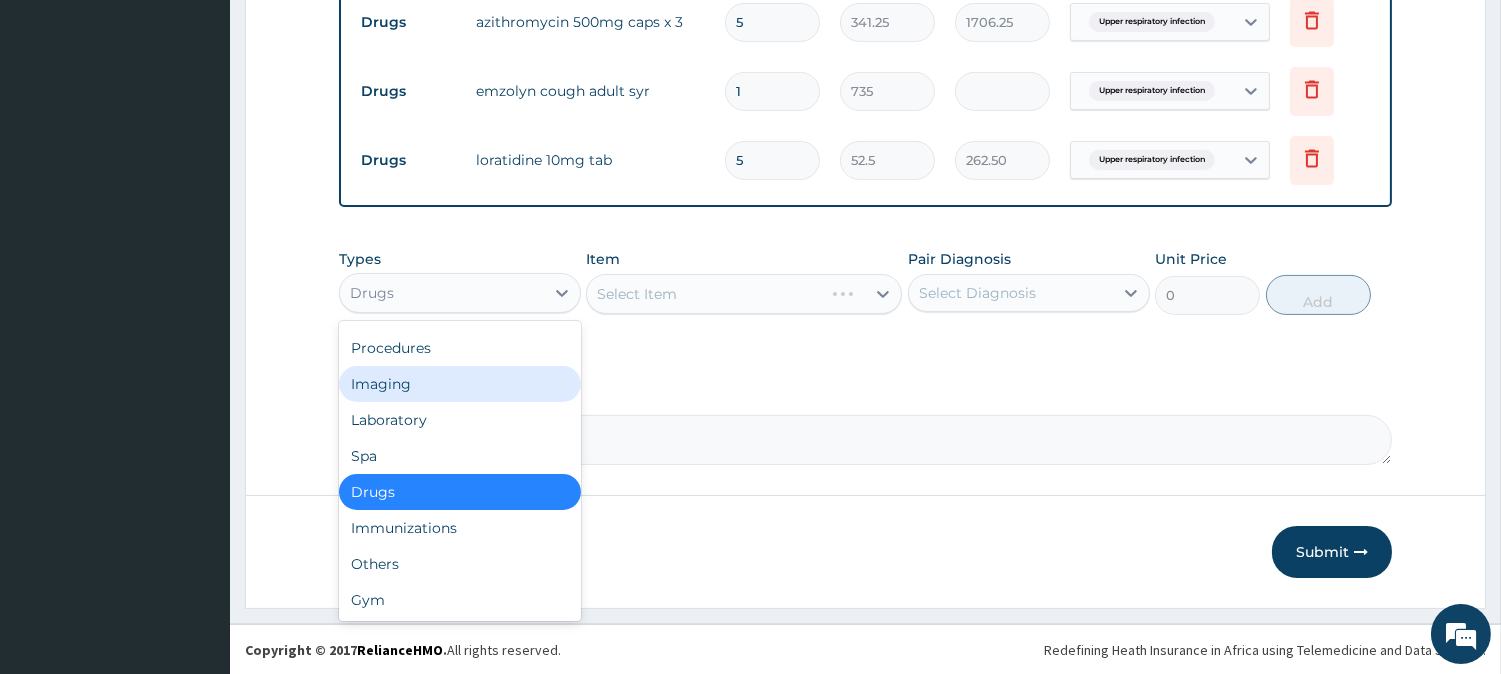 scroll, scrollTop: 0, scrollLeft: 0, axis: both 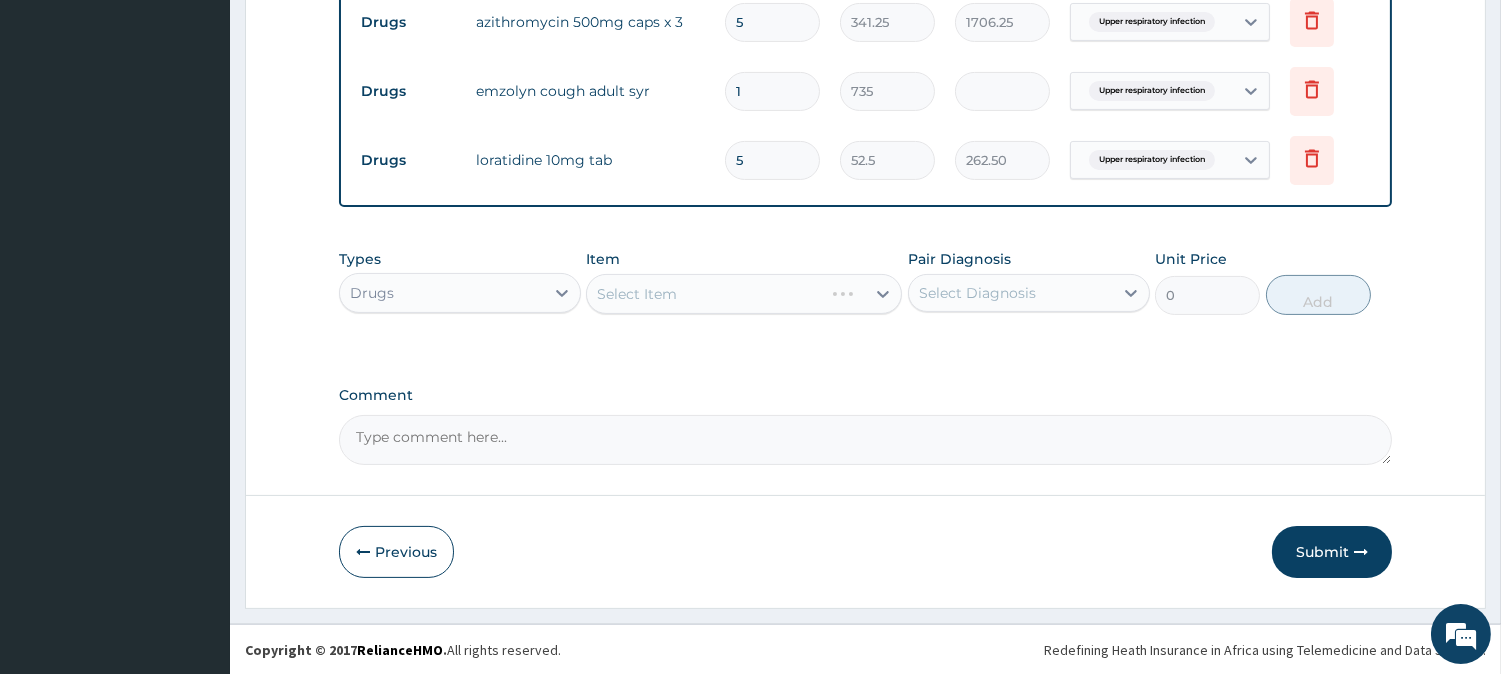 drag, startPoint x: 422, startPoint y: 206, endPoint x: 422, endPoint y: 222, distance: 16 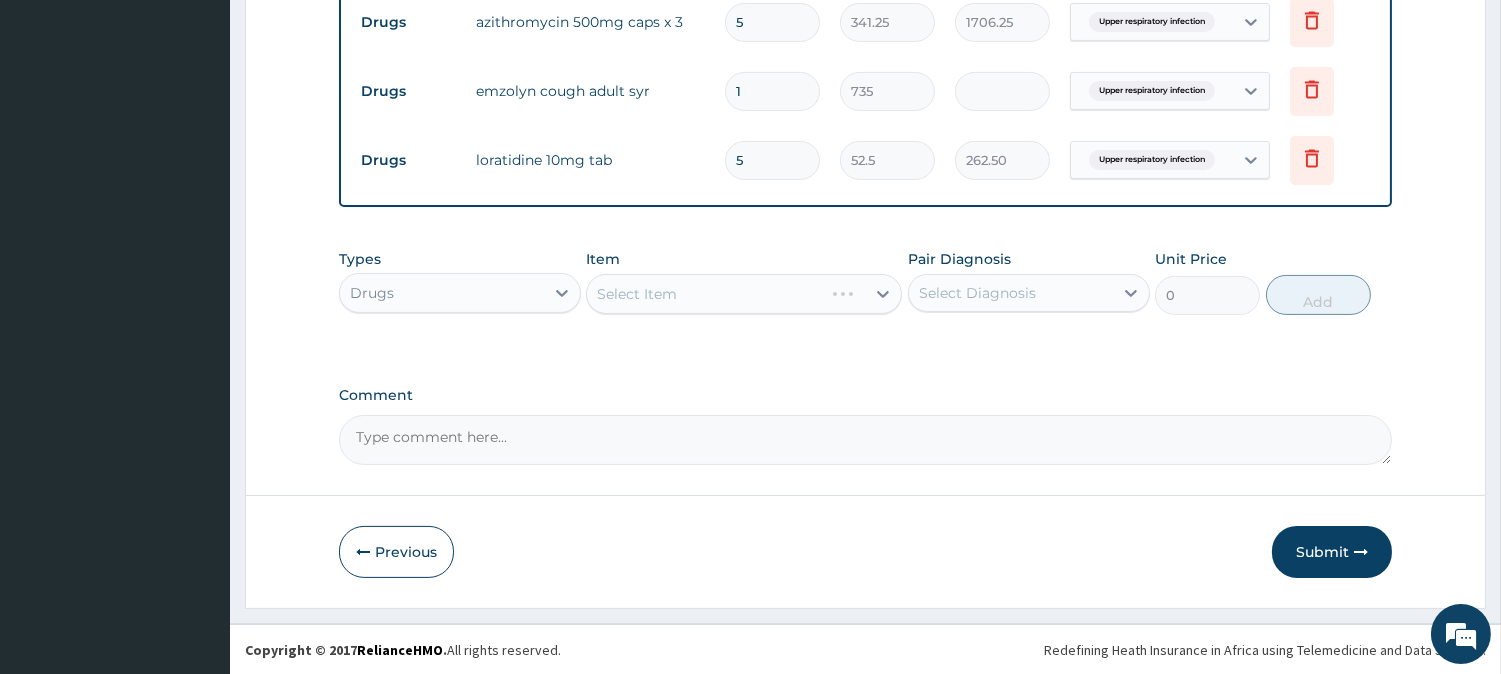 click on "PA Code / Prescription Code PA/[NUMBER] Encounter Date [DATE] Important Notice Please enter PA codes before entering items that are not attached to a PA code   All diagnoses entered must be linked to a claim item. Diagnosis & Claim Items that are visible but inactive cannot be edited because they were imported from an already approved PA code. Diagnosis Upper respiratory infection confirmed Item not found, kindly enter the correct diagnosis NB: All diagnosis must be linked to a claim item Claim Items Type Name Quantity Unit Price Total Price Pair Diagnosis Actions Drugs azithromycin 500mg caps x 3 5 341.25 1706.25 Upper respiratory infection Delete Drugs emzolyn cough adult syr 1 735 735.00 Upper respiratory infection Delete Drugs loratidine 10mg tab 5 52.5 262.50 Upper respiratory infection Delete Types Drugs Item Select Item Pair Diagnosis Select Diagnosis Unit Price 0 Add Comment" at bounding box center (865, -77) 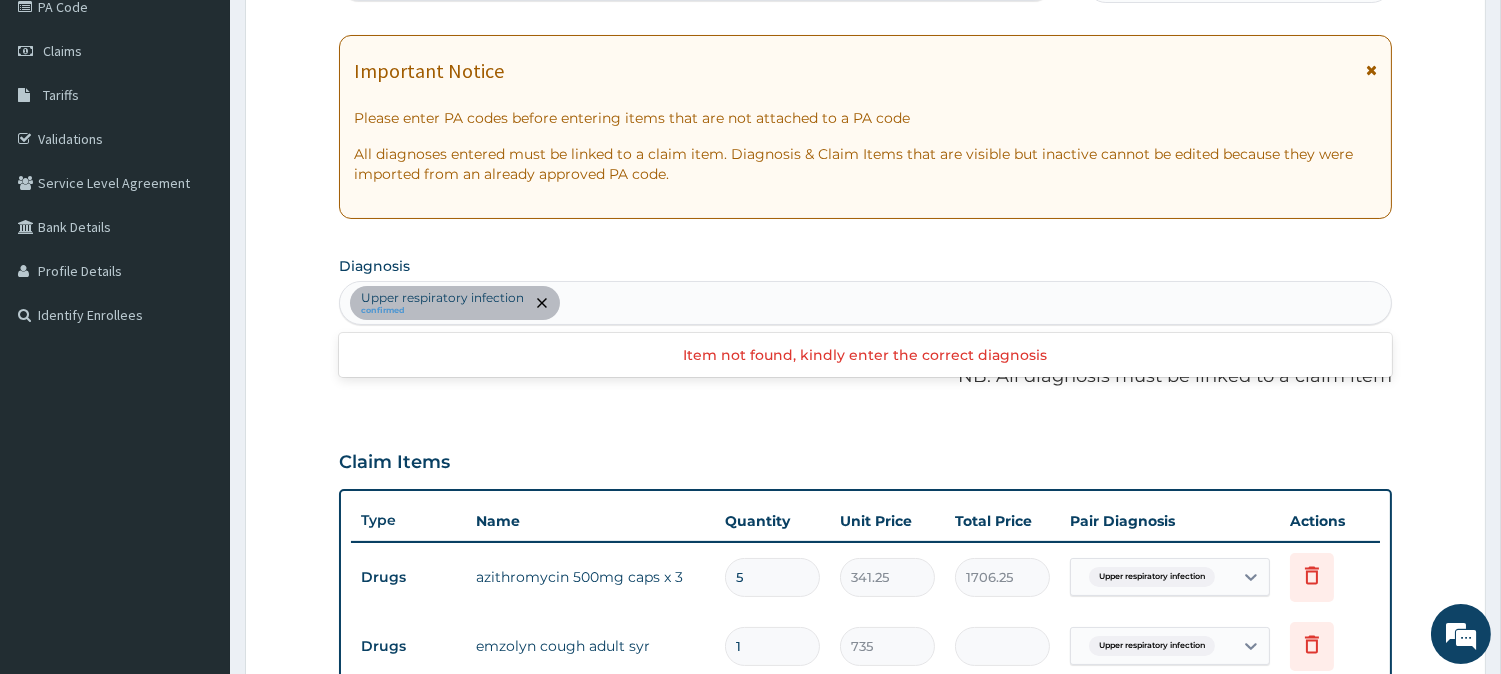 scroll, scrollTop: 254, scrollLeft: 0, axis: vertical 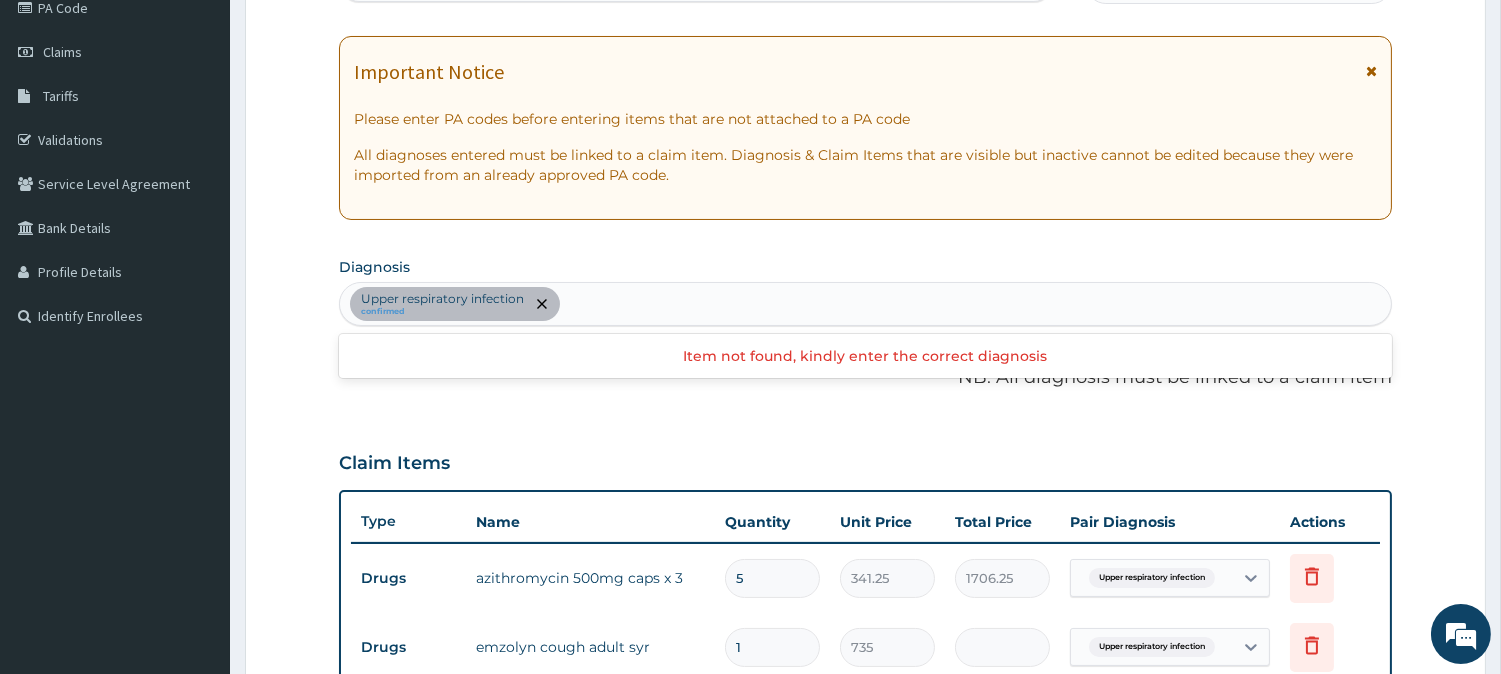 click on "Upper respiratory infection confirmed" at bounding box center (865, 304) 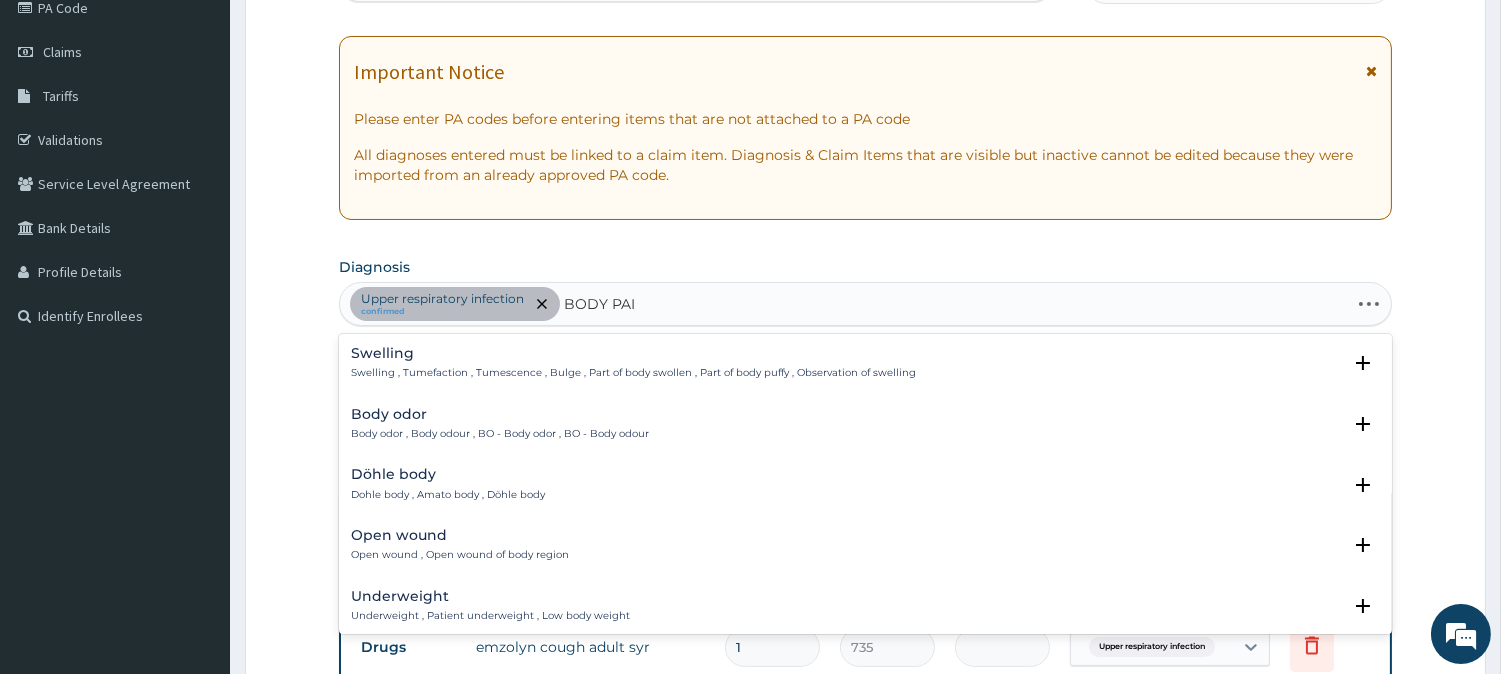 type on "BODY PAIN" 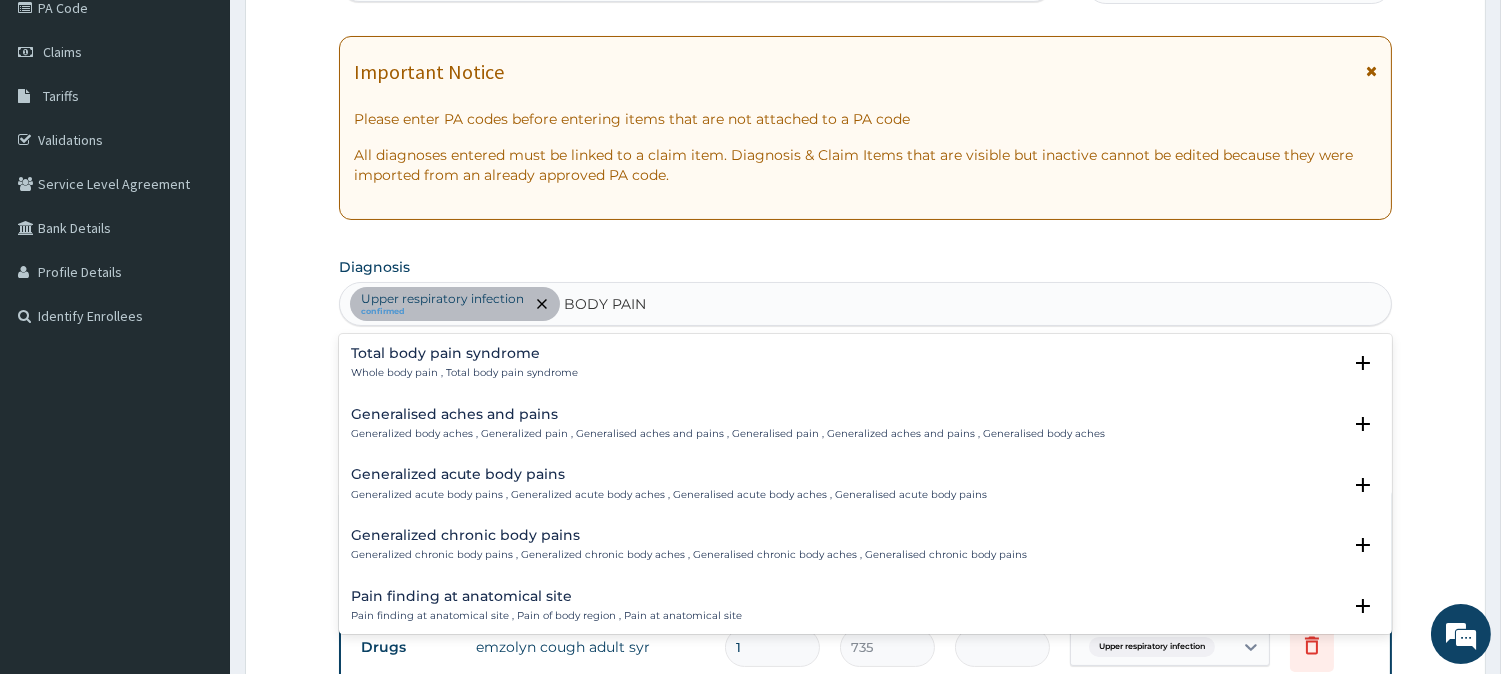 click on "Generalized body aches , Generalized pain , Generalised aches and pains , Generalised pain , Generalized aches and pains , Generalised body aches" at bounding box center (728, 434) 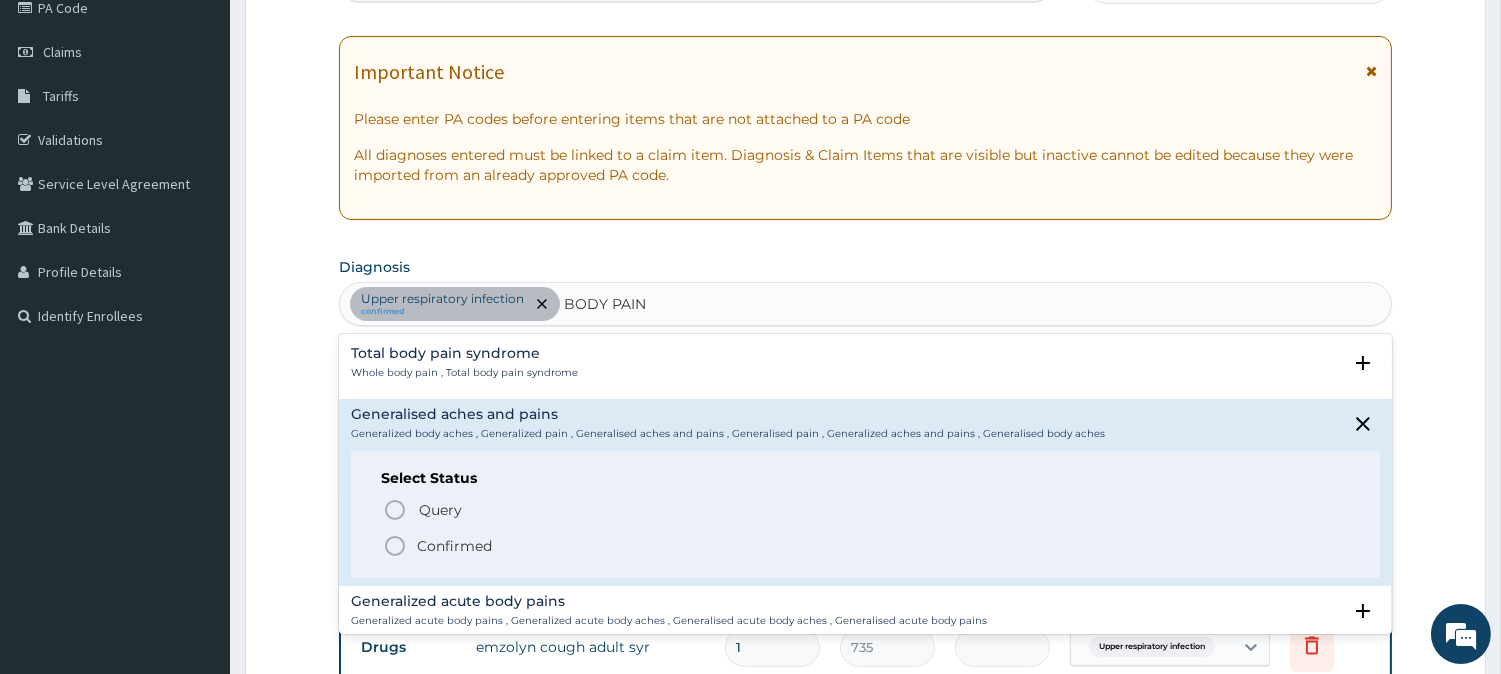 click on "Confirmed" at bounding box center [454, 546] 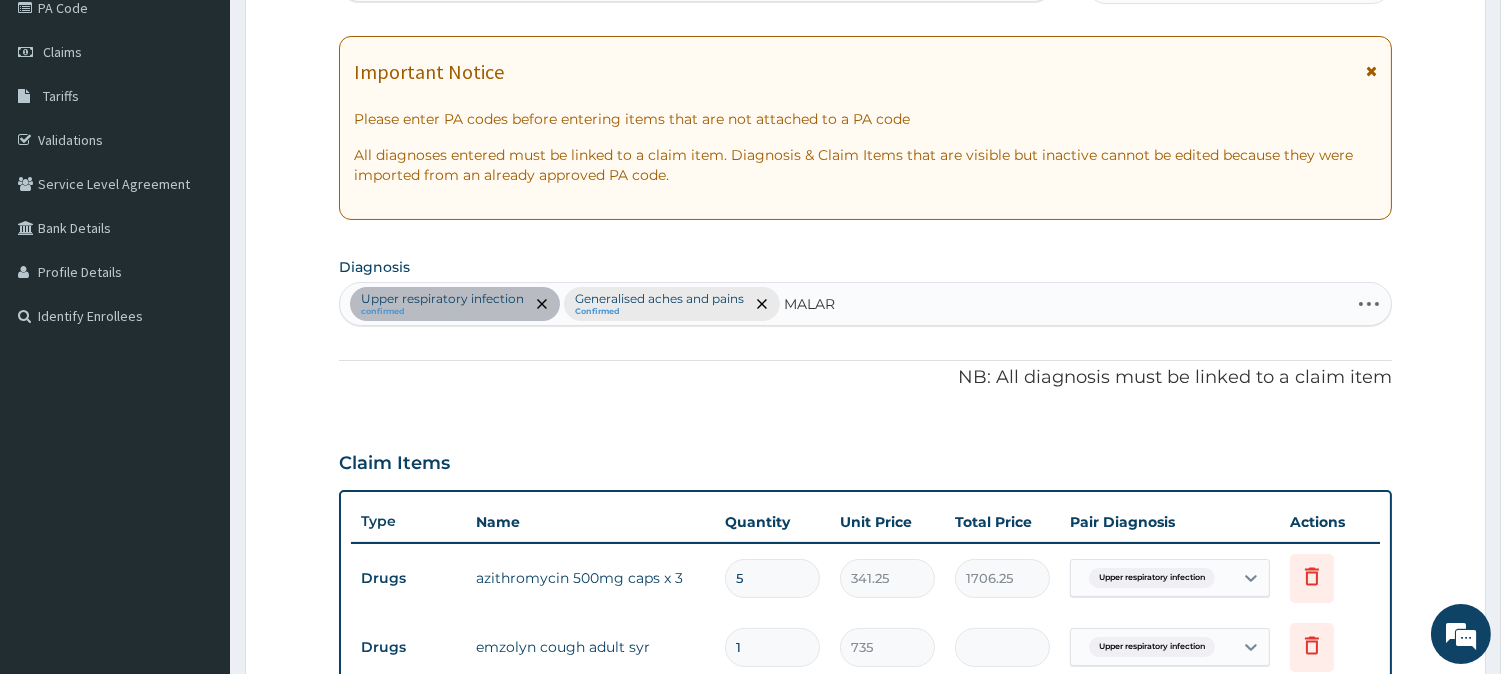 type on "MALARI" 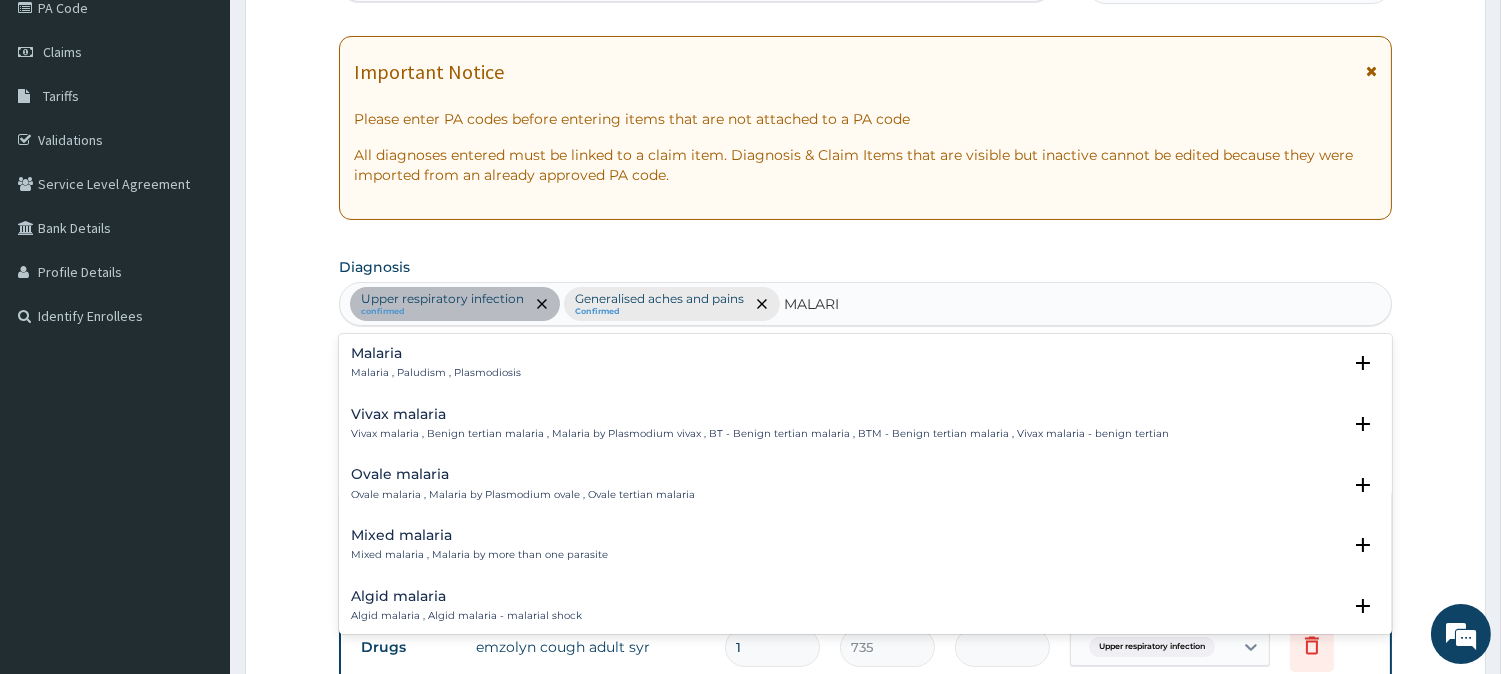click on "Malaria Malaria , Paludism , Plasmodiosis" at bounding box center [865, 363] 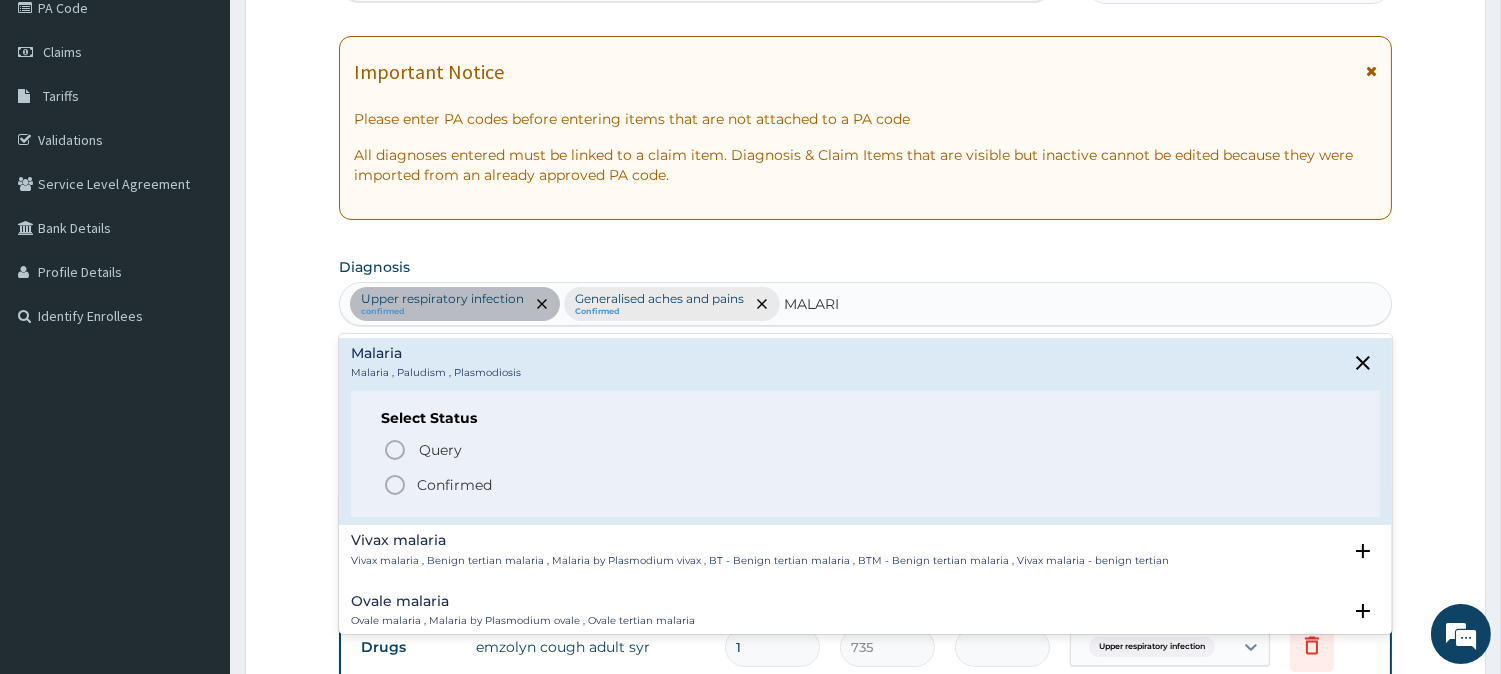 click on "Confirmed" at bounding box center (866, 485) 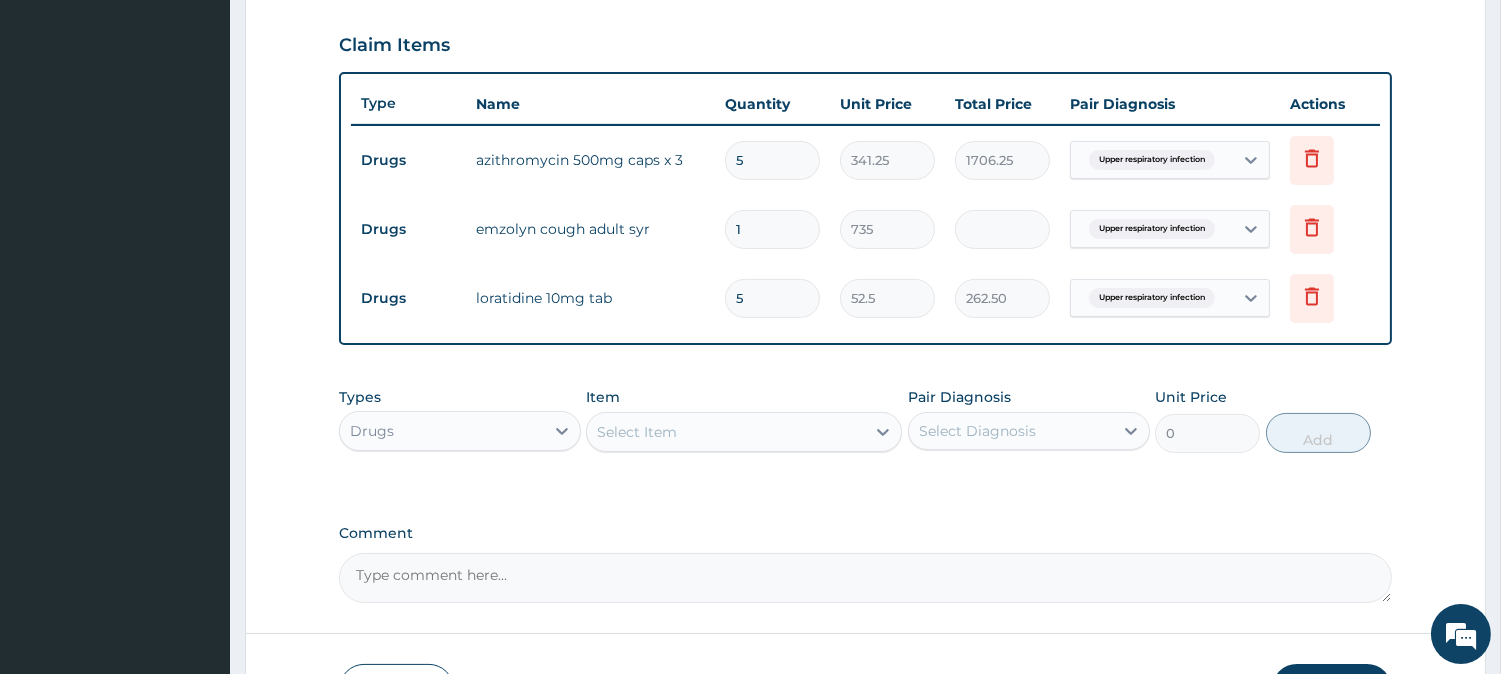 scroll, scrollTop: 698, scrollLeft: 0, axis: vertical 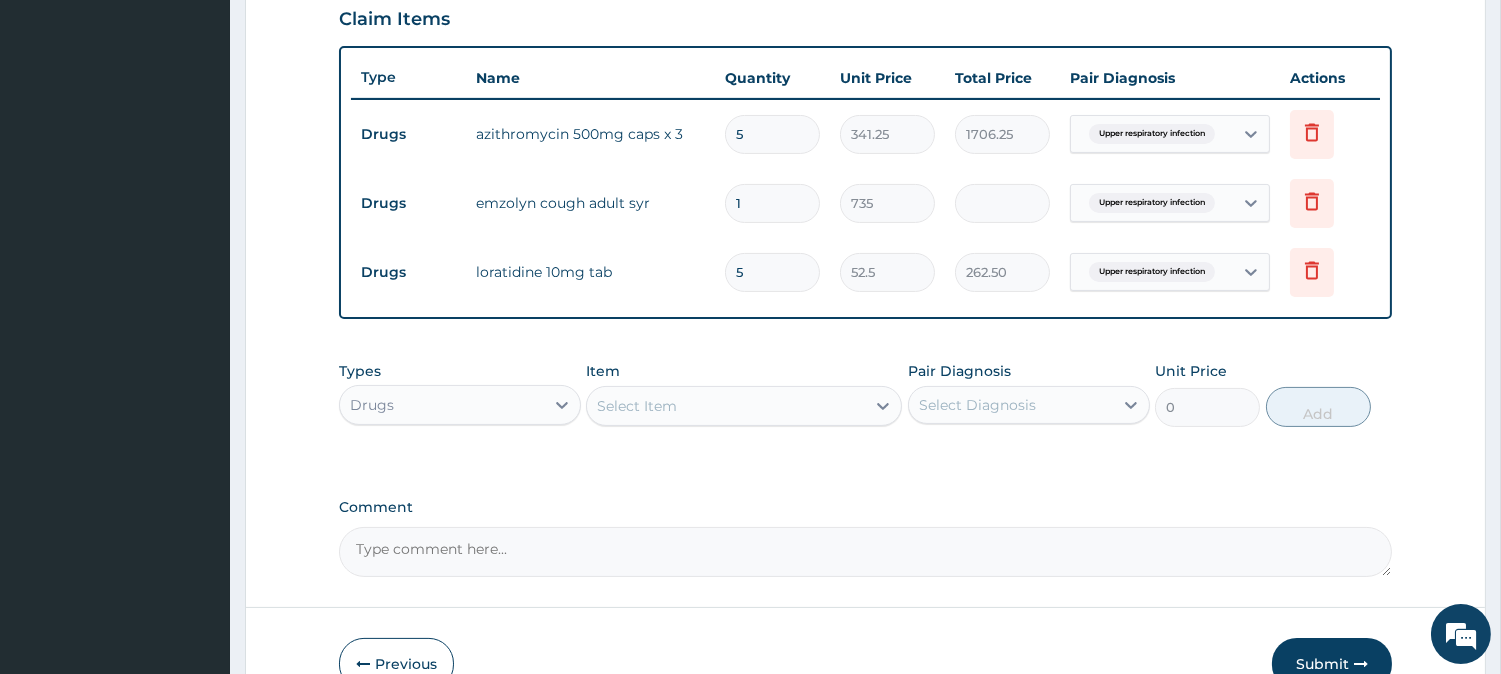 click on "Select Diagnosis" at bounding box center (1011, 405) 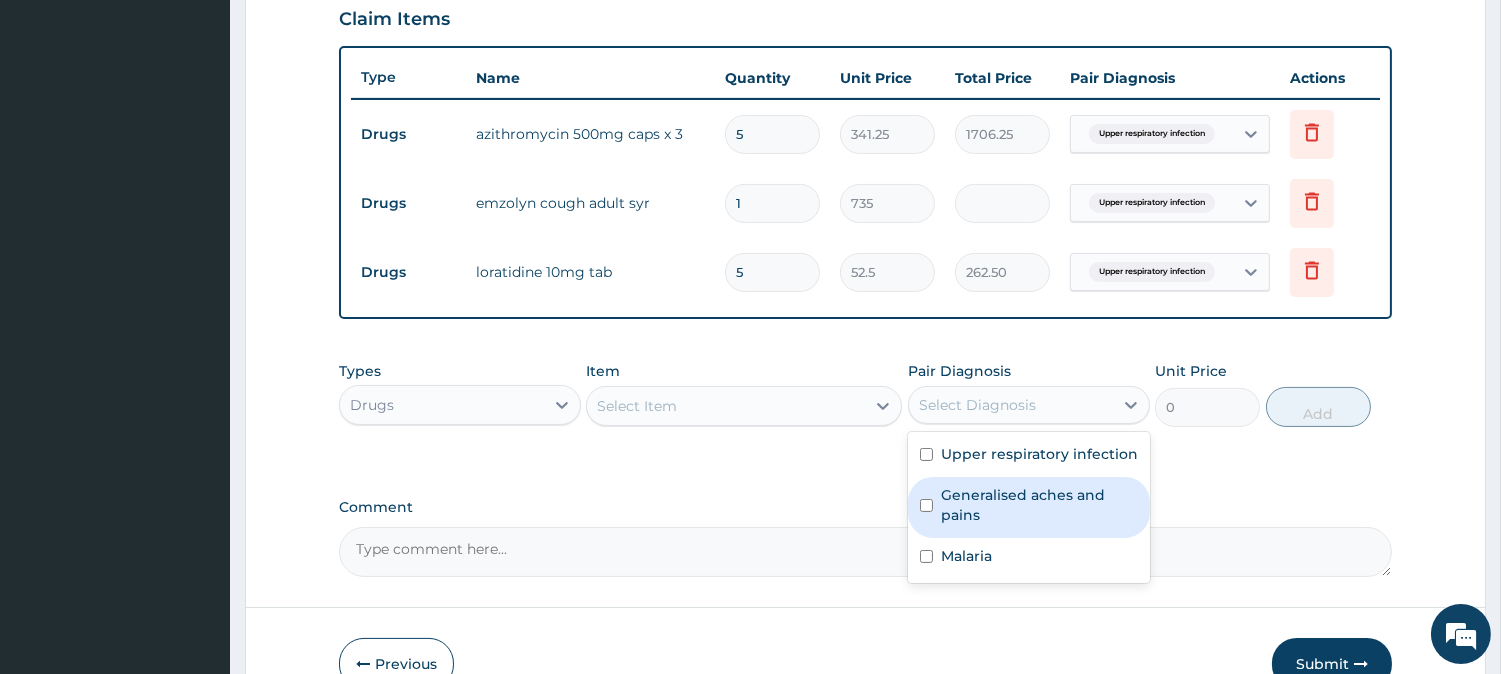 click on "Generalised aches and pains" at bounding box center (1039, 505) 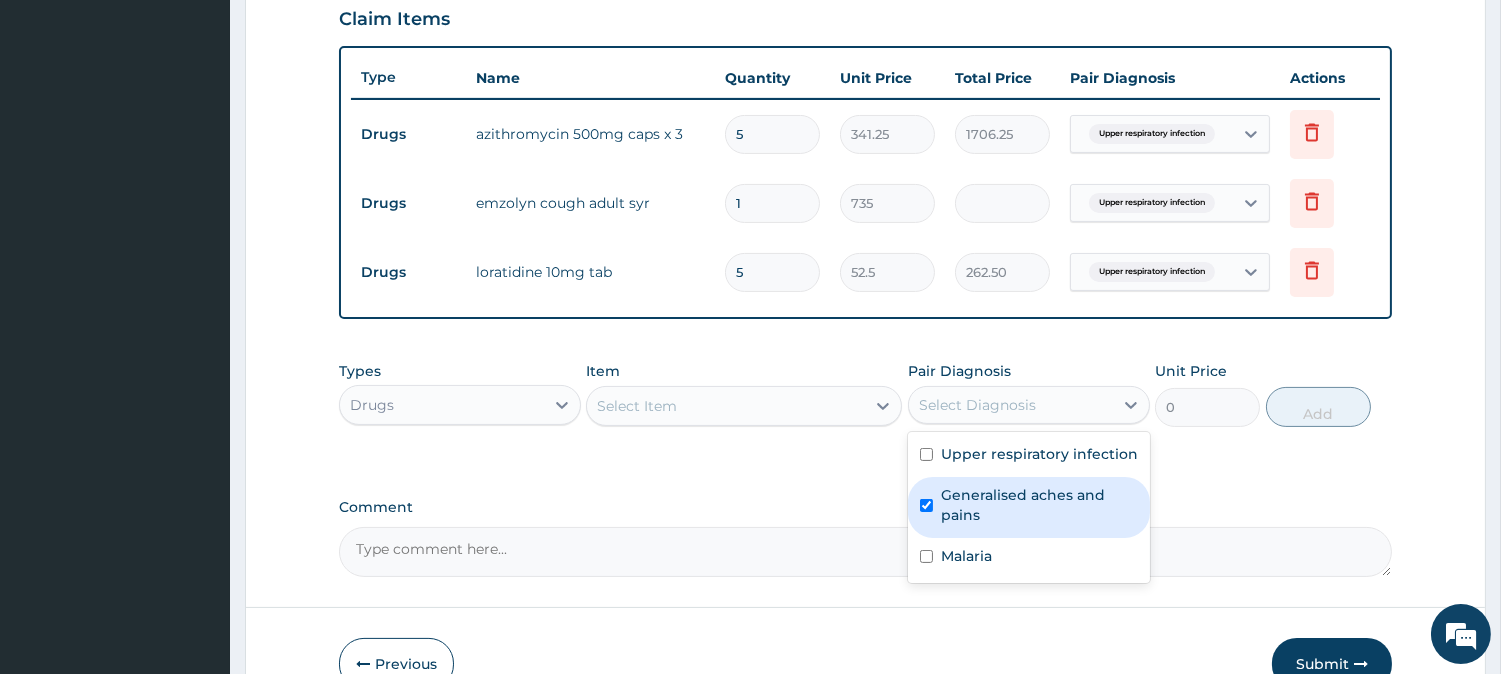 checkbox on "true" 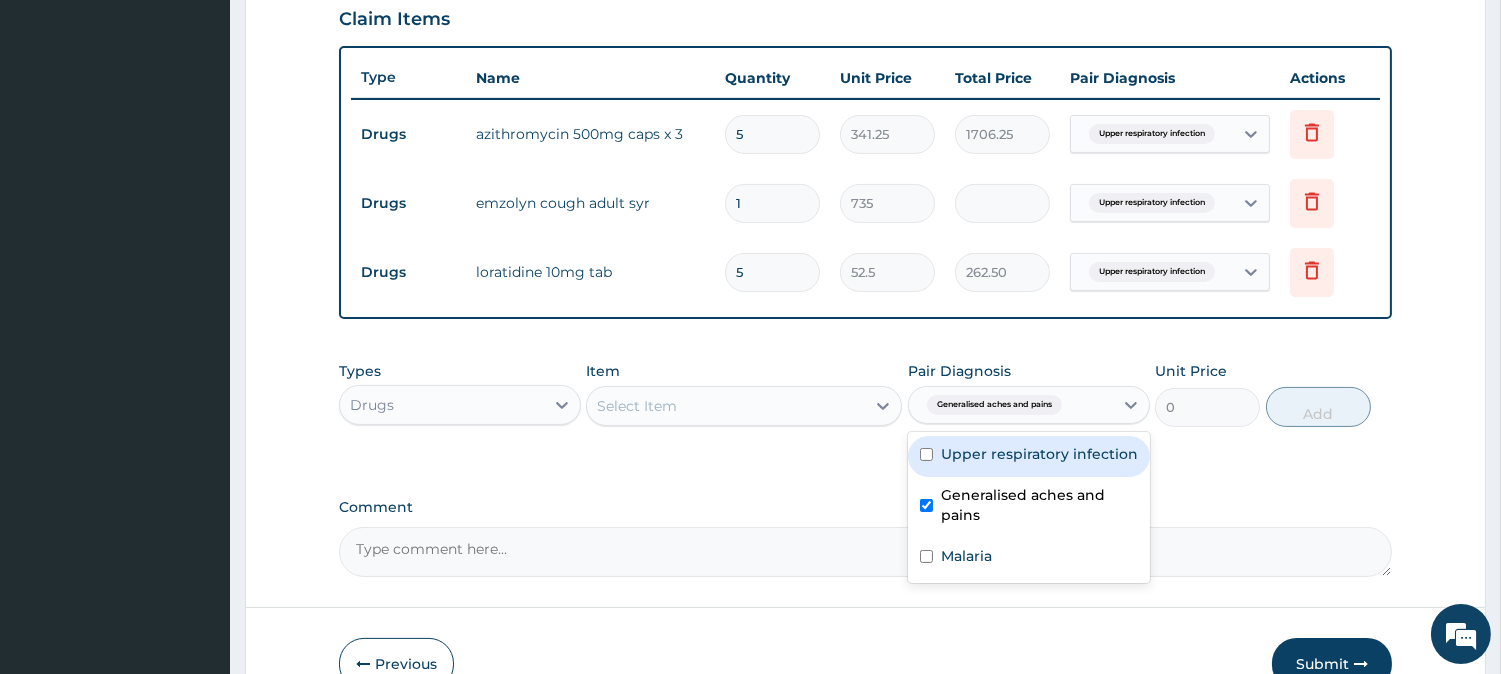 click on "Select Item" at bounding box center [726, 406] 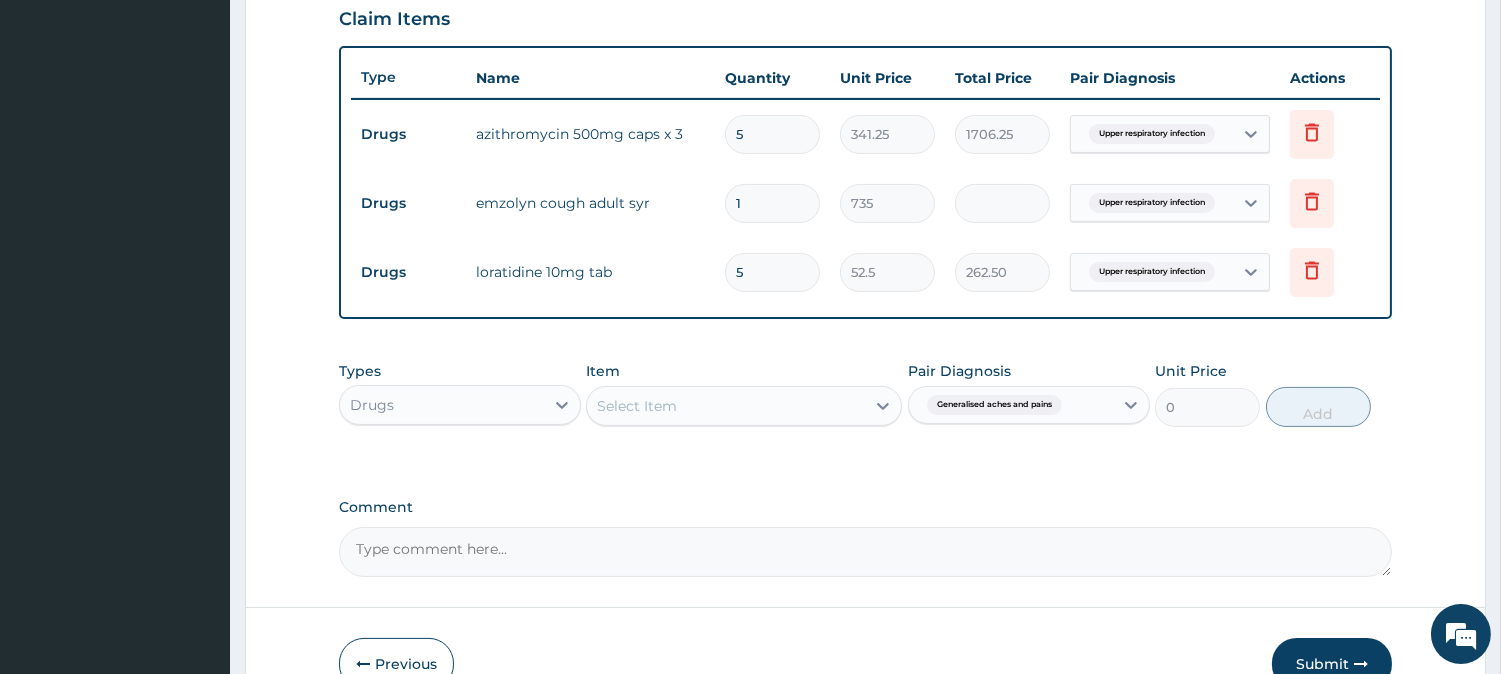 click on "Select Item" at bounding box center (637, 406) 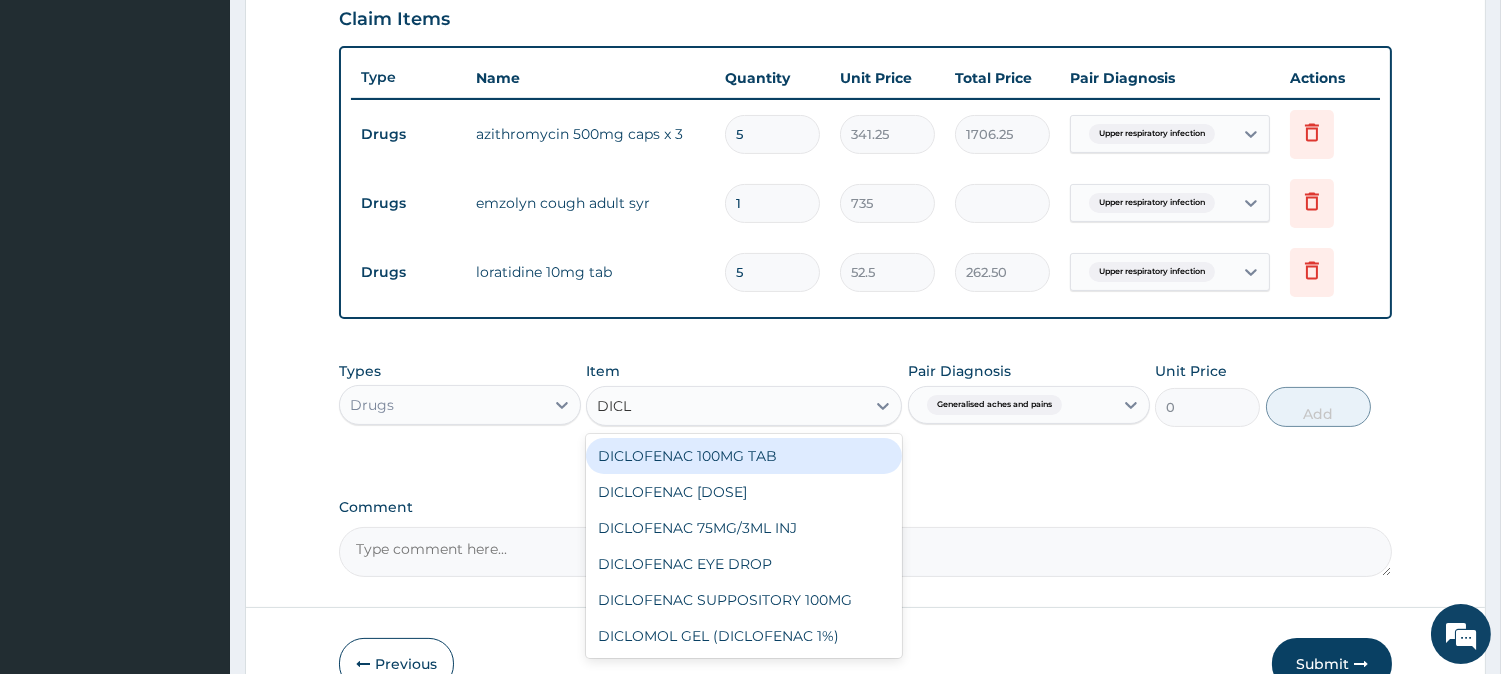 type on "DICLO" 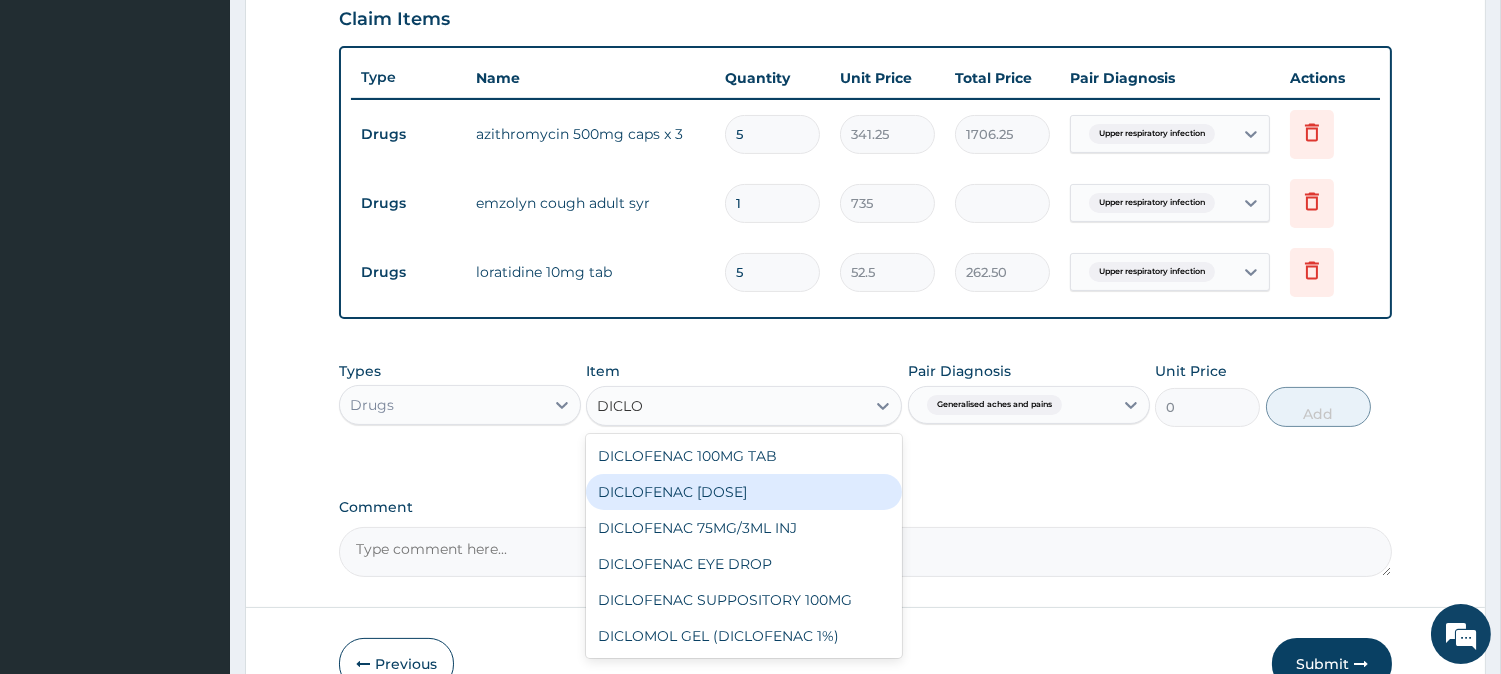 click on "DICLOFENAC [DOSE]" at bounding box center (744, 492) 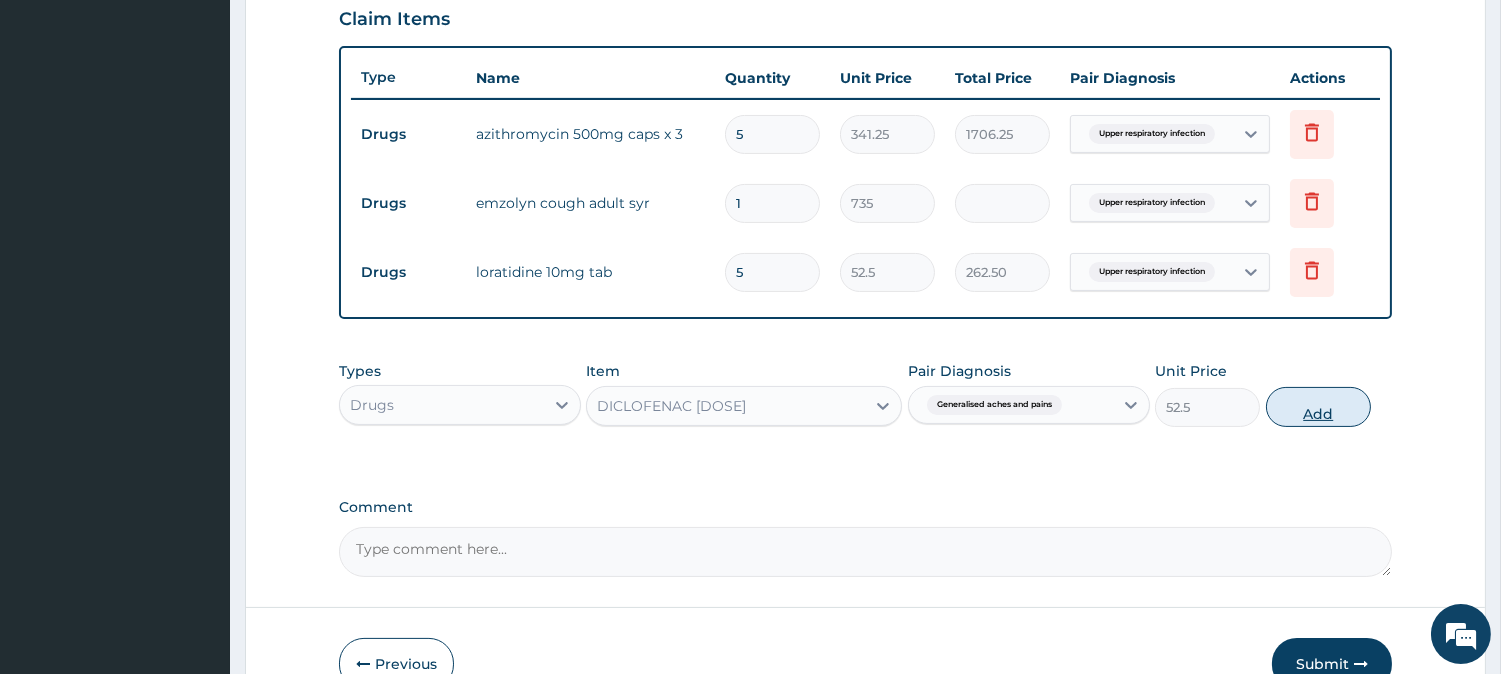 click on "Add" at bounding box center (1318, 407) 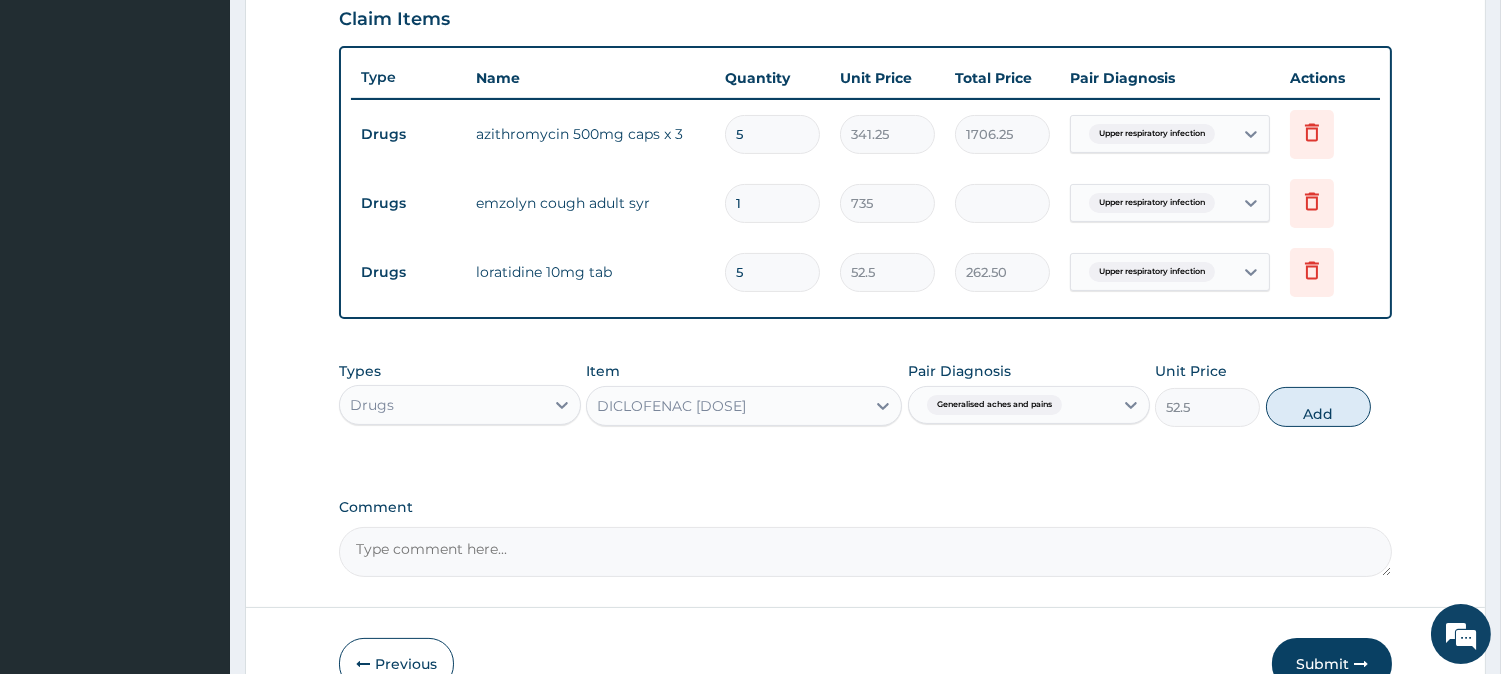 type on "0" 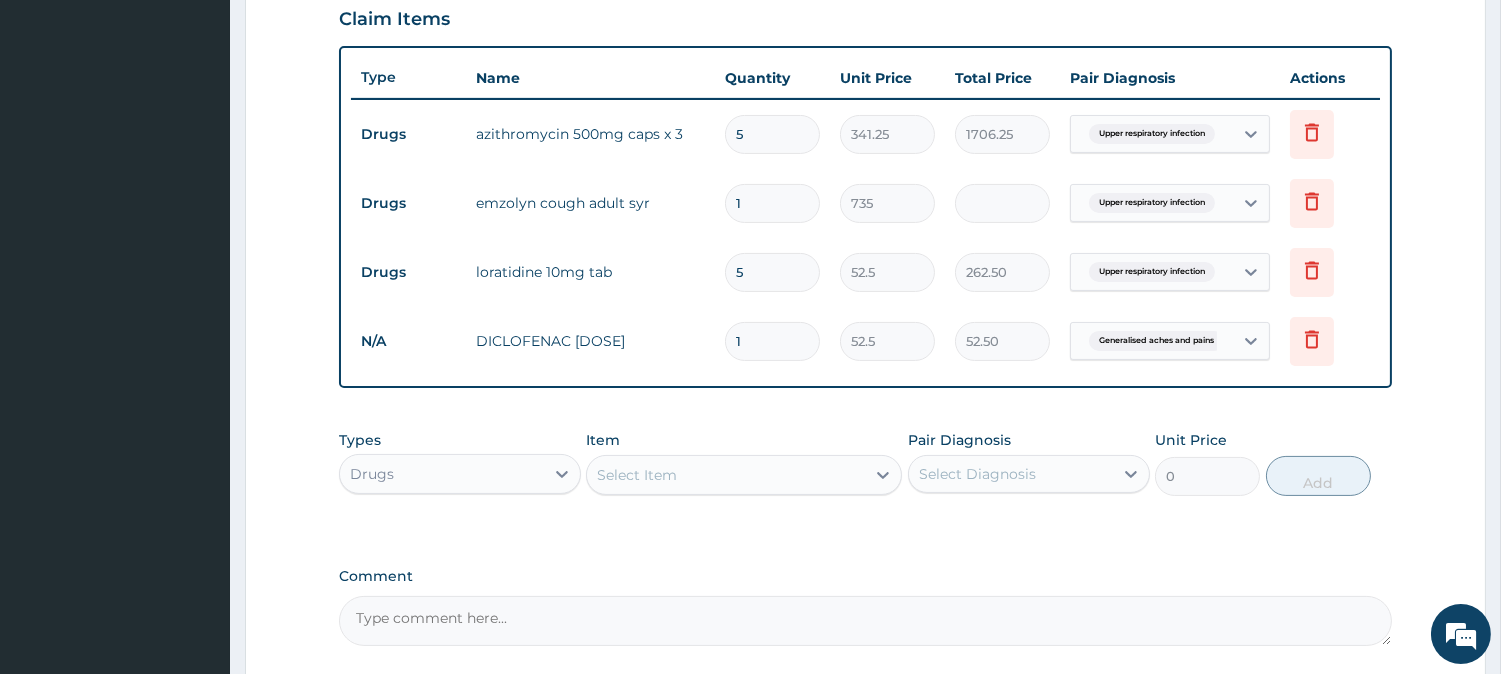 type on "10" 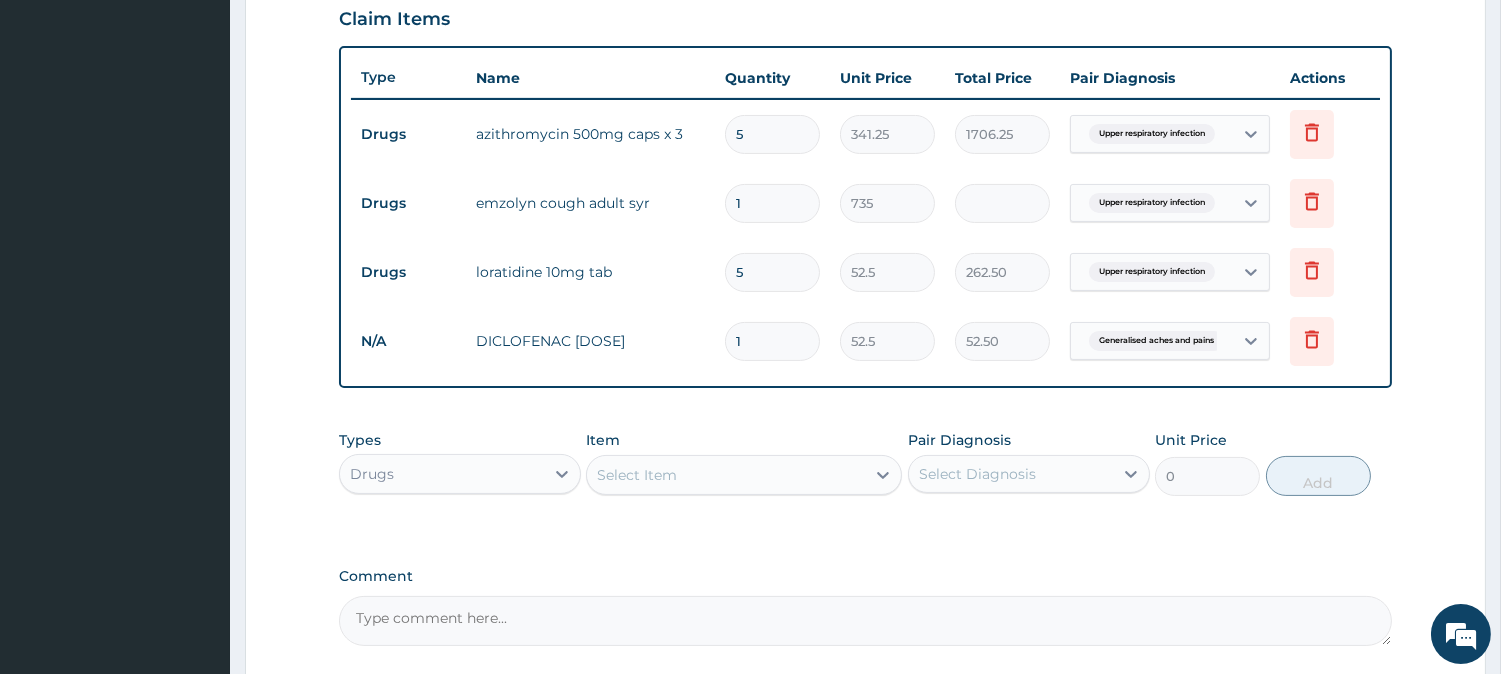 type on "525.00" 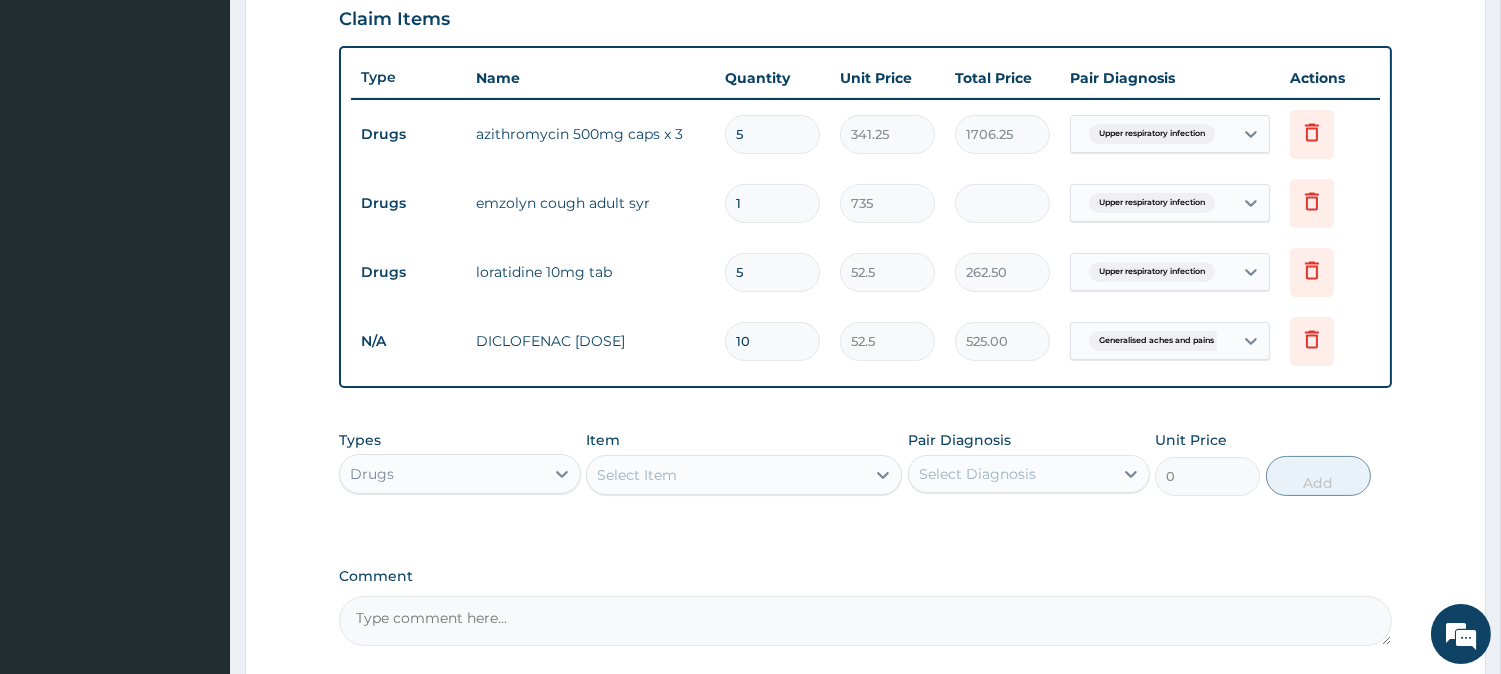type on "10" 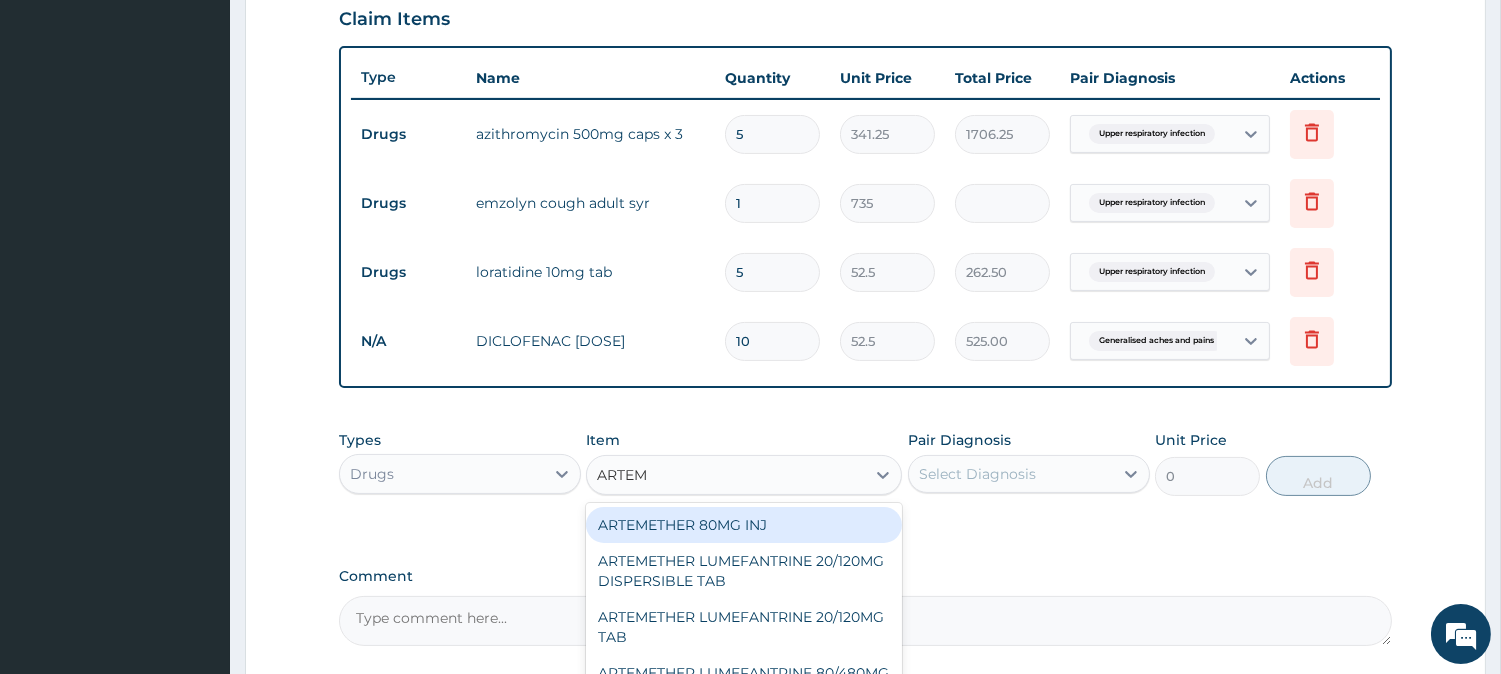 type on "ARTEME" 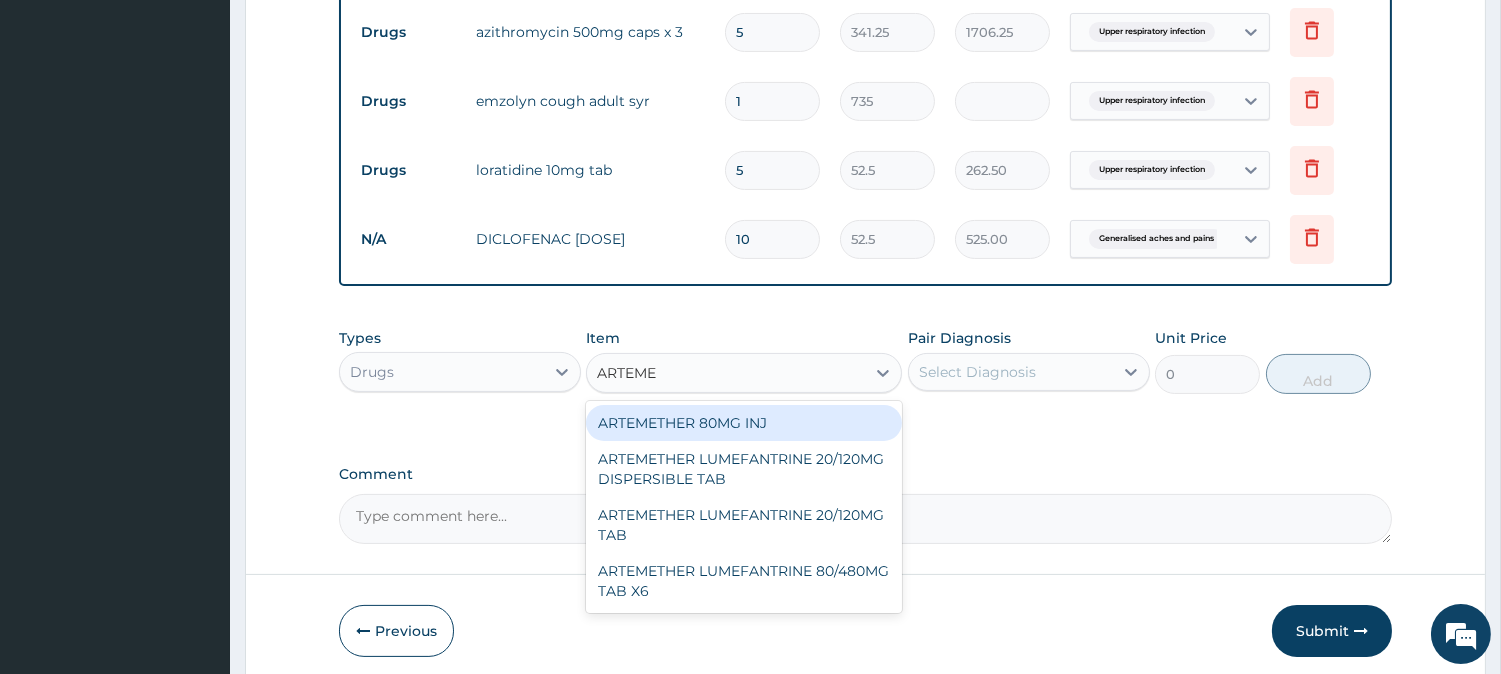 scroll, scrollTop: 880, scrollLeft: 0, axis: vertical 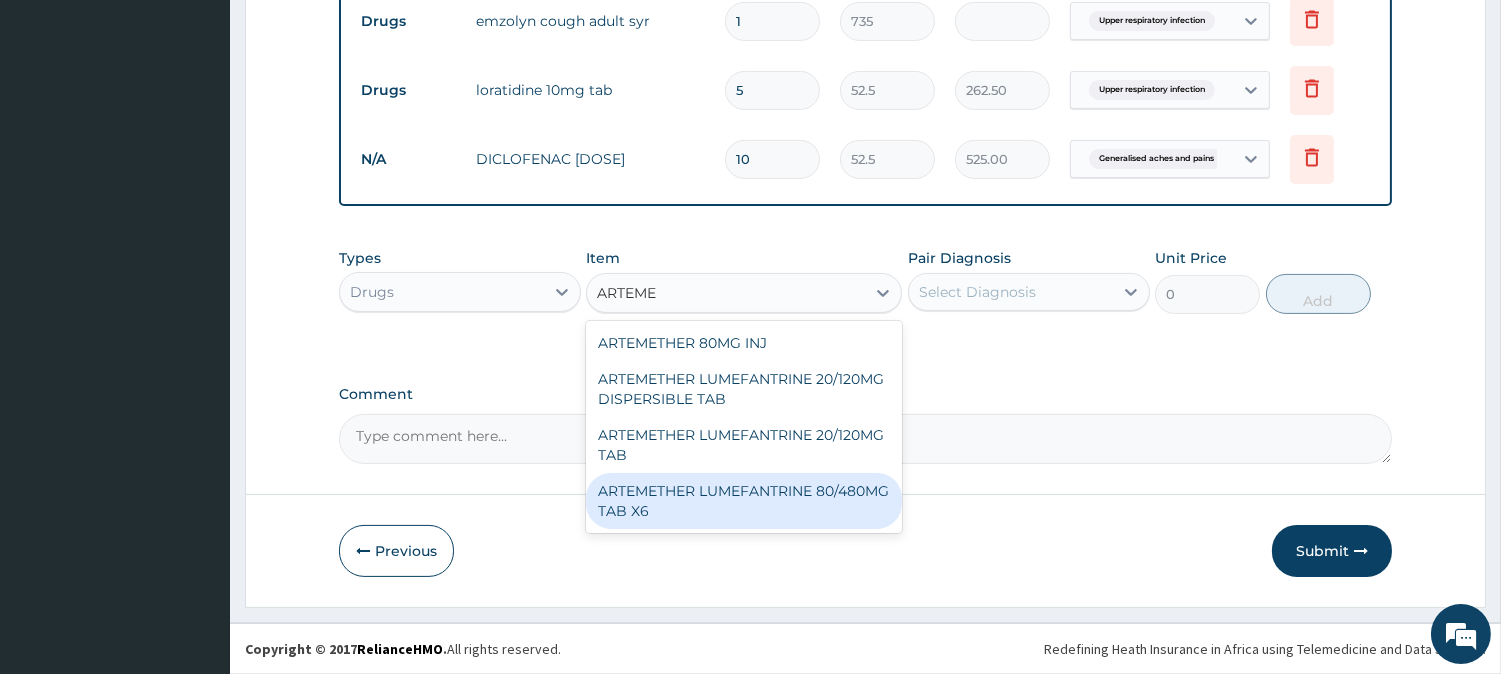 click on "ARTEMETHER LUMEFANTRINE 80/480MG TAB X6" at bounding box center [744, 501] 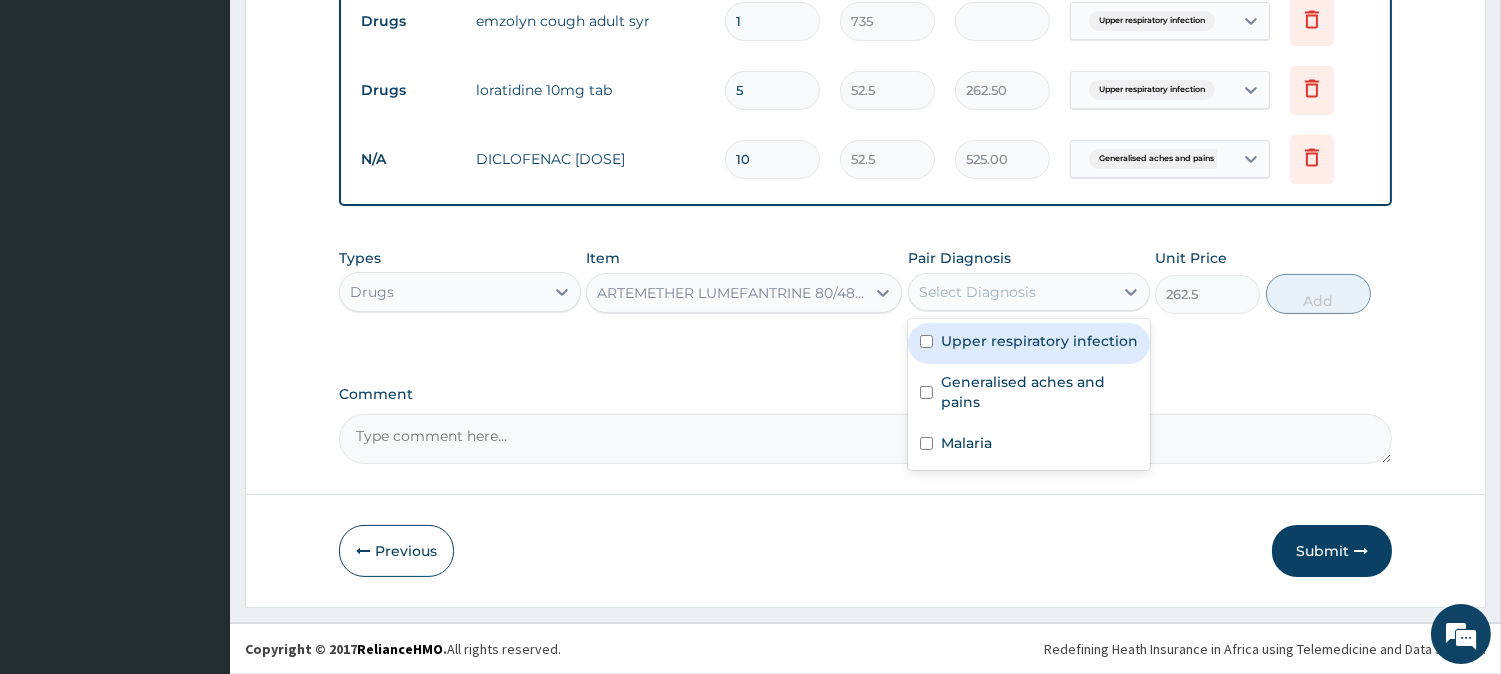 drag, startPoint x: 1046, startPoint y: 282, endPoint x: 1018, endPoint y: 358, distance: 80.99383 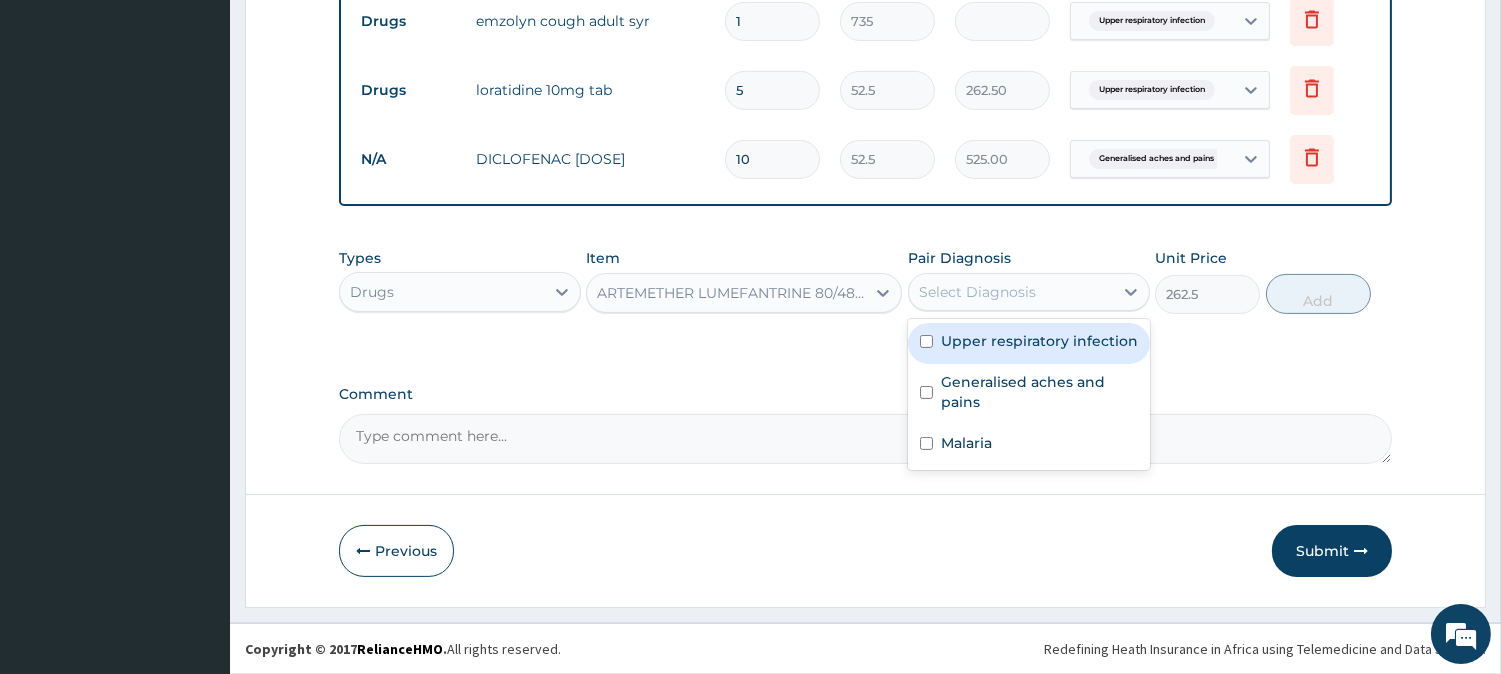 click on "Select Diagnosis" at bounding box center (1011, 292) 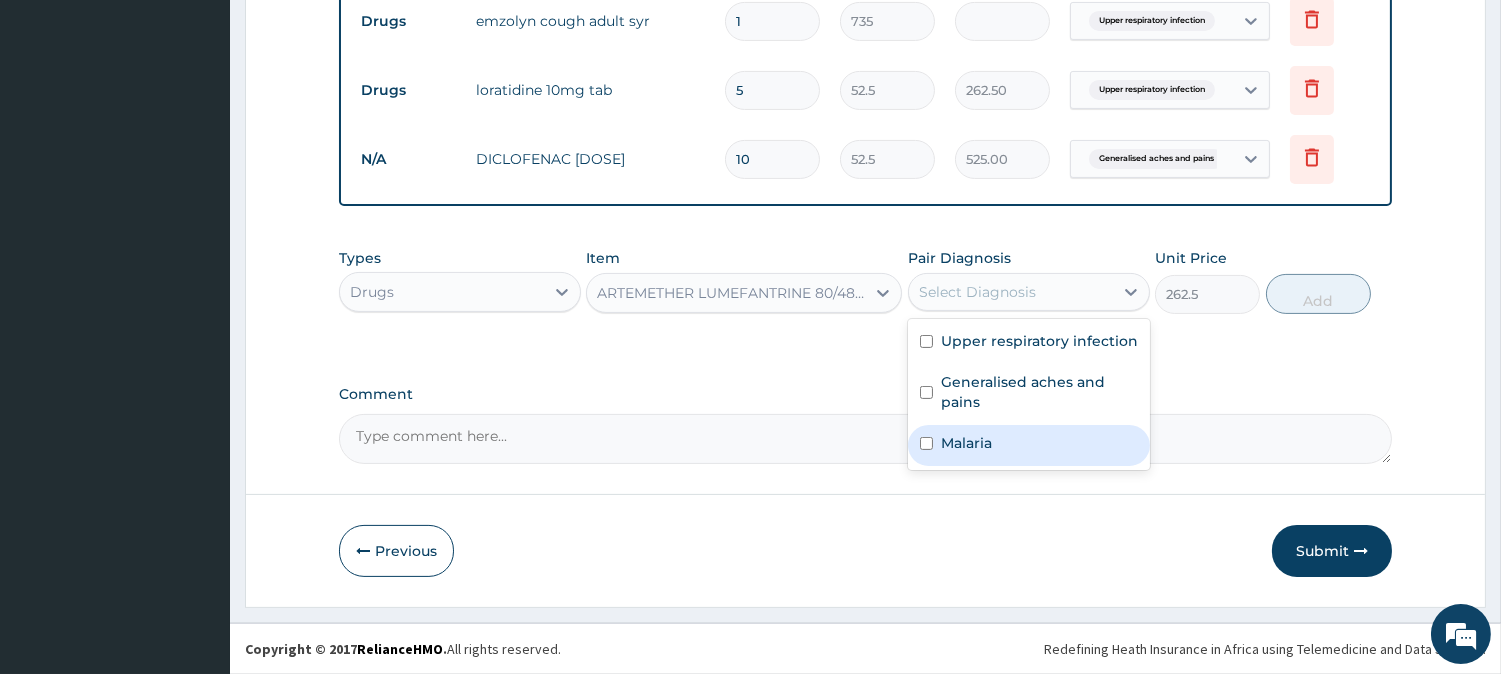 click on "Malaria" at bounding box center [1029, 445] 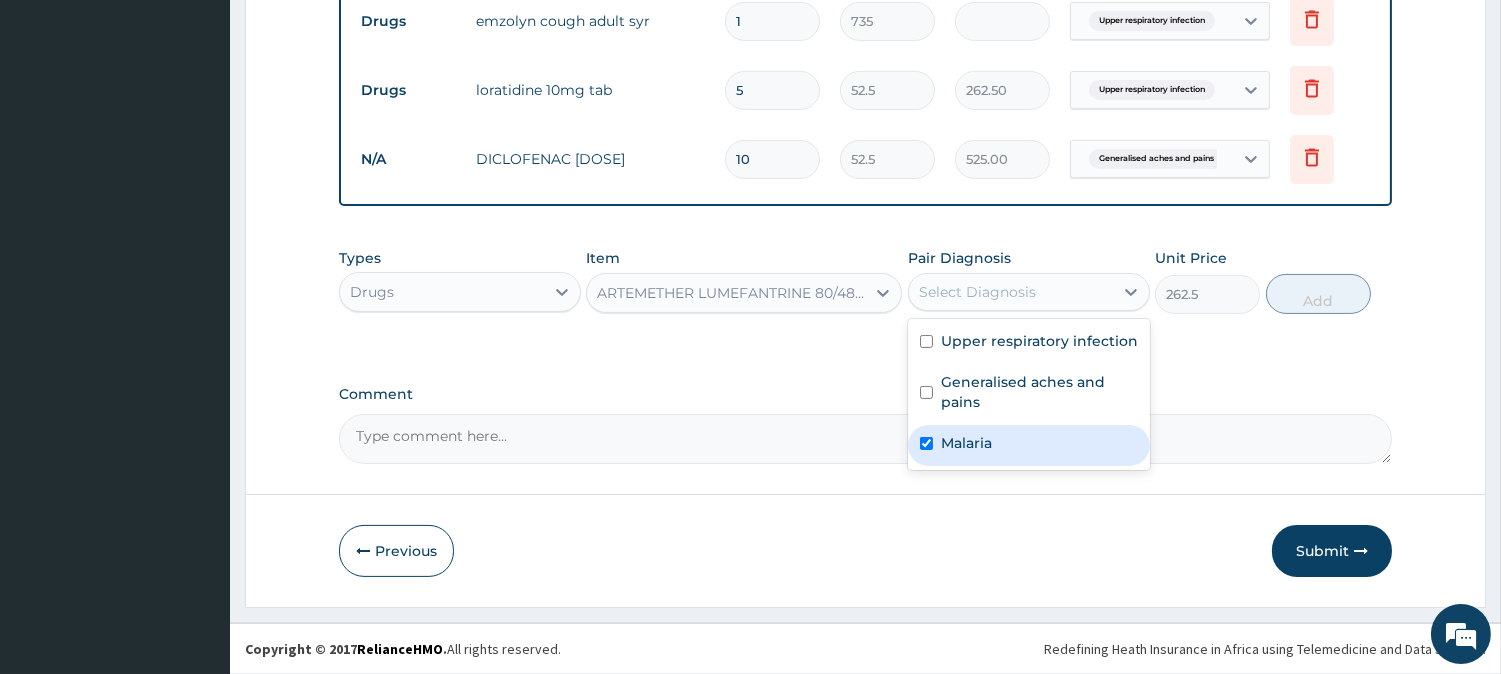 checkbox on "true" 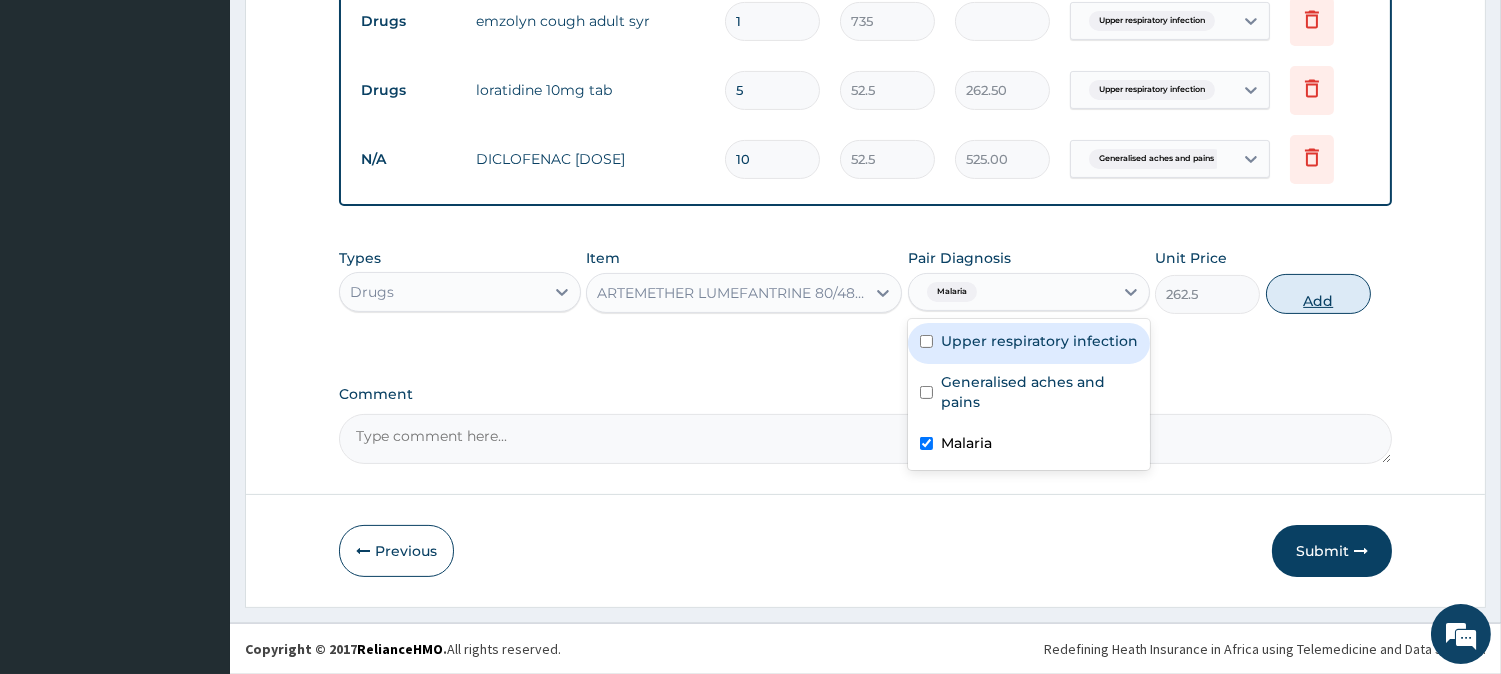 click on "Add" at bounding box center (1318, 294) 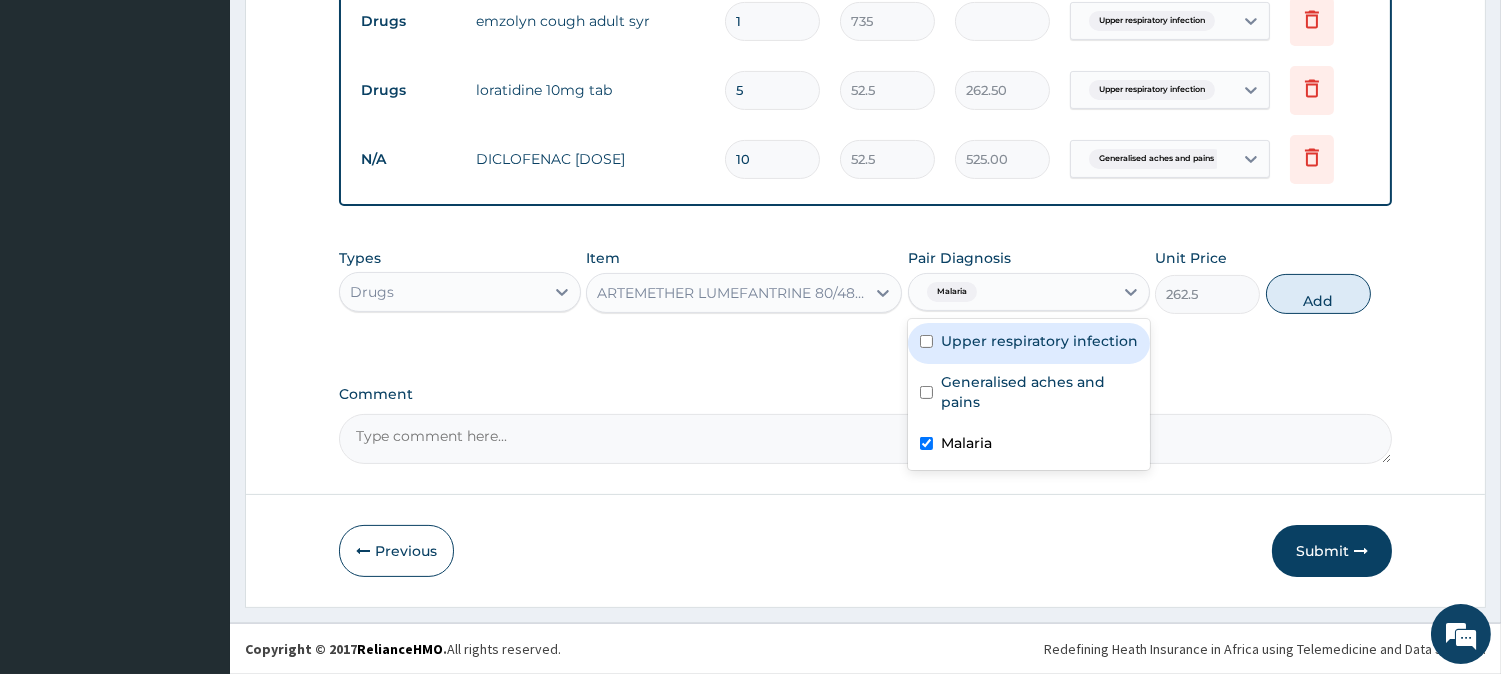 type on "0" 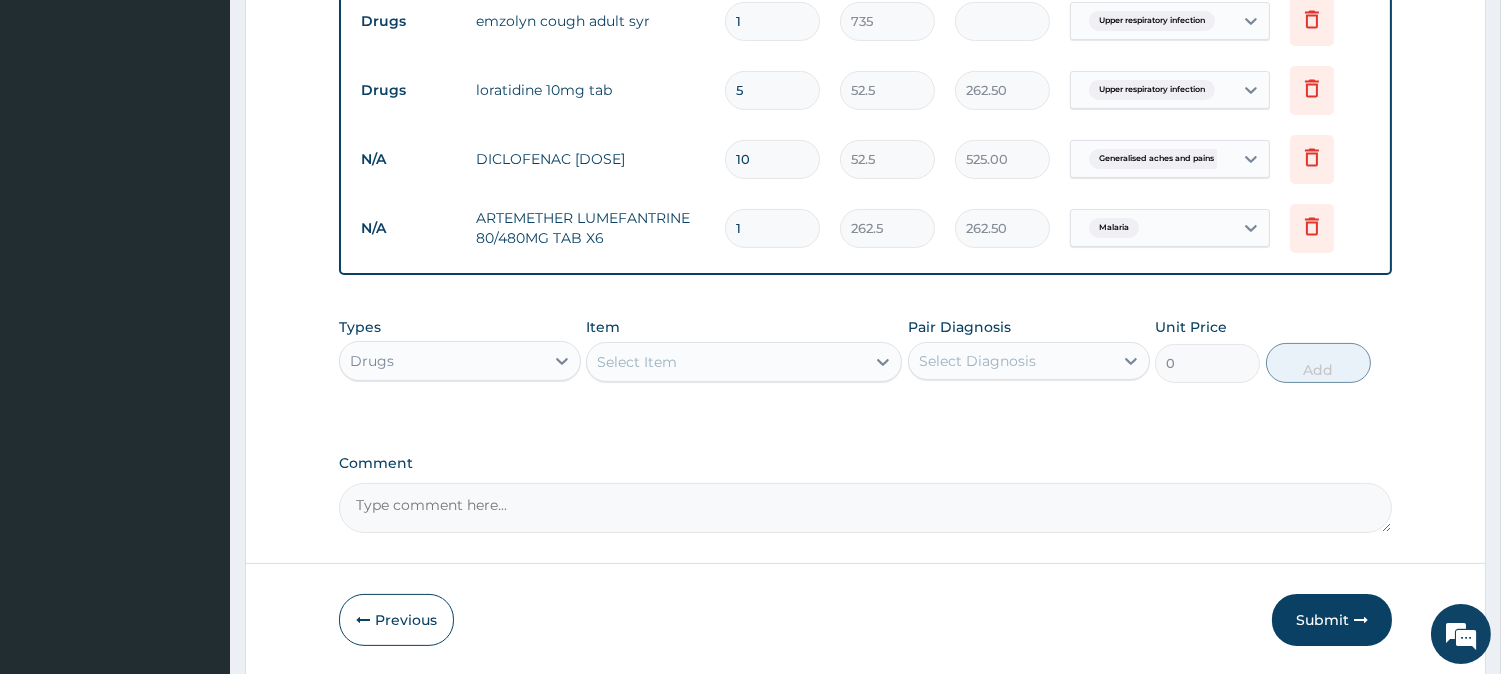type 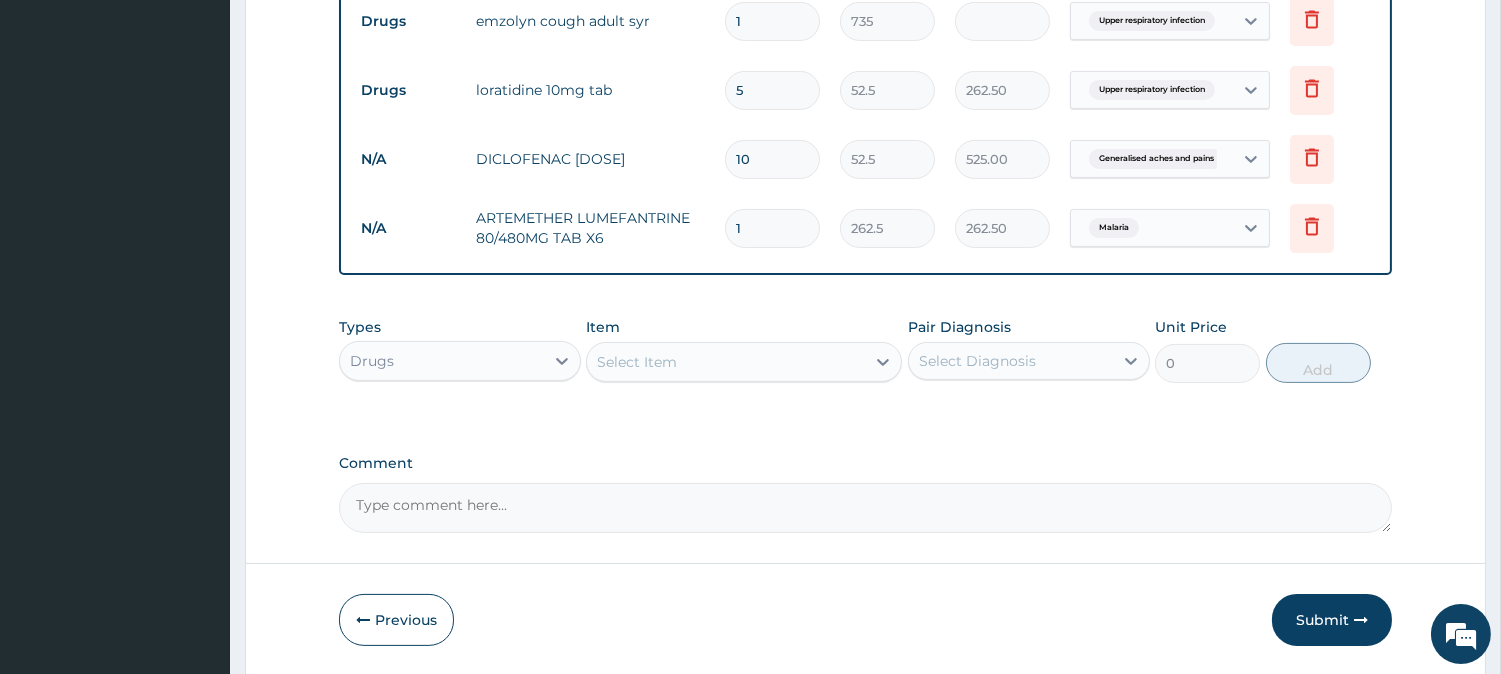 type on "0.00" 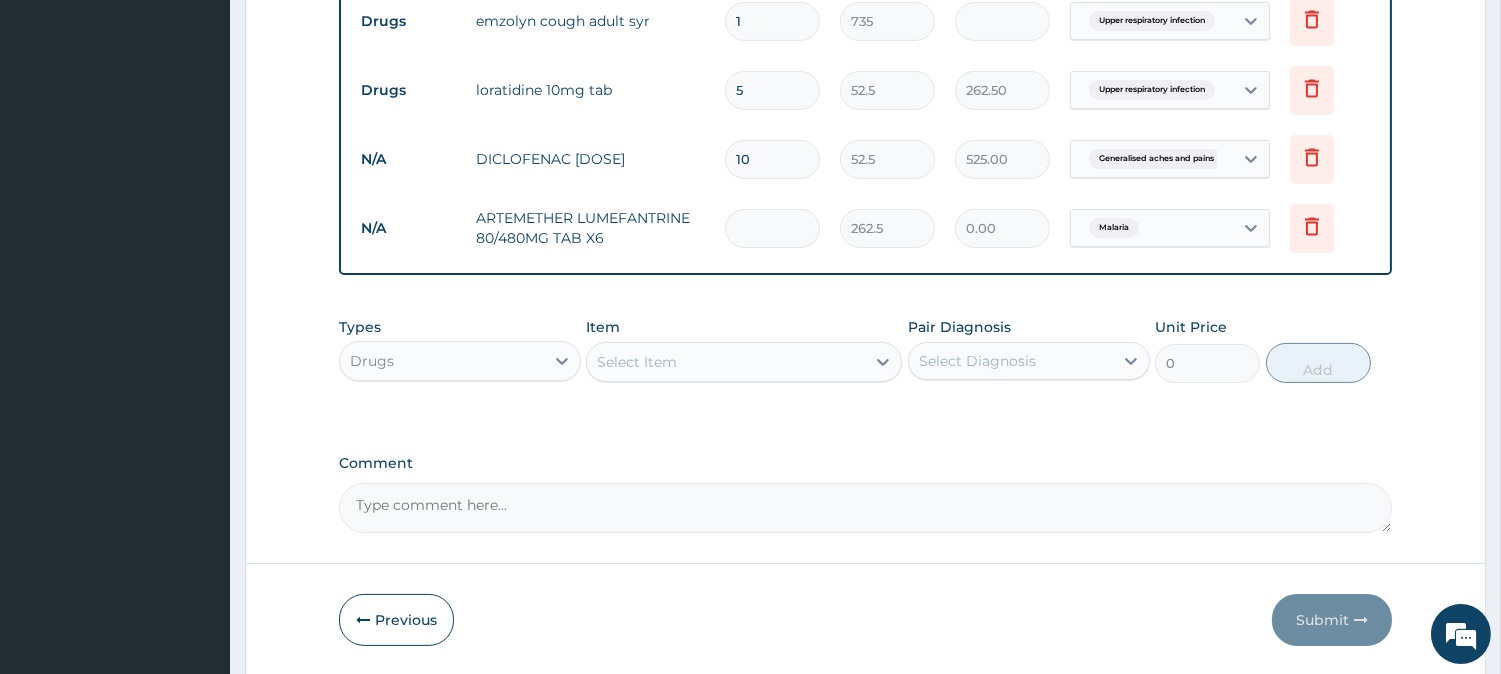 type on "6" 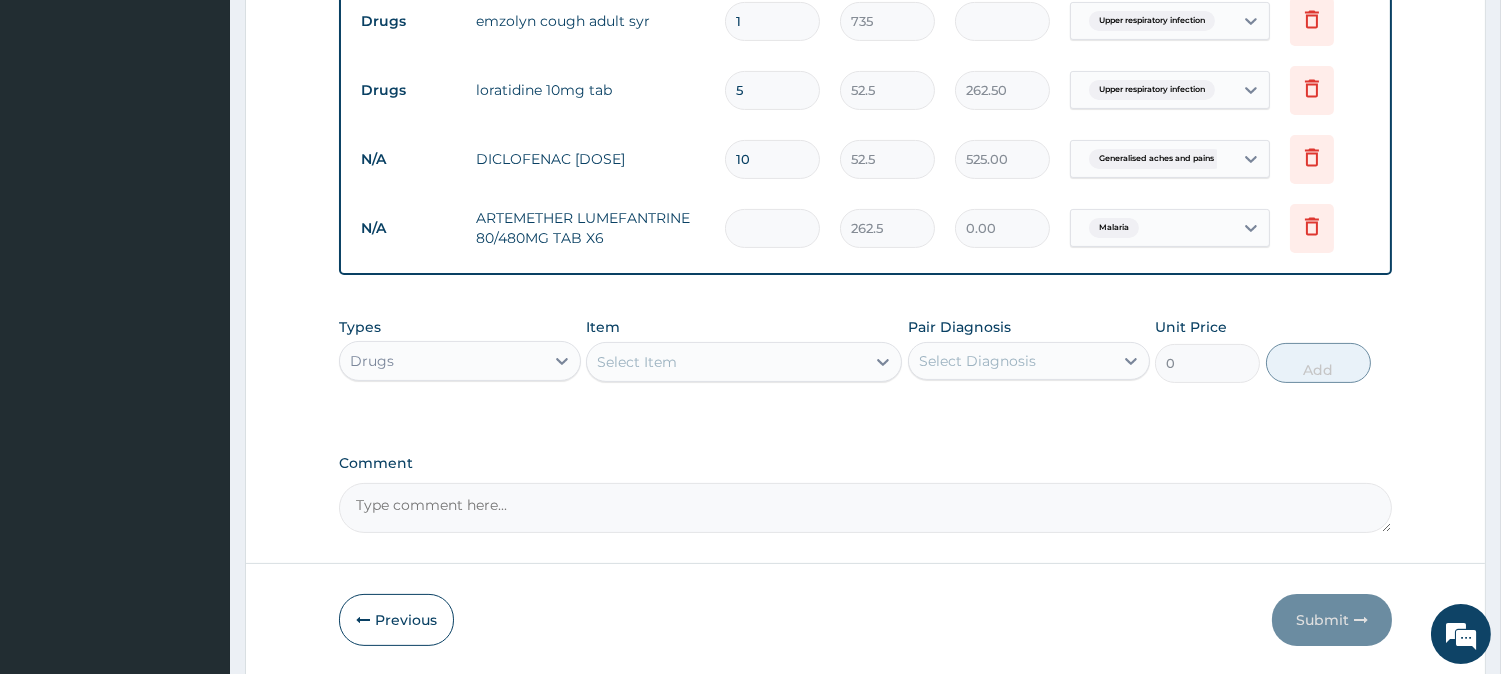 type on "1575.00" 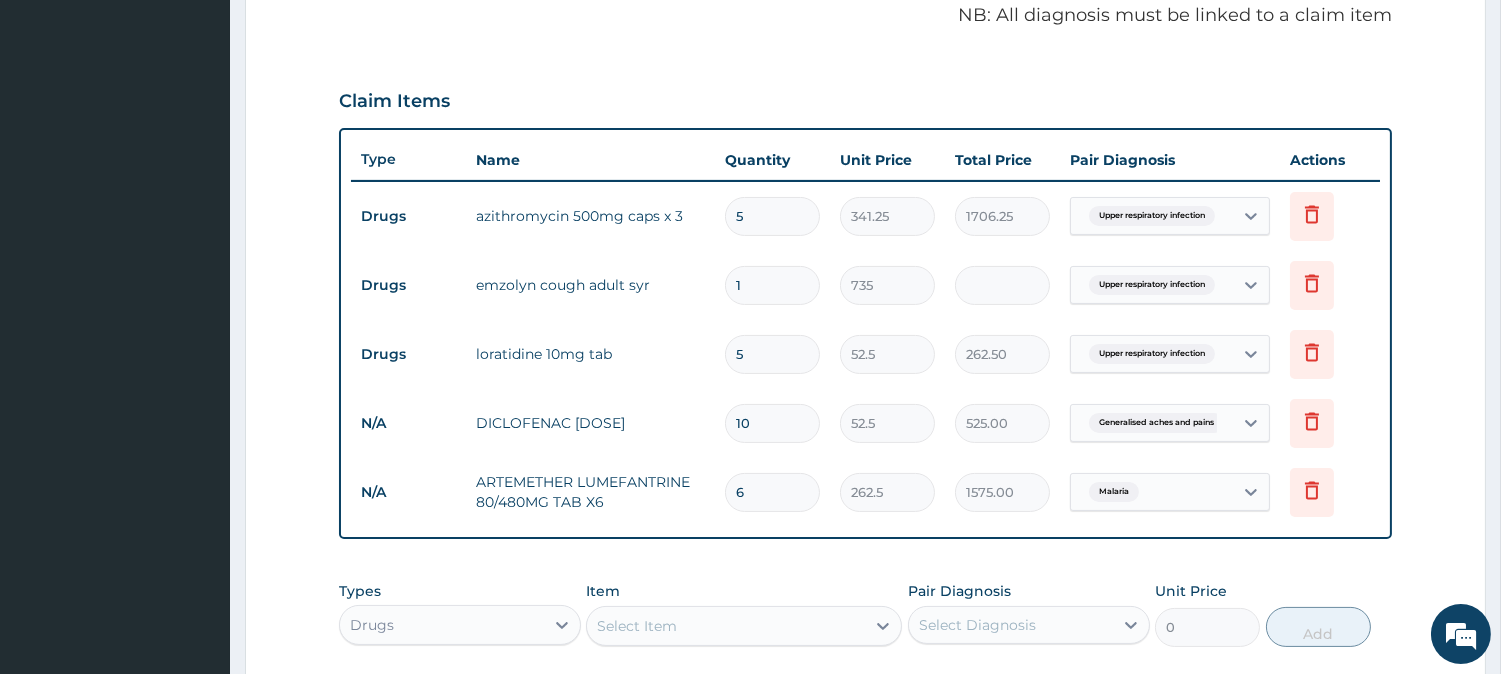 scroll, scrollTop: 615, scrollLeft: 0, axis: vertical 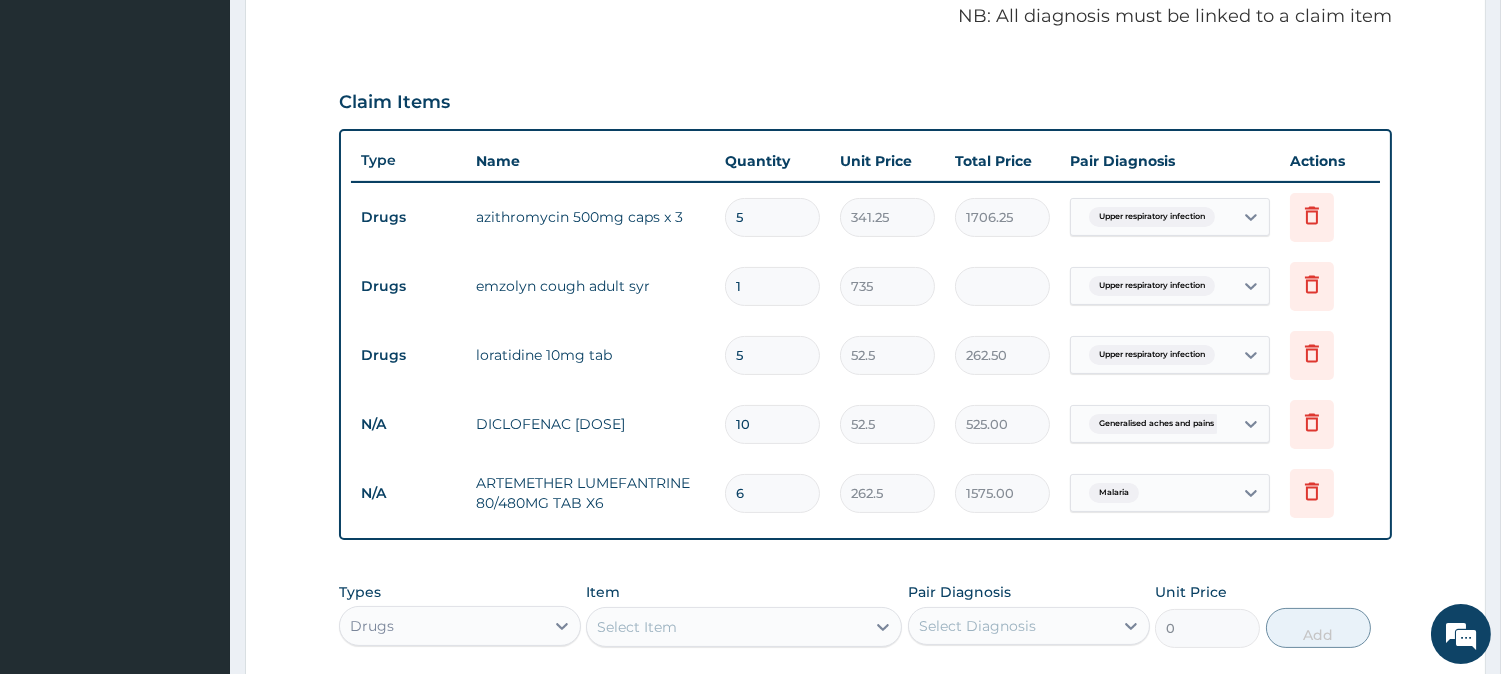 type on "6" 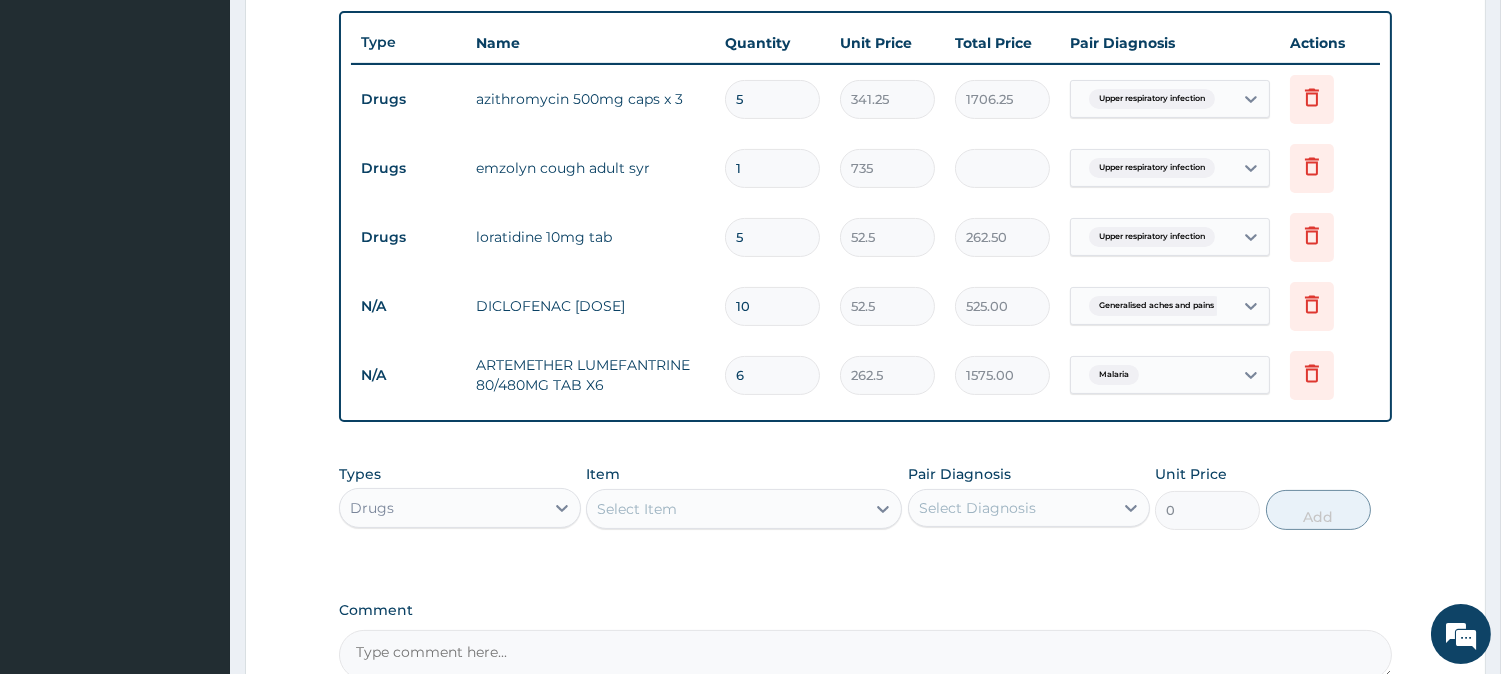 scroll, scrollTop: 837, scrollLeft: 0, axis: vertical 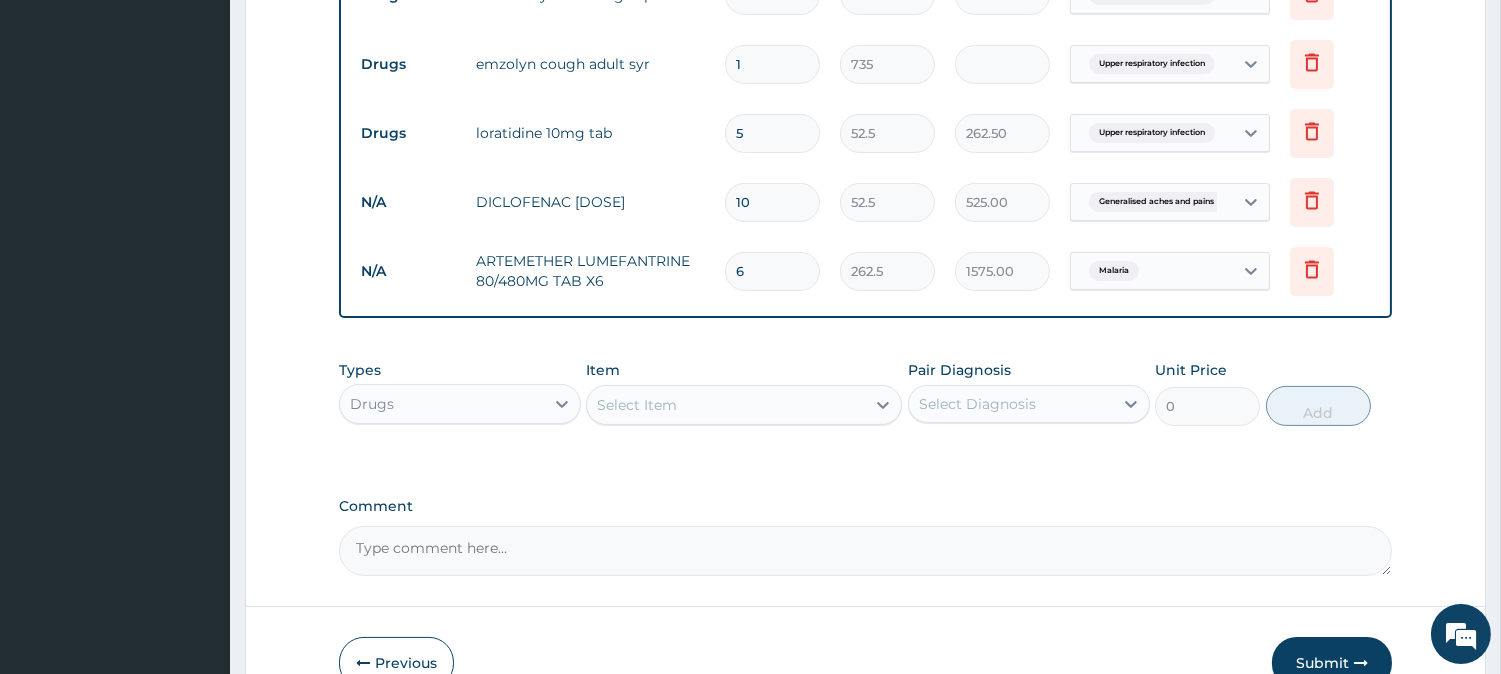 click on "Drugs" at bounding box center (442, 404) 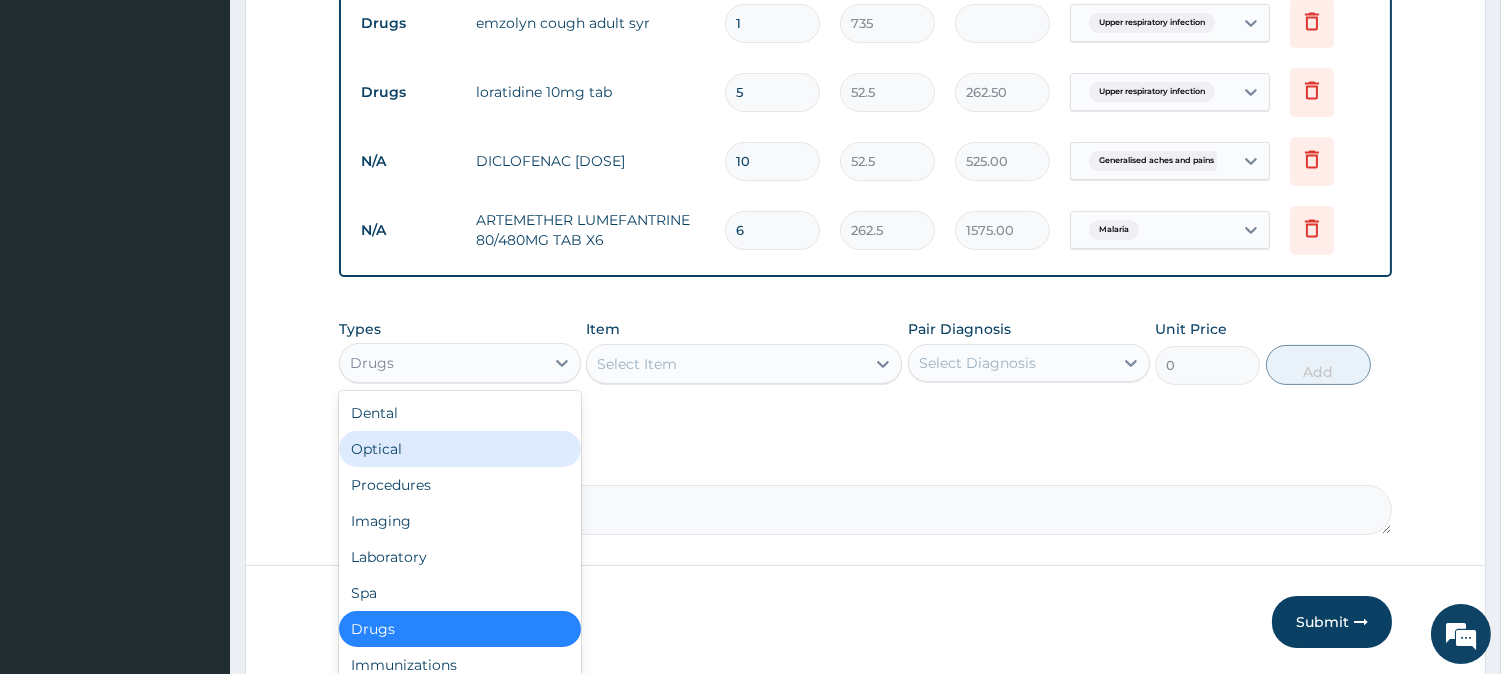 scroll, scrollTop: 948, scrollLeft: 0, axis: vertical 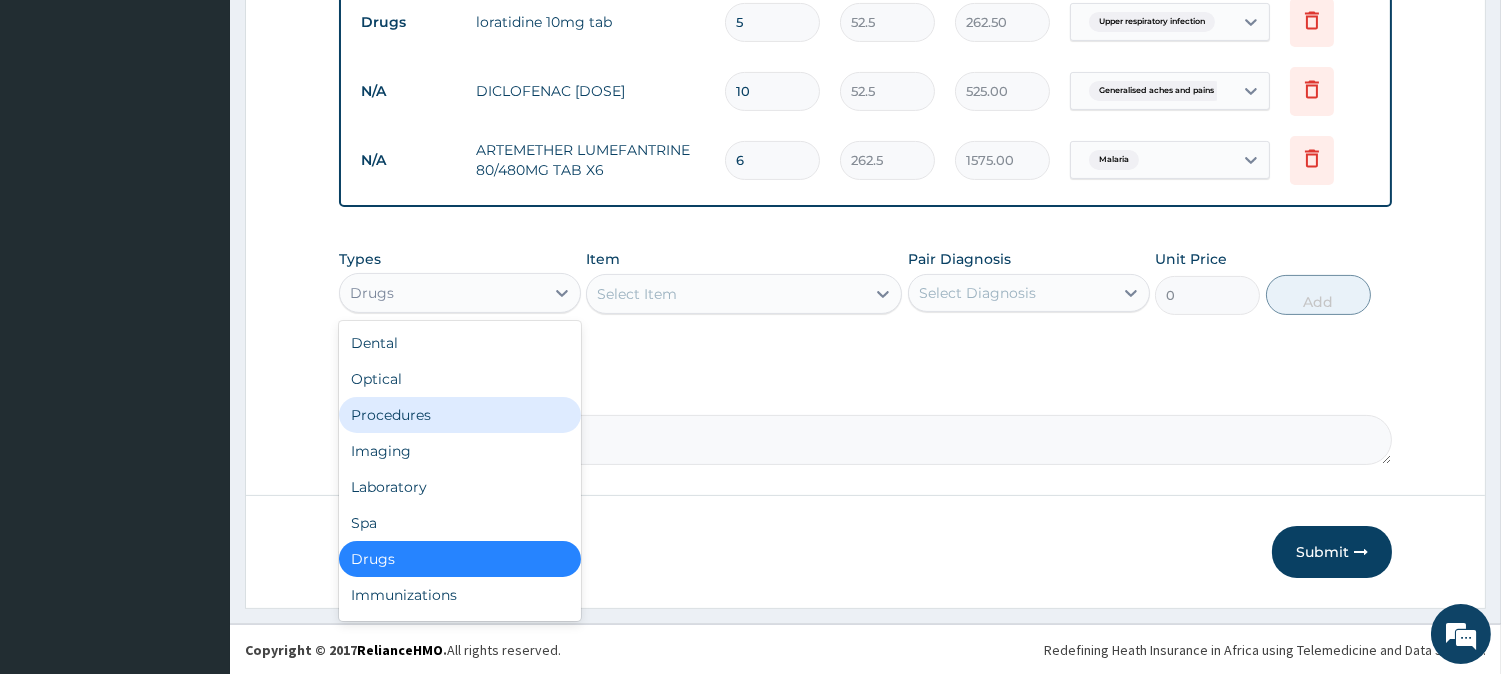 click on "Procedures" at bounding box center (460, 415) 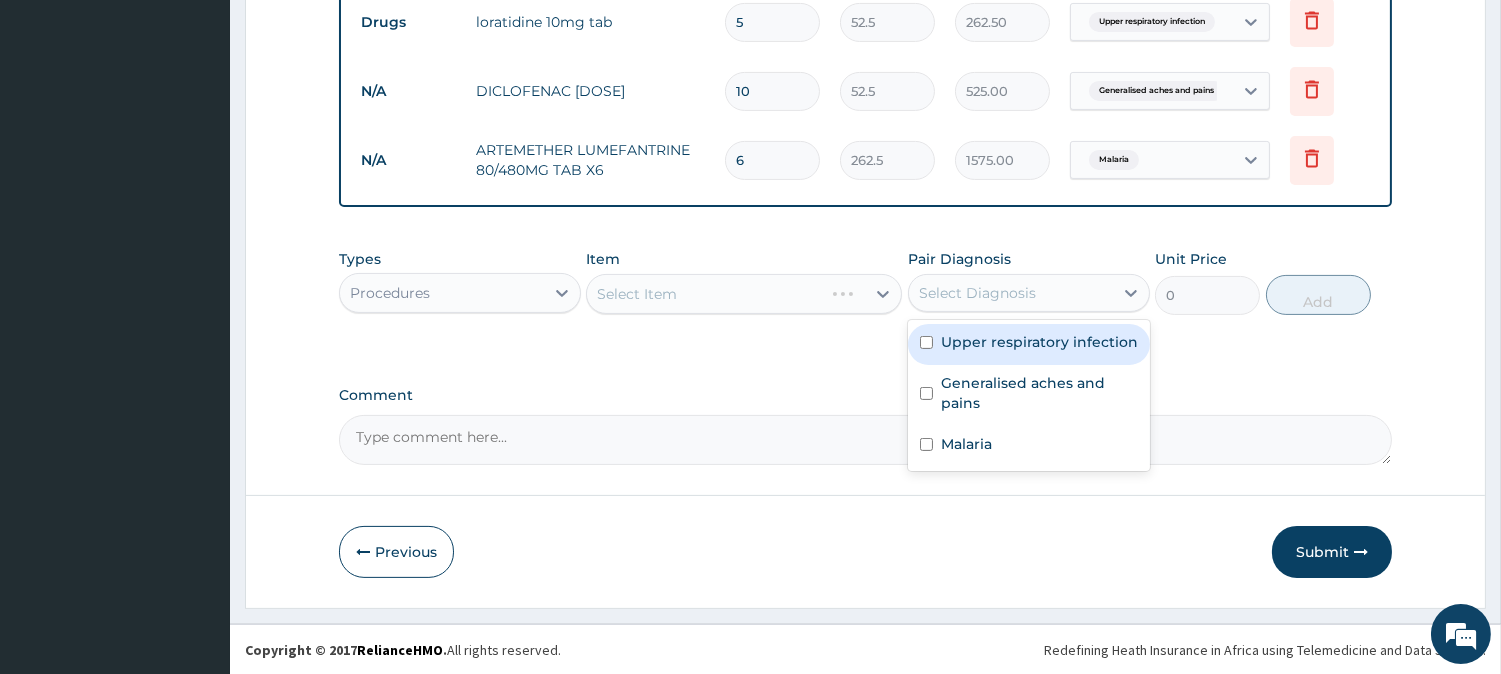 click on "Select Diagnosis" at bounding box center (977, 293) 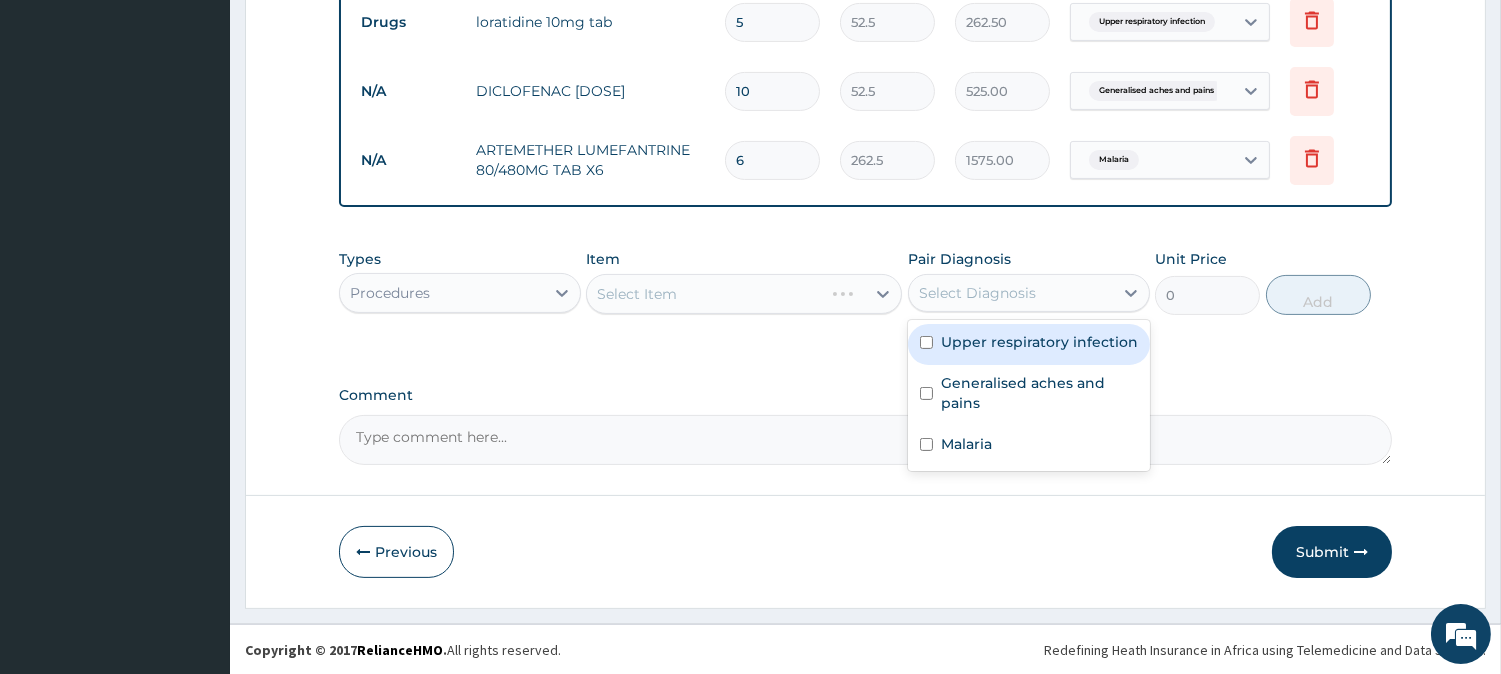 click on "Upper respiratory infection" at bounding box center (1039, 342) 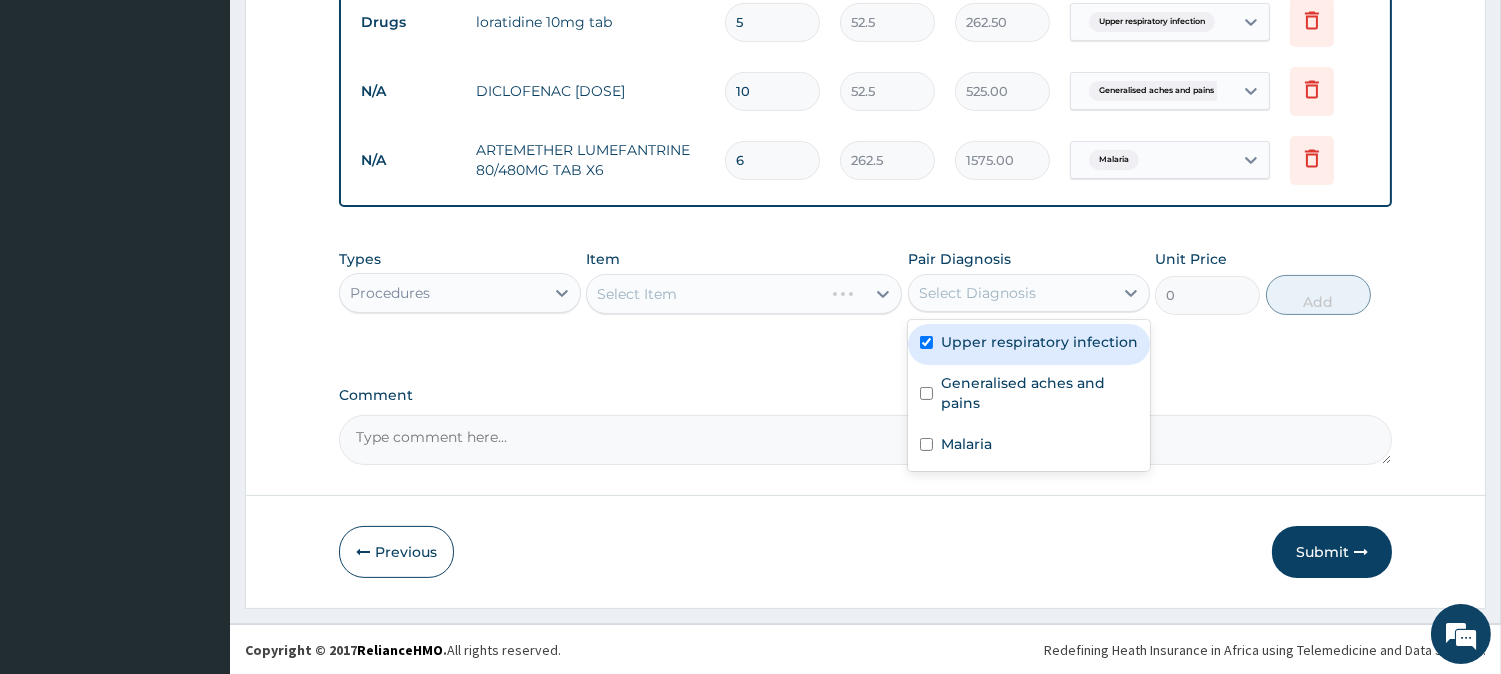 checkbox on "true" 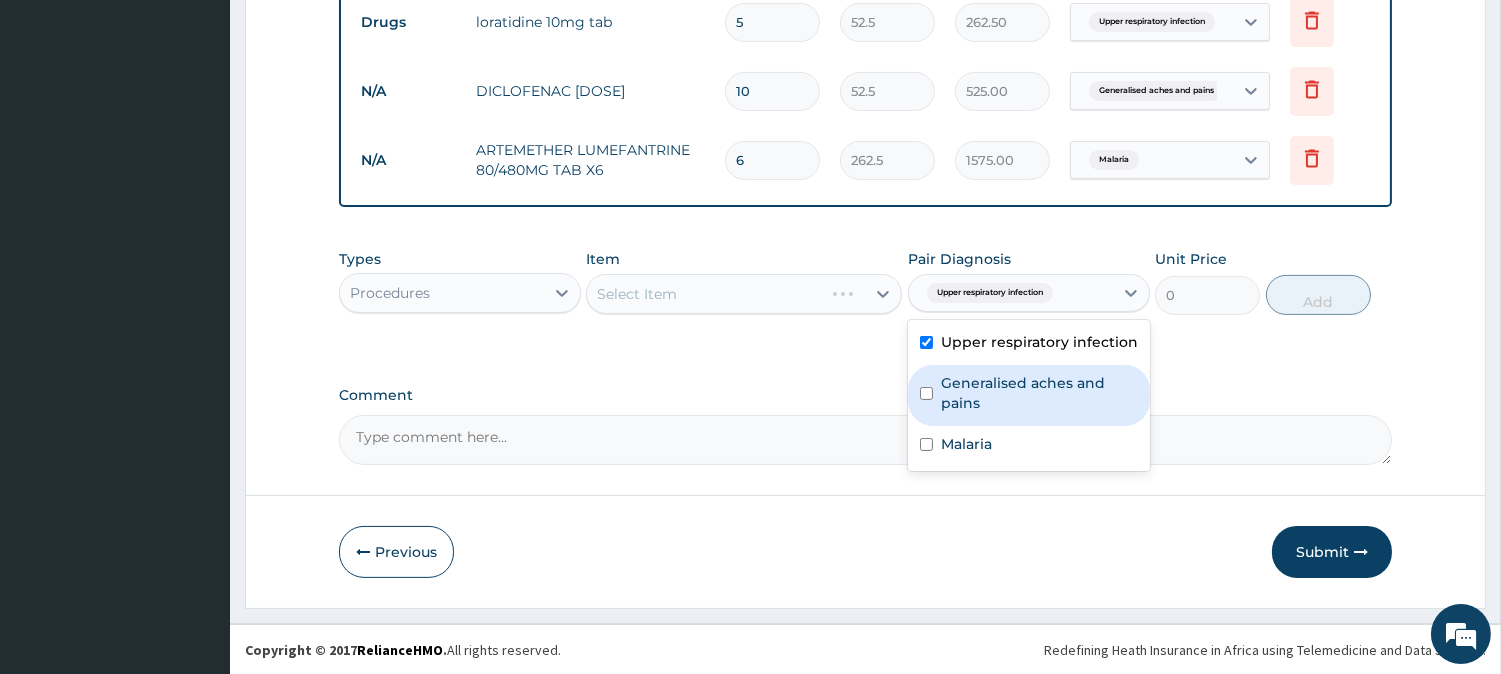 click on "Generalised aches and pains" at bounding box center [1029, 395] 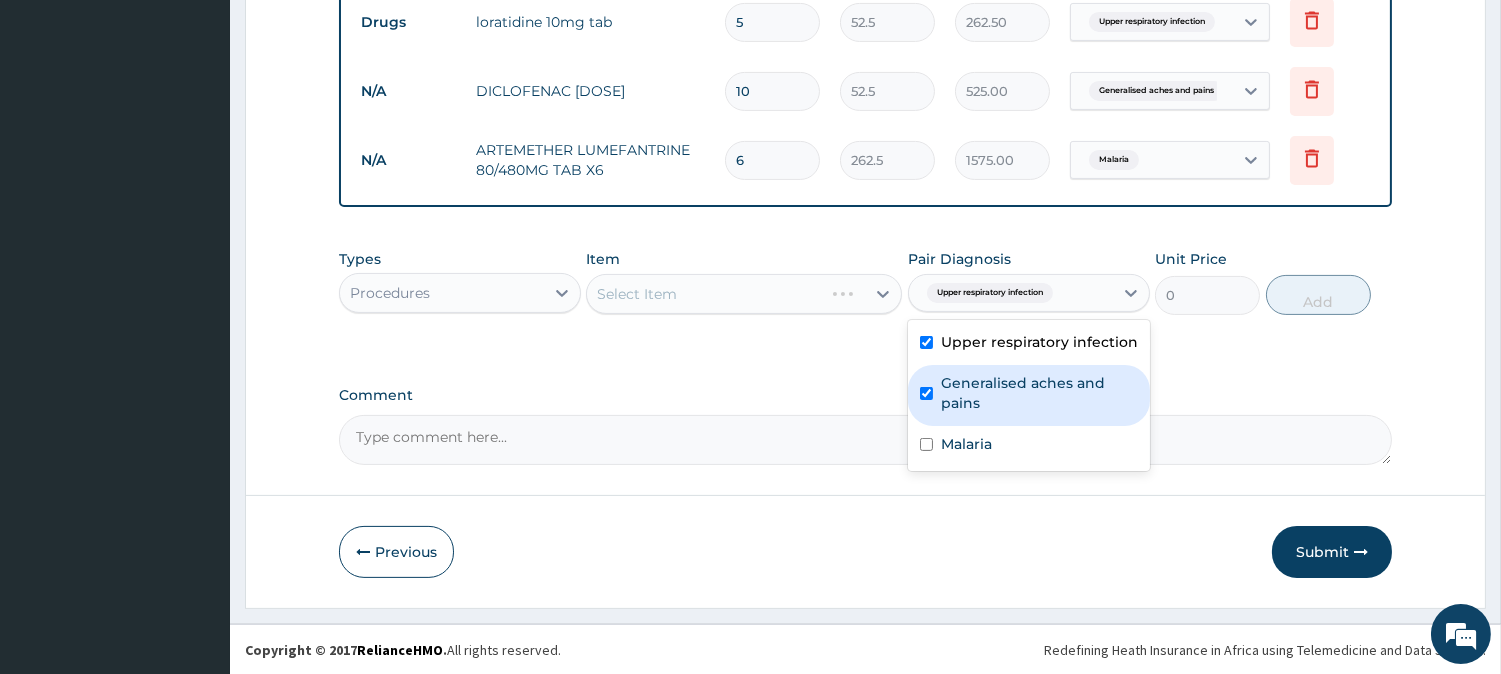checkbox on "true" 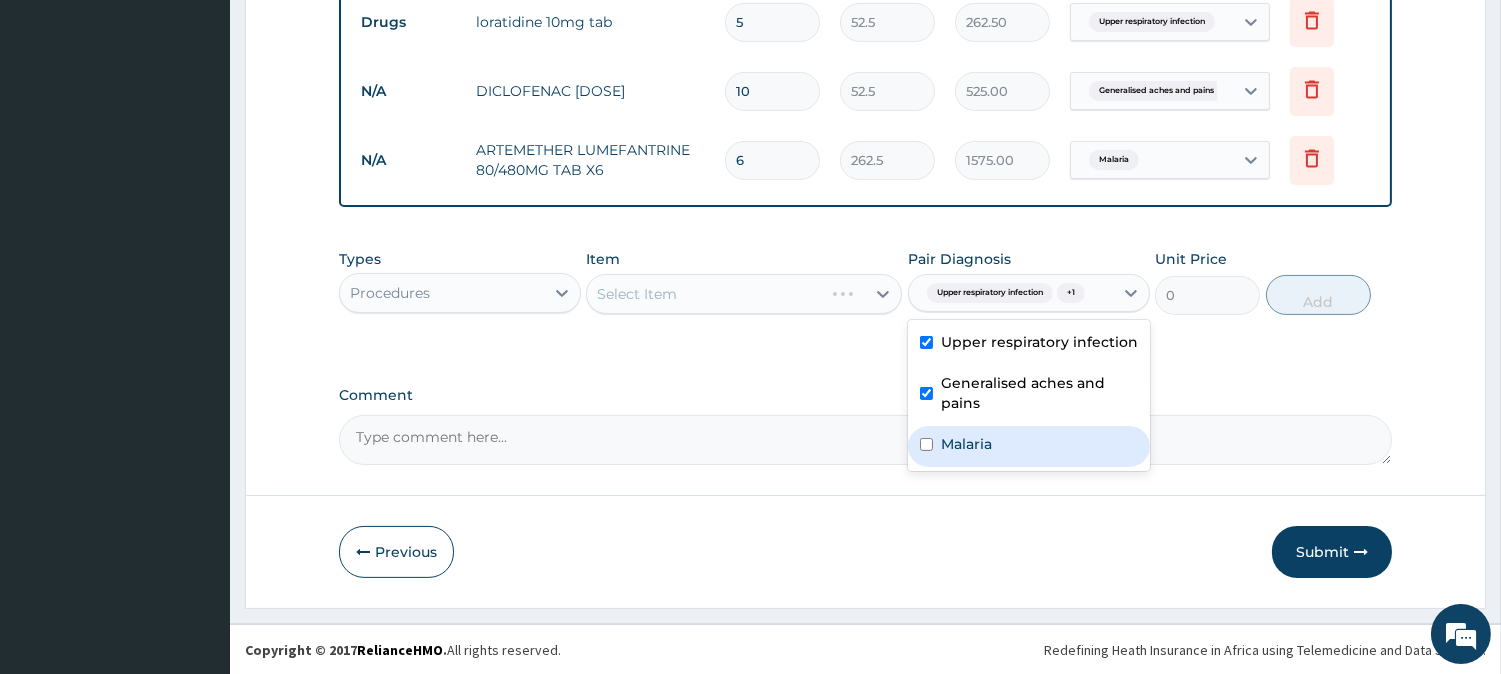 drag, startPoint x: 931, startPoint y: 440, endPoint x: 720, endPoint y: 288, distance: 260.04807 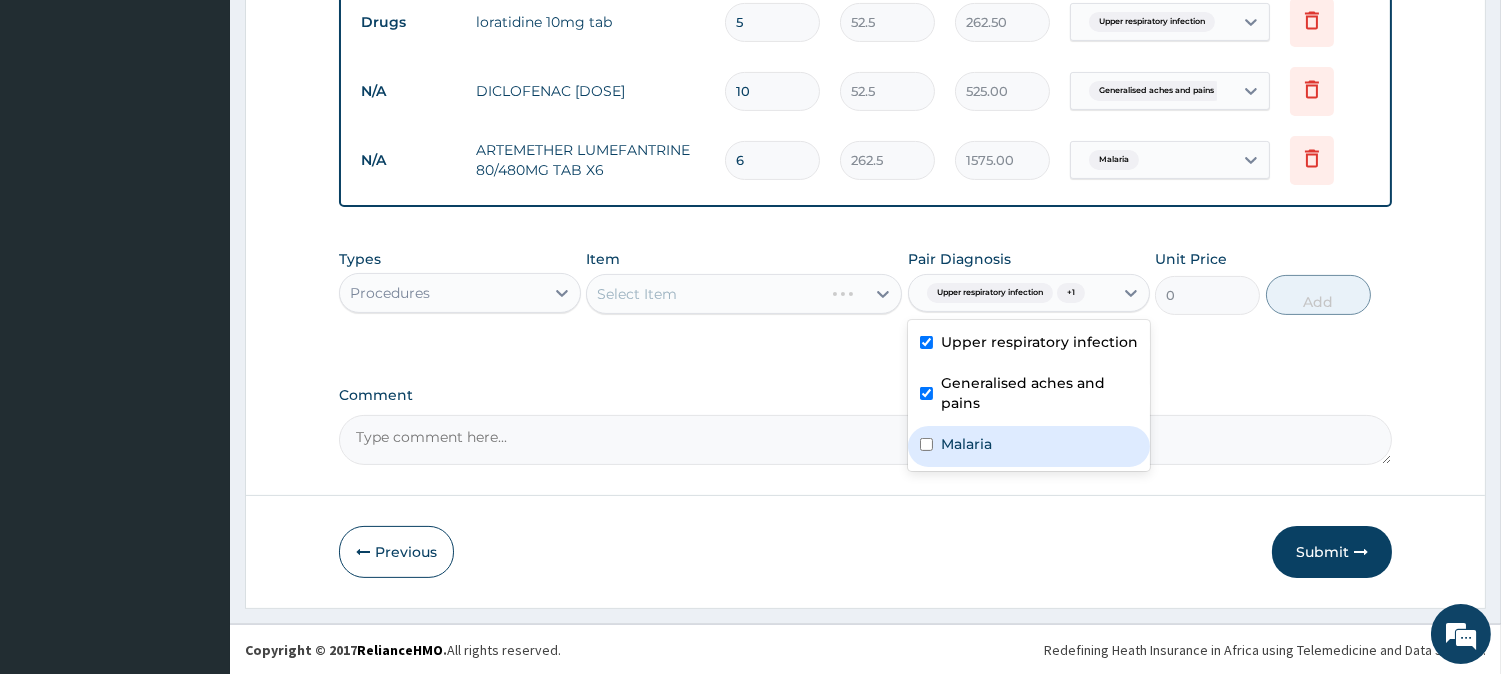 click on "Malaria" at bounding box center (1029, 446) 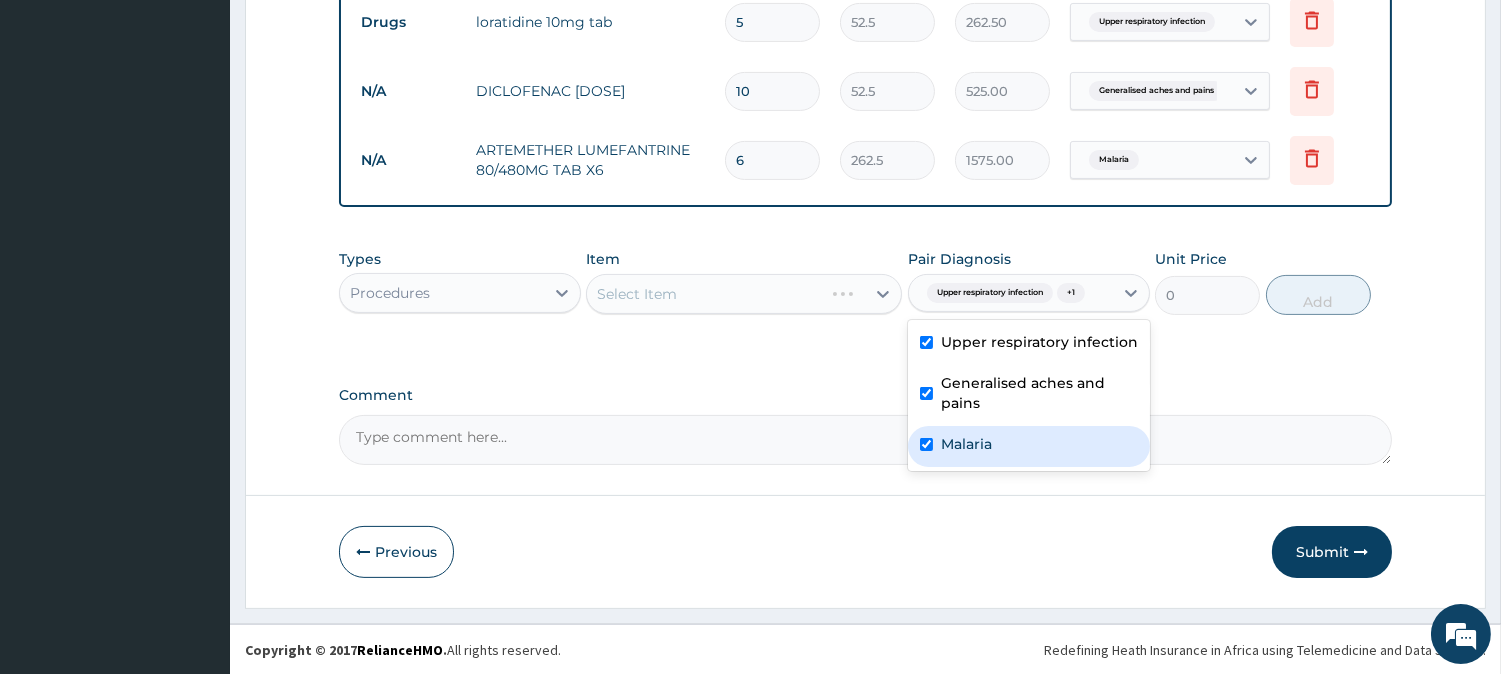 checkbox on "true" 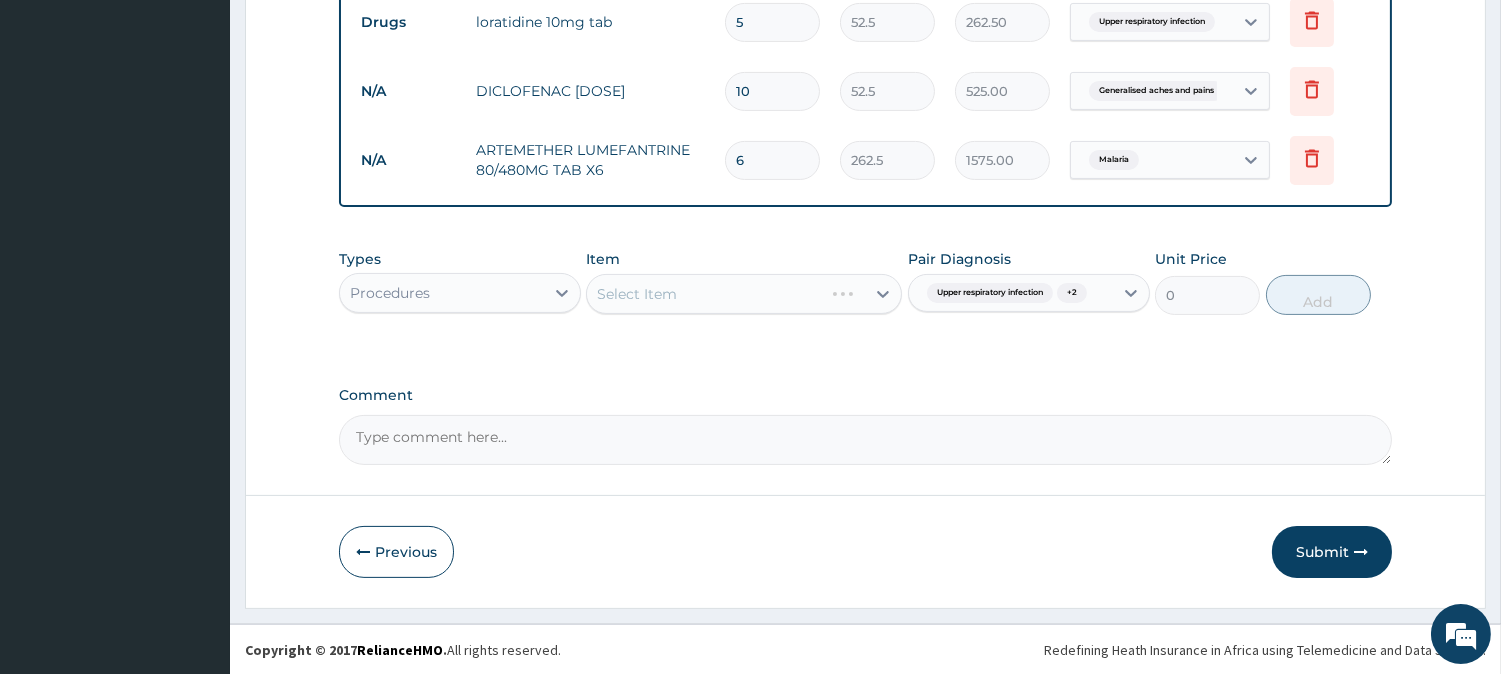 click on "Select Item" at bounding box center [744, 294] 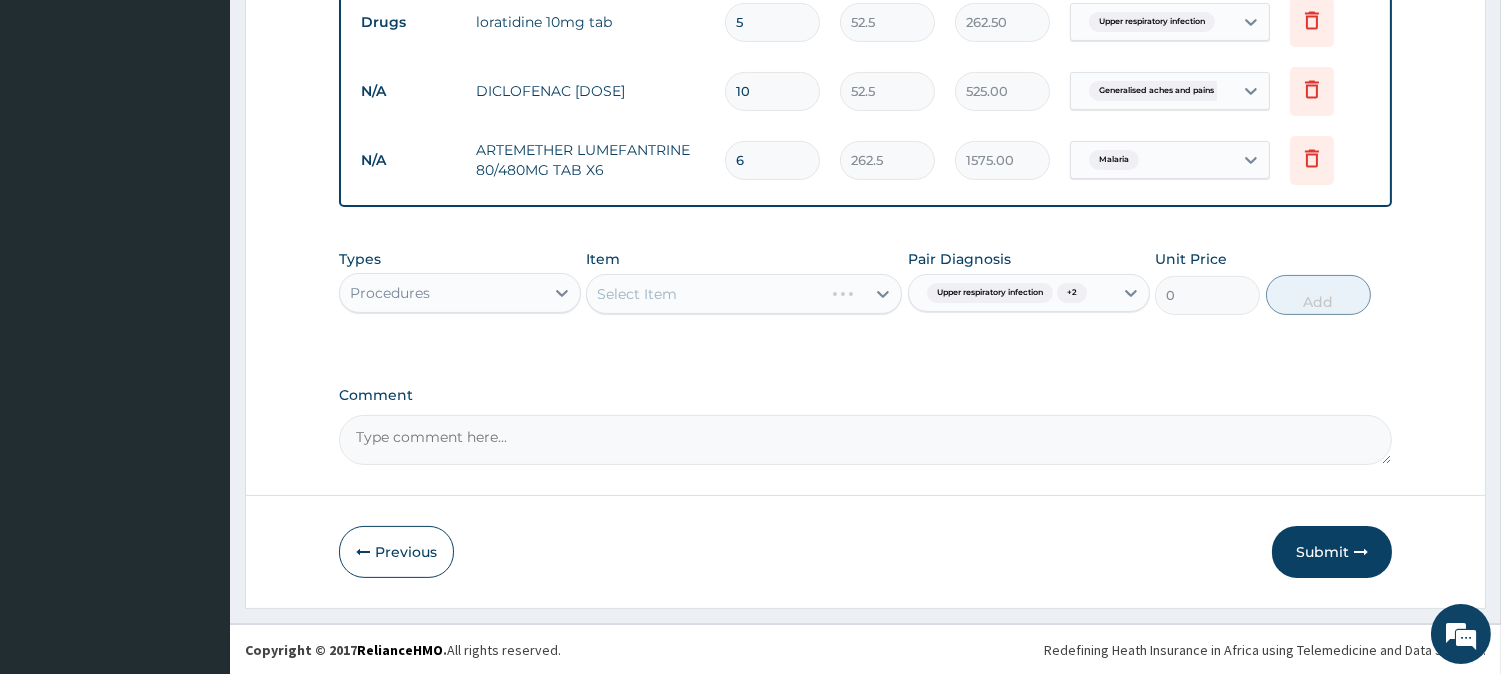 click on "Select Item" at bounding box center [744, 294] 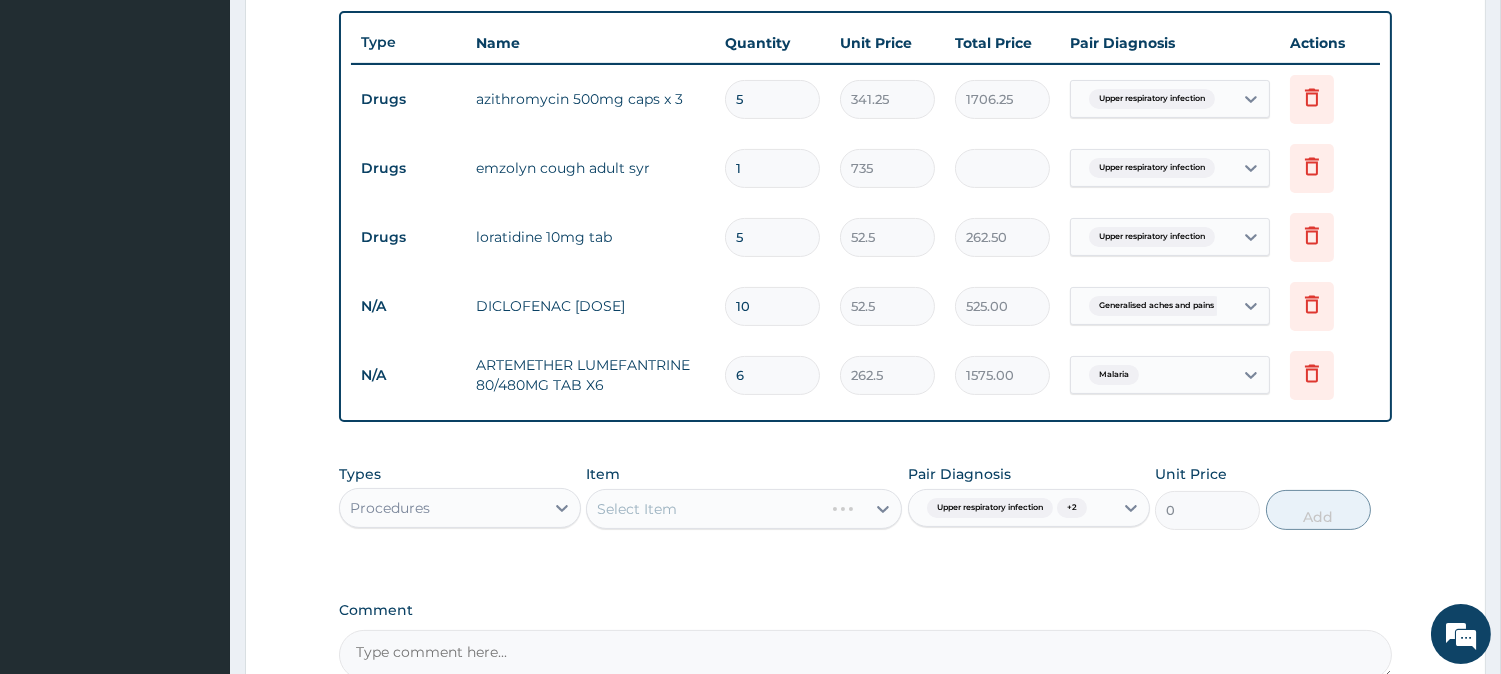 scroll, scrollTop: 948, scrollLeft: 0, axis: vertical 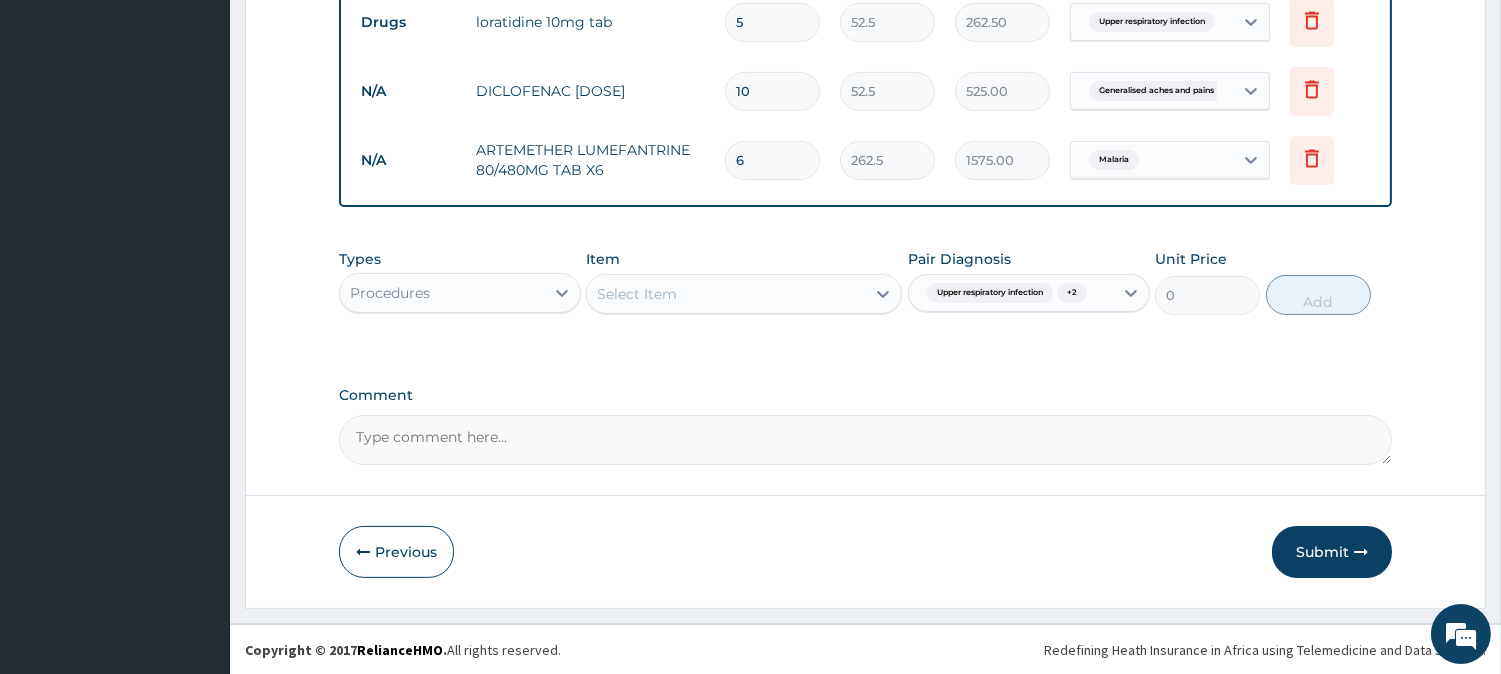 click on "Select Item" at bounding box center (726, 294) 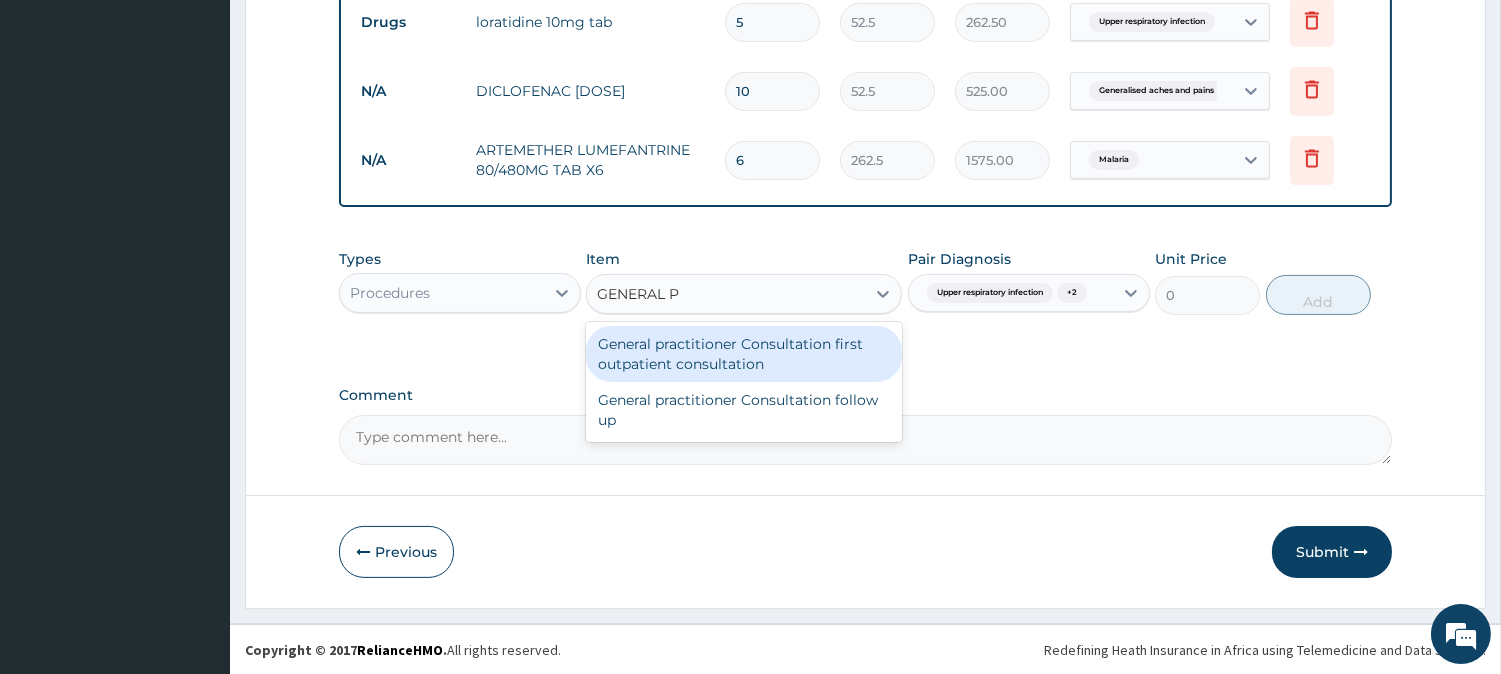 type on "GENERAL PR" 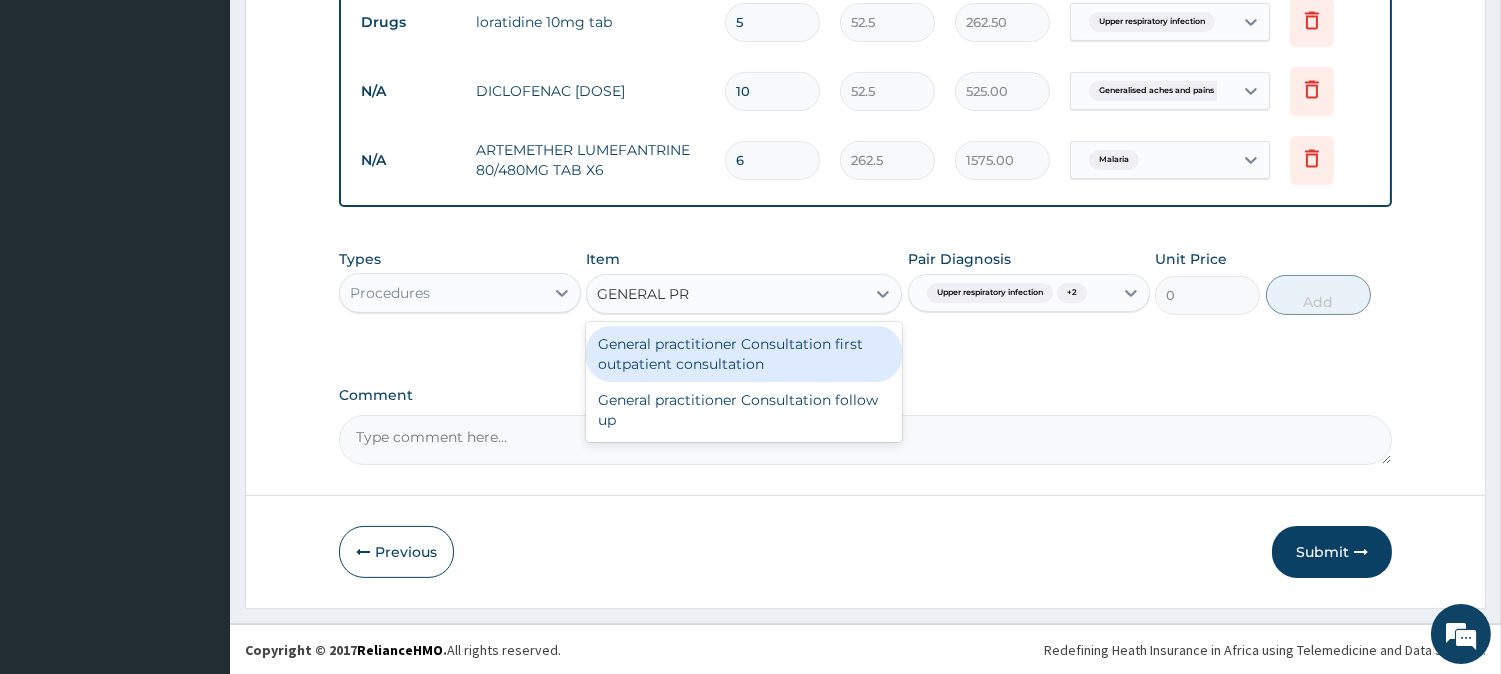 type 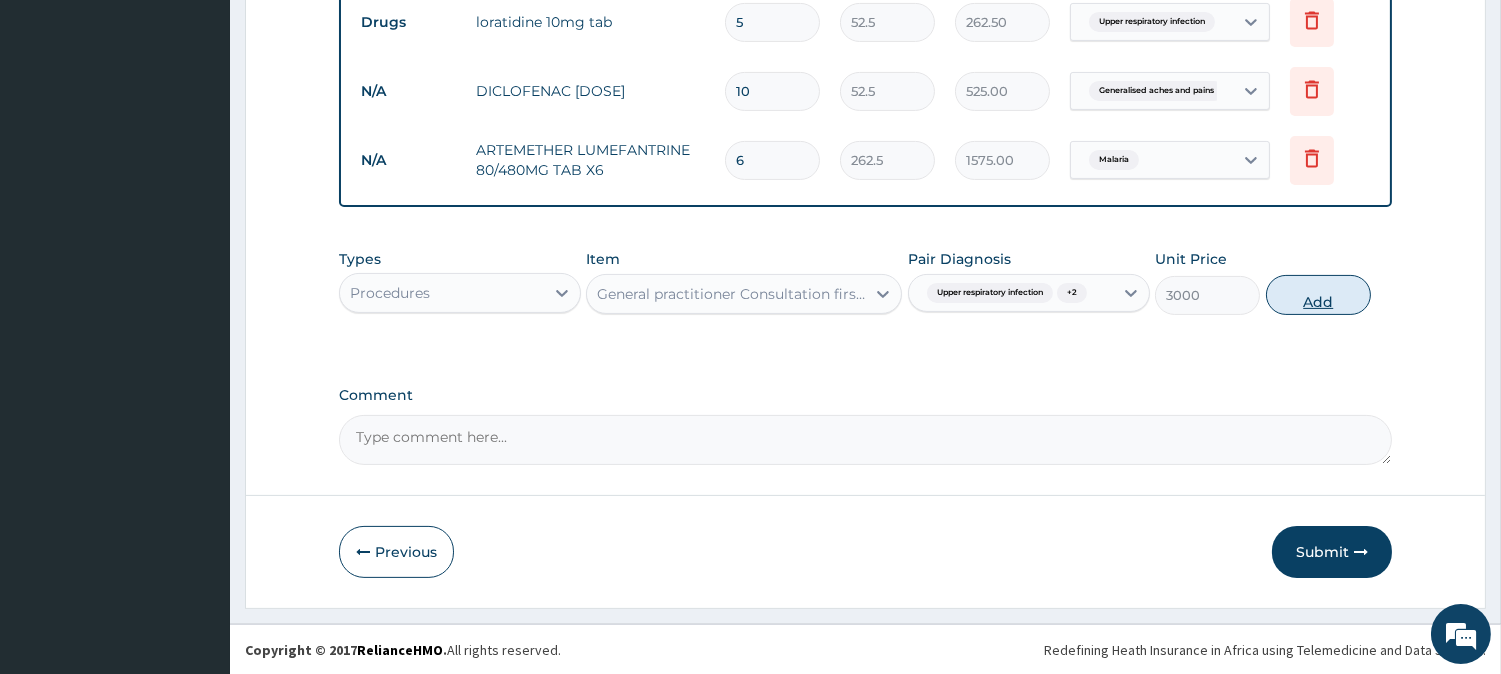 click on "Add" at bounding box center [1318, 295] 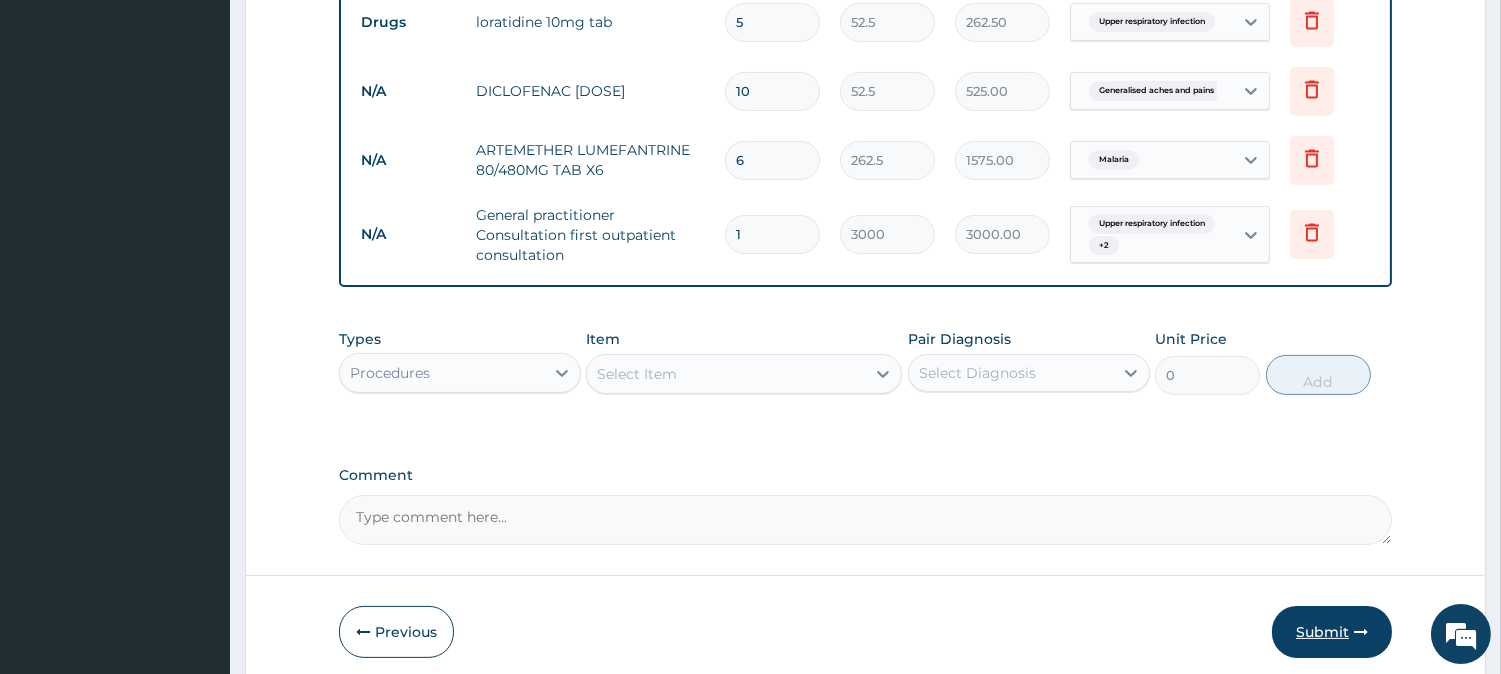 click on "Submit" at bounding box center (1332, 632) 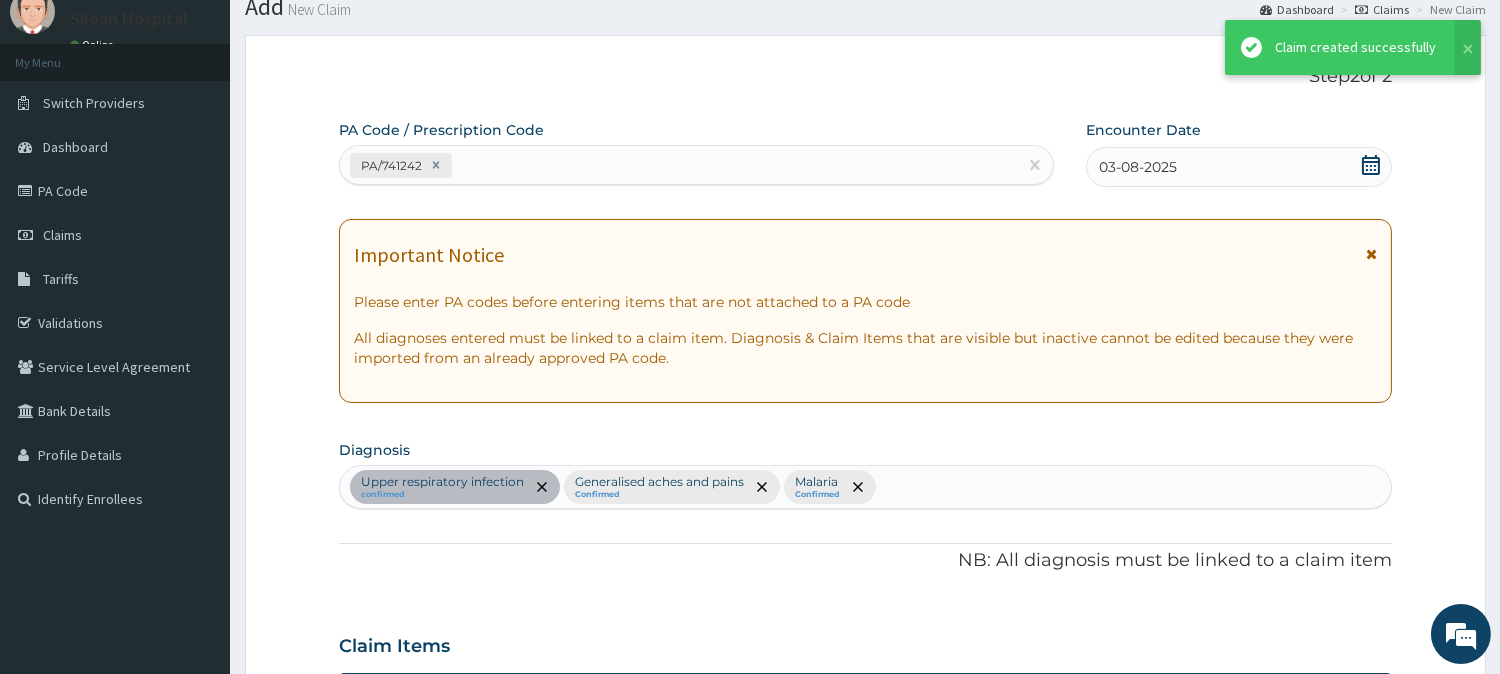 scroll, scrollTop: 948, scrollLeft: 0, axis: vertical 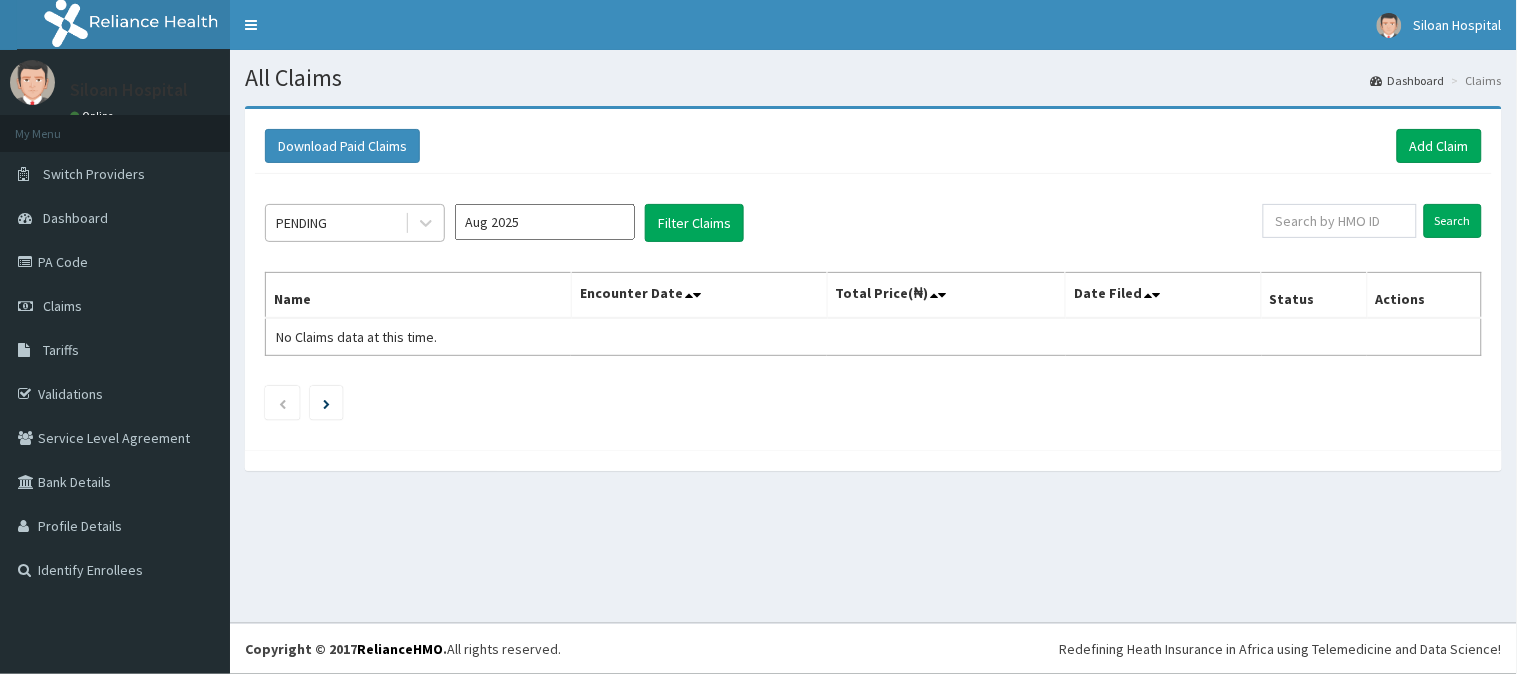 click on "PENDING" at bounding box center (335, 223) 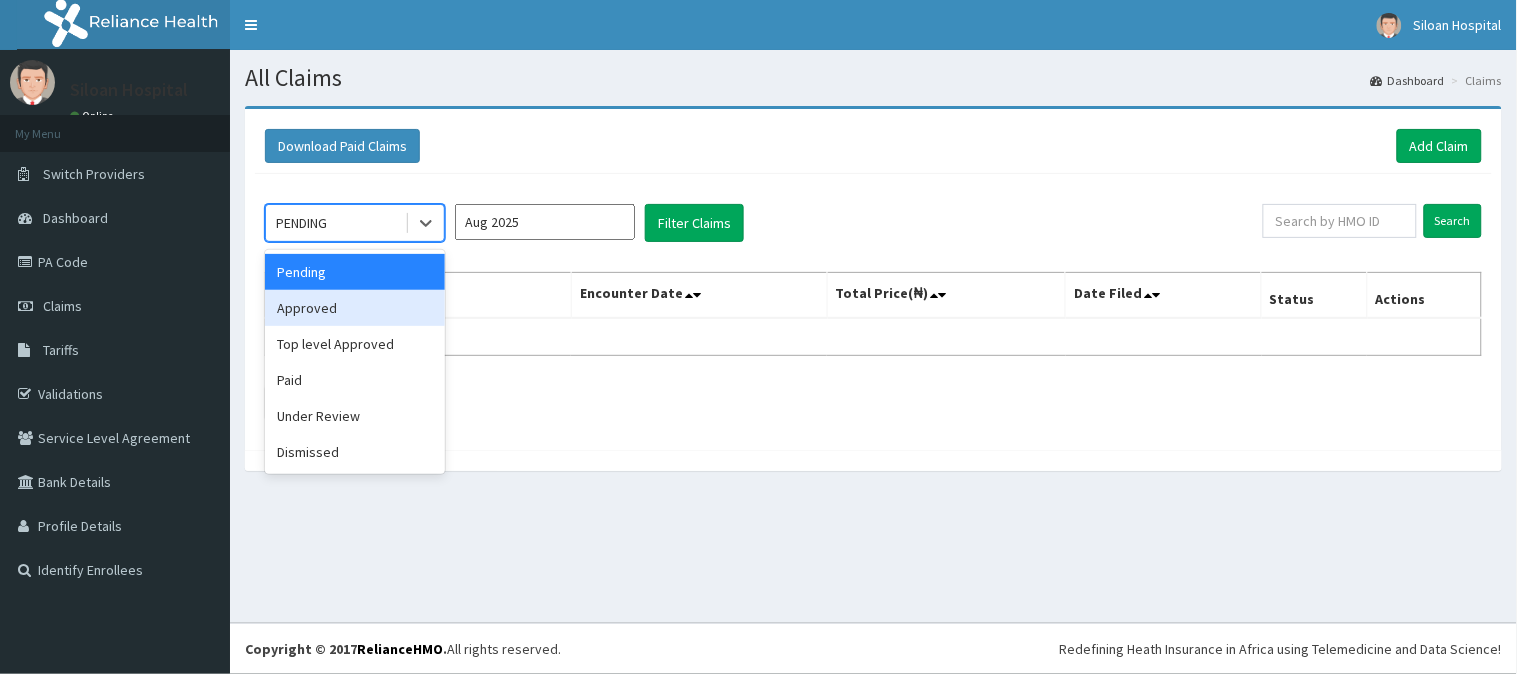 drag, startPoint x: 385, startPoint y: 307, endPoint x: 475, endPoint y: 278, distance: 94.55686 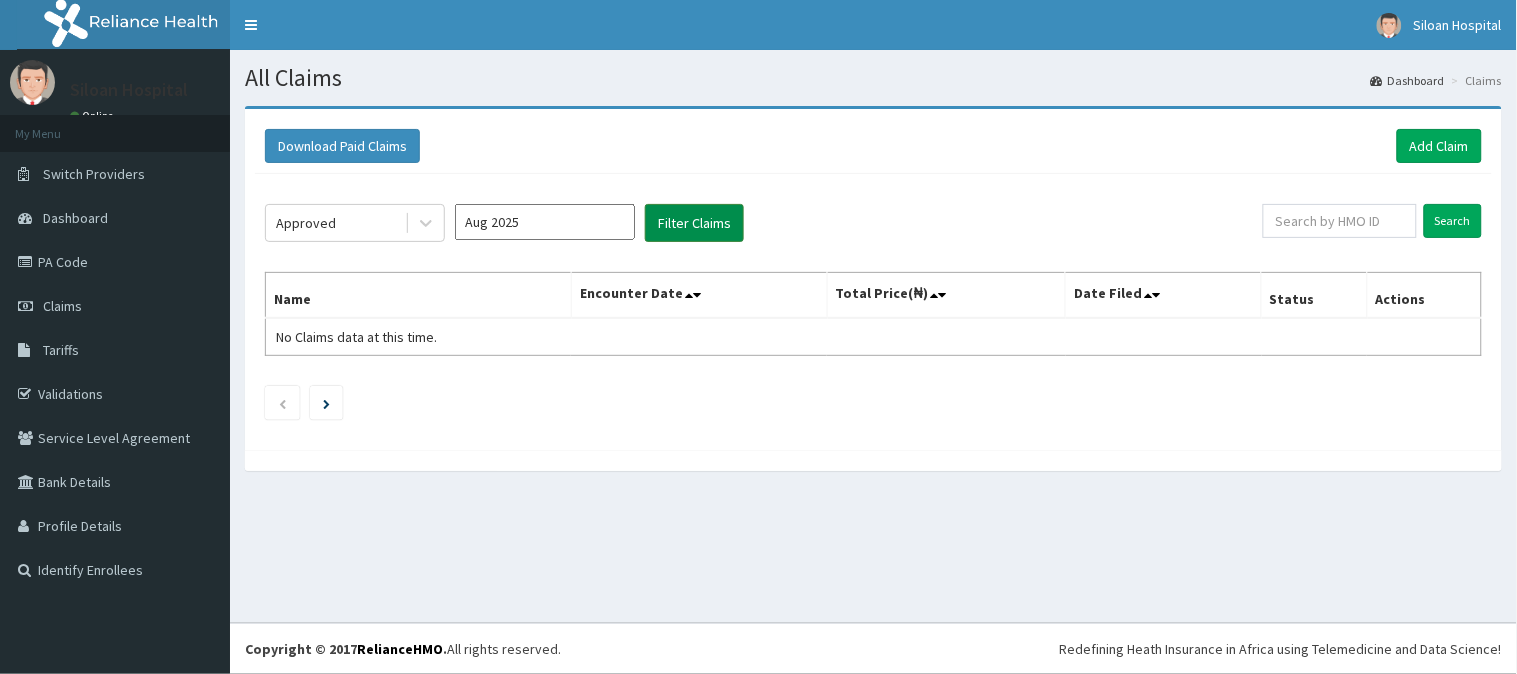 click on "Filter Claims" at bounding box center [694, 223] 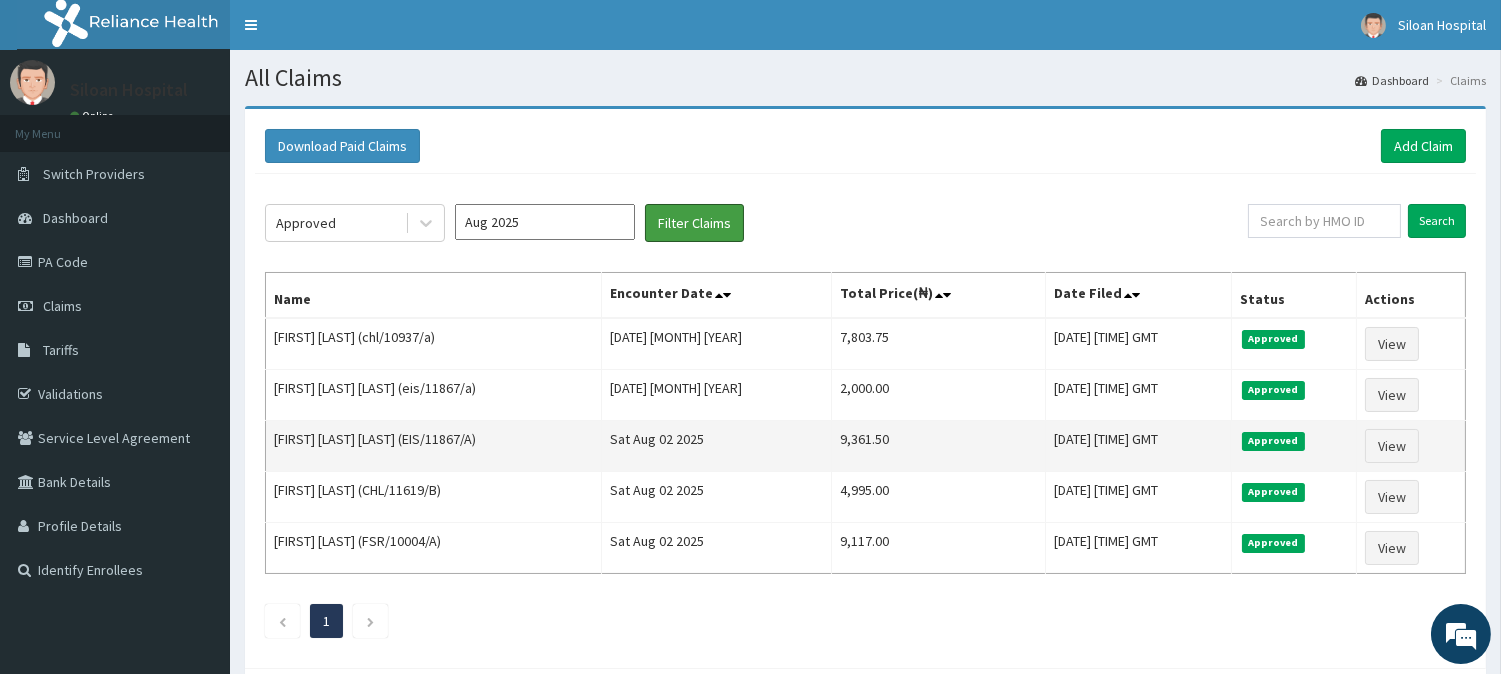 scroll, scrollTop: 101, scrollLeft: 0, axis: vertical 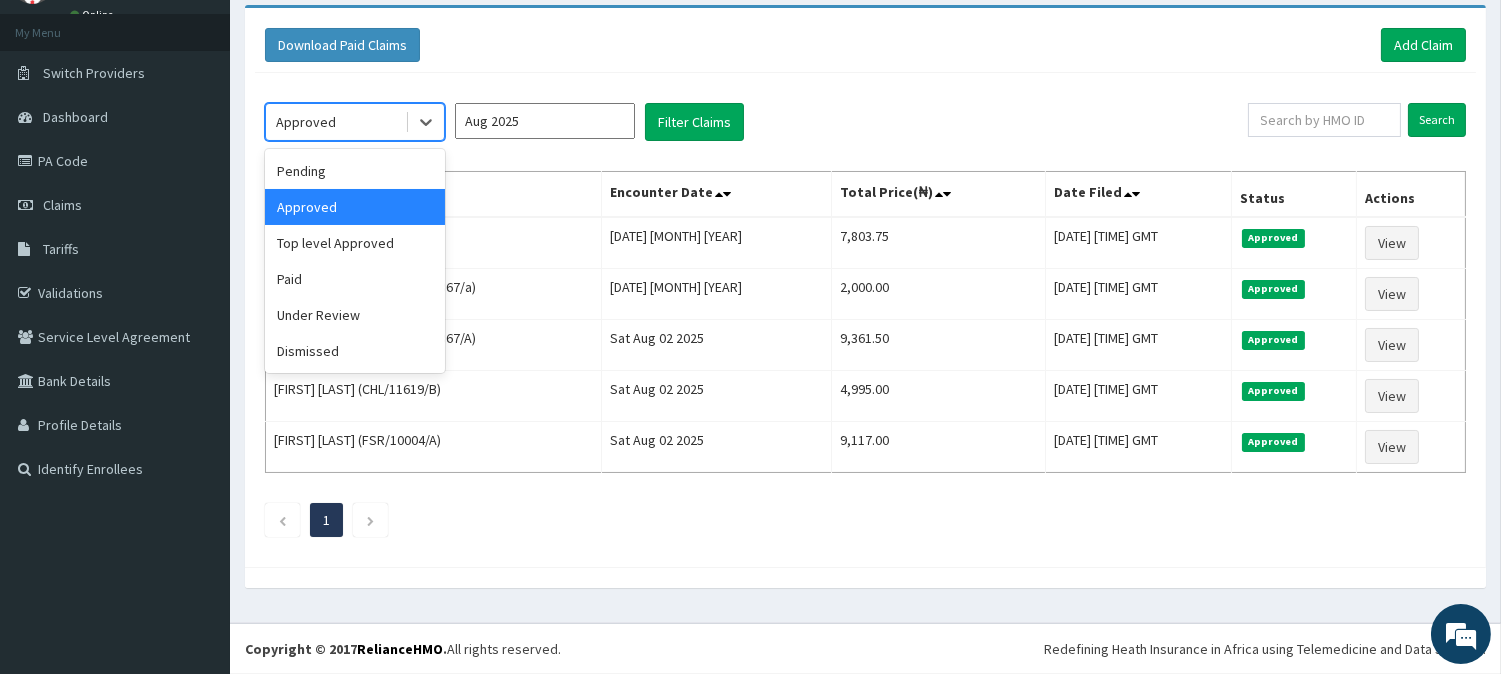 click on "Approved" at bounding box center (335, 122) 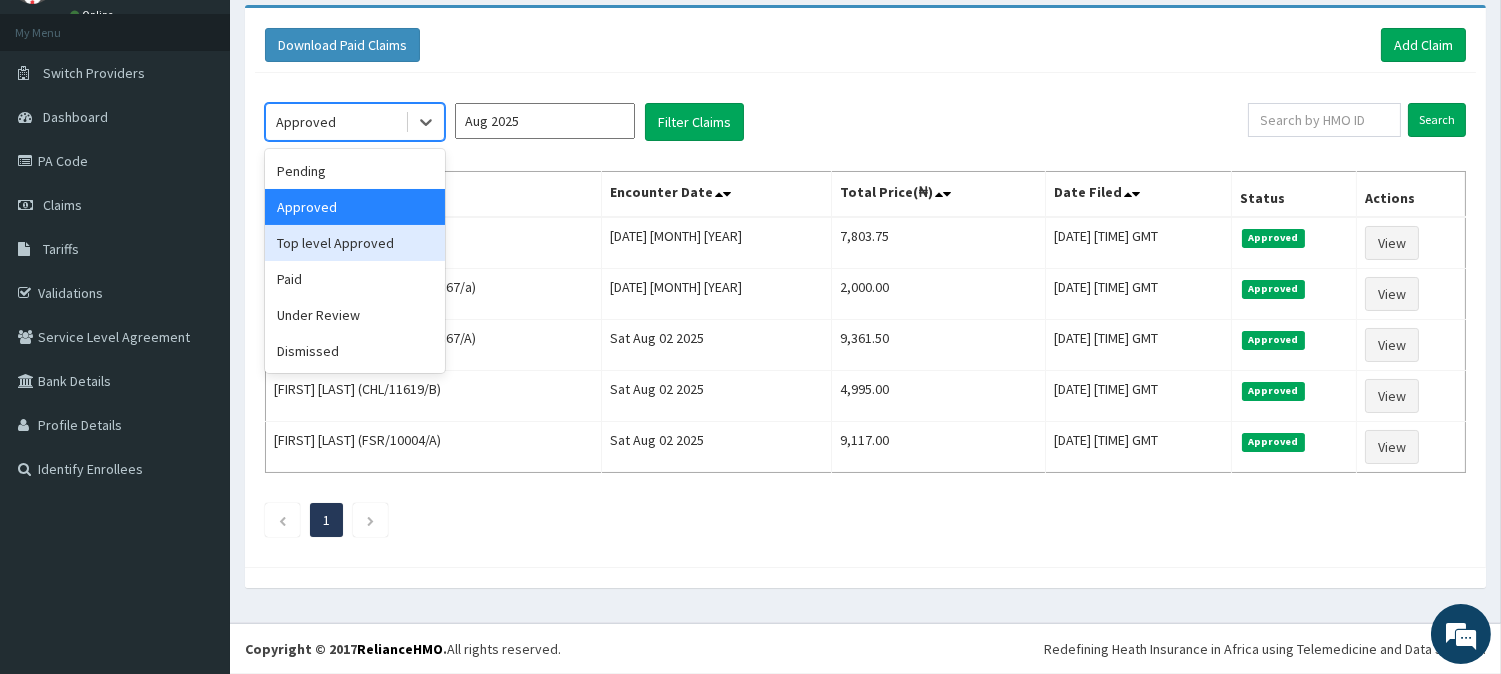 click on "Top level Approved" at bounding box center (355, 243) 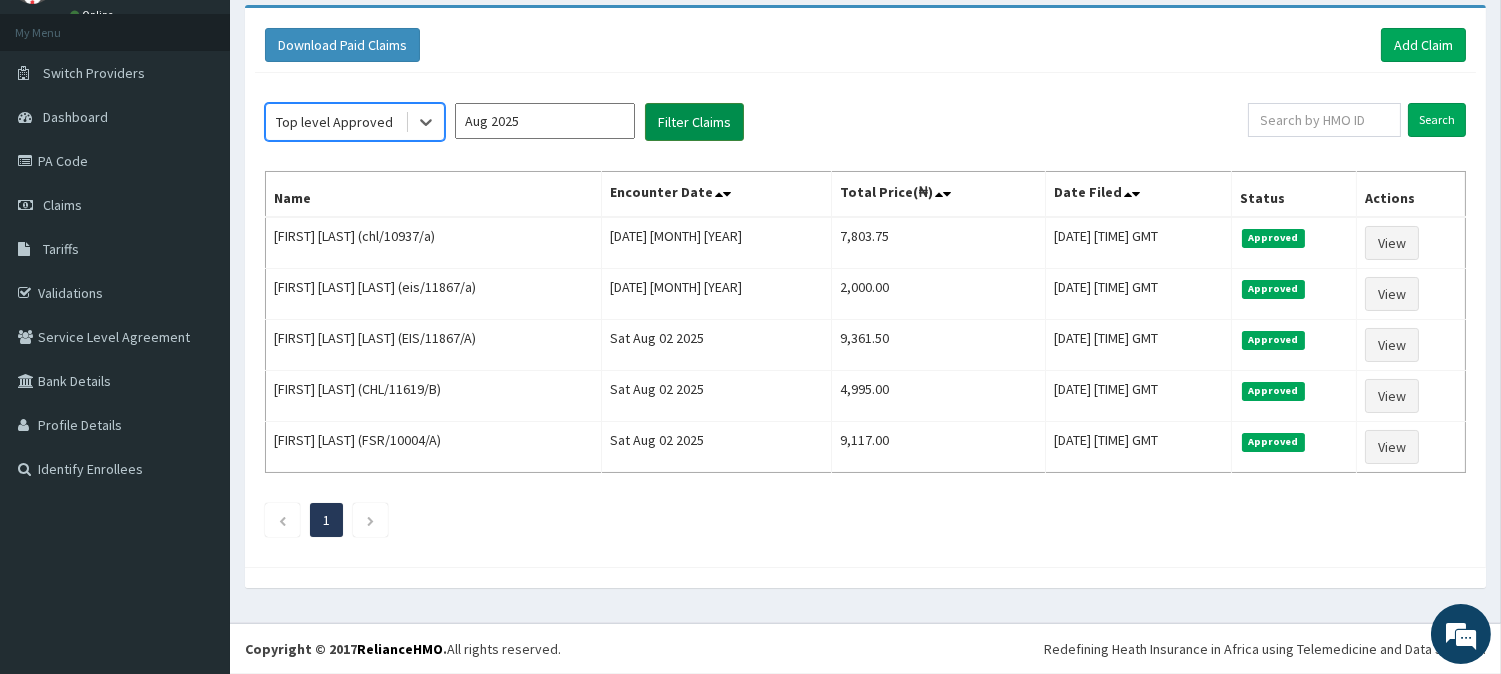 click on "Filter Claims" at bounding box center (694, 122) 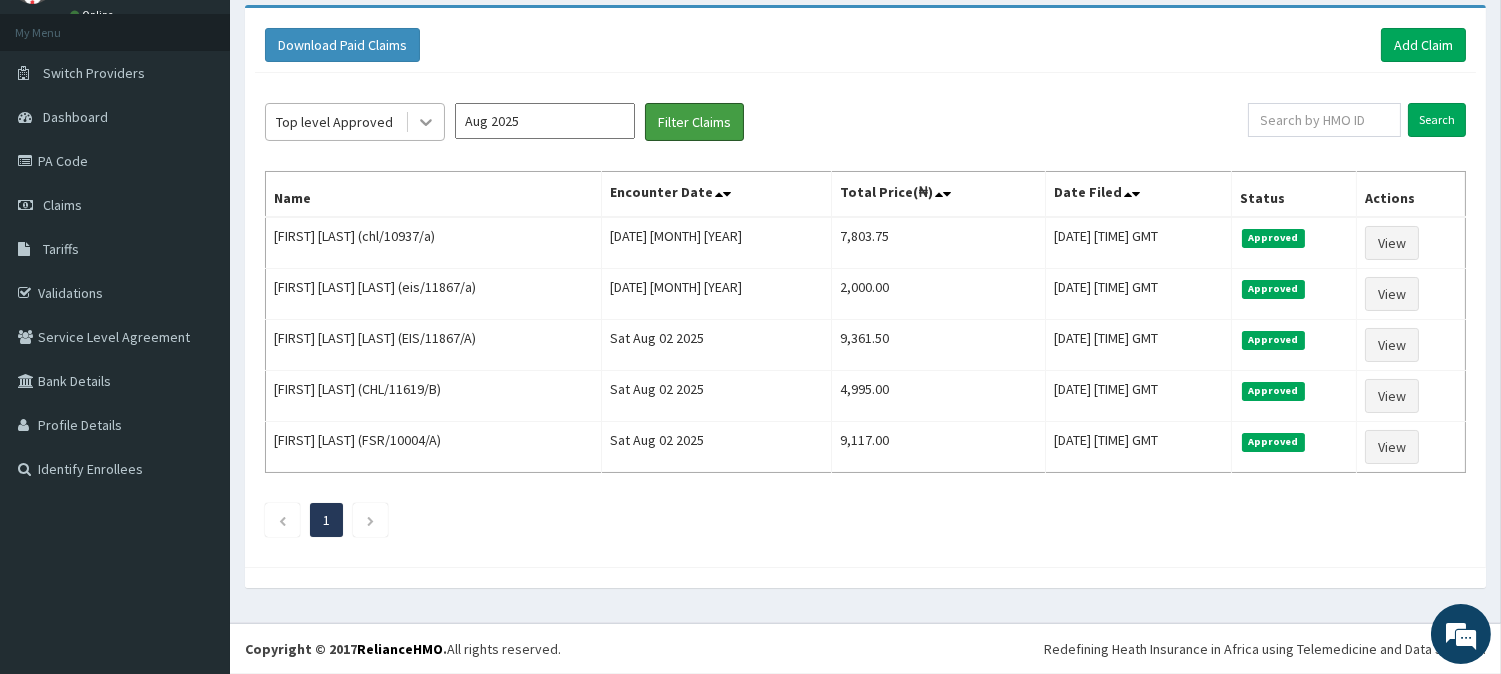 scroll, scrollTop: 0, scrollLeft: 0, axis: both 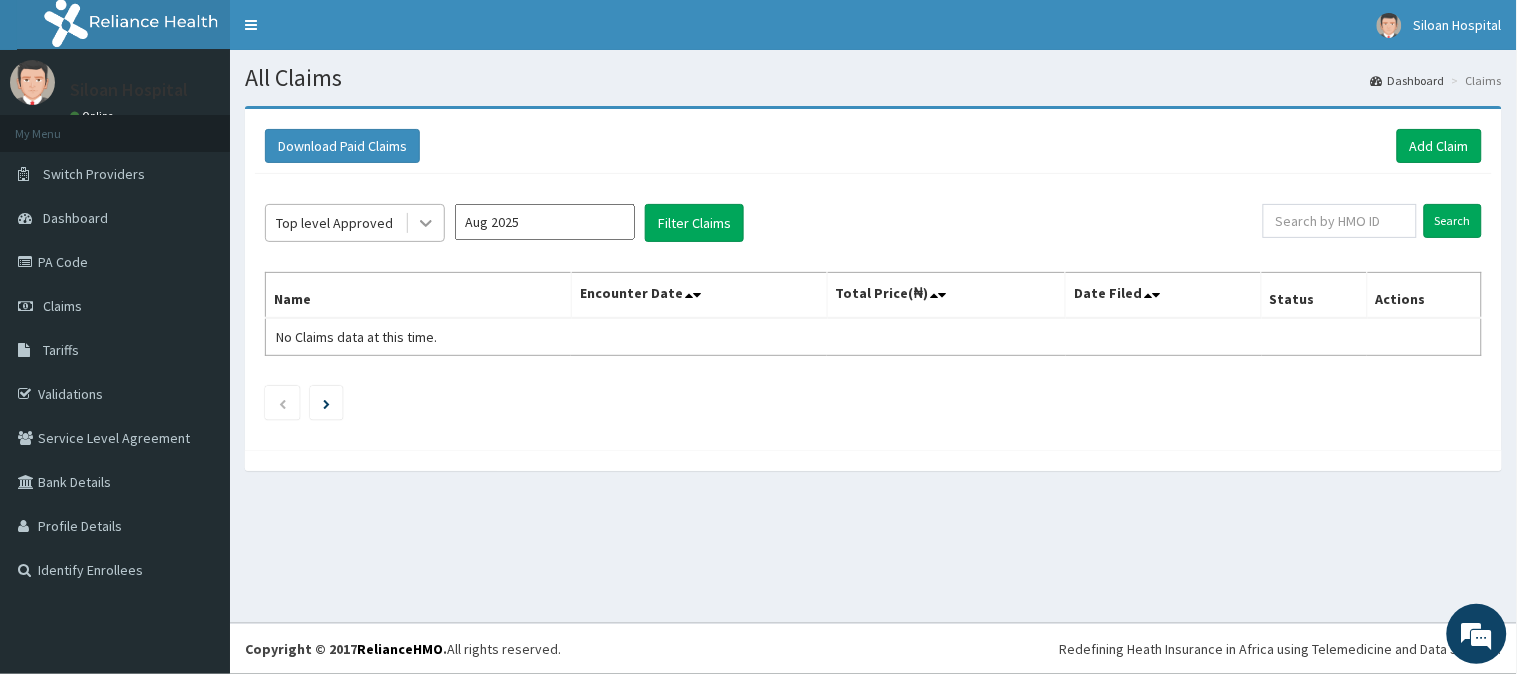 click 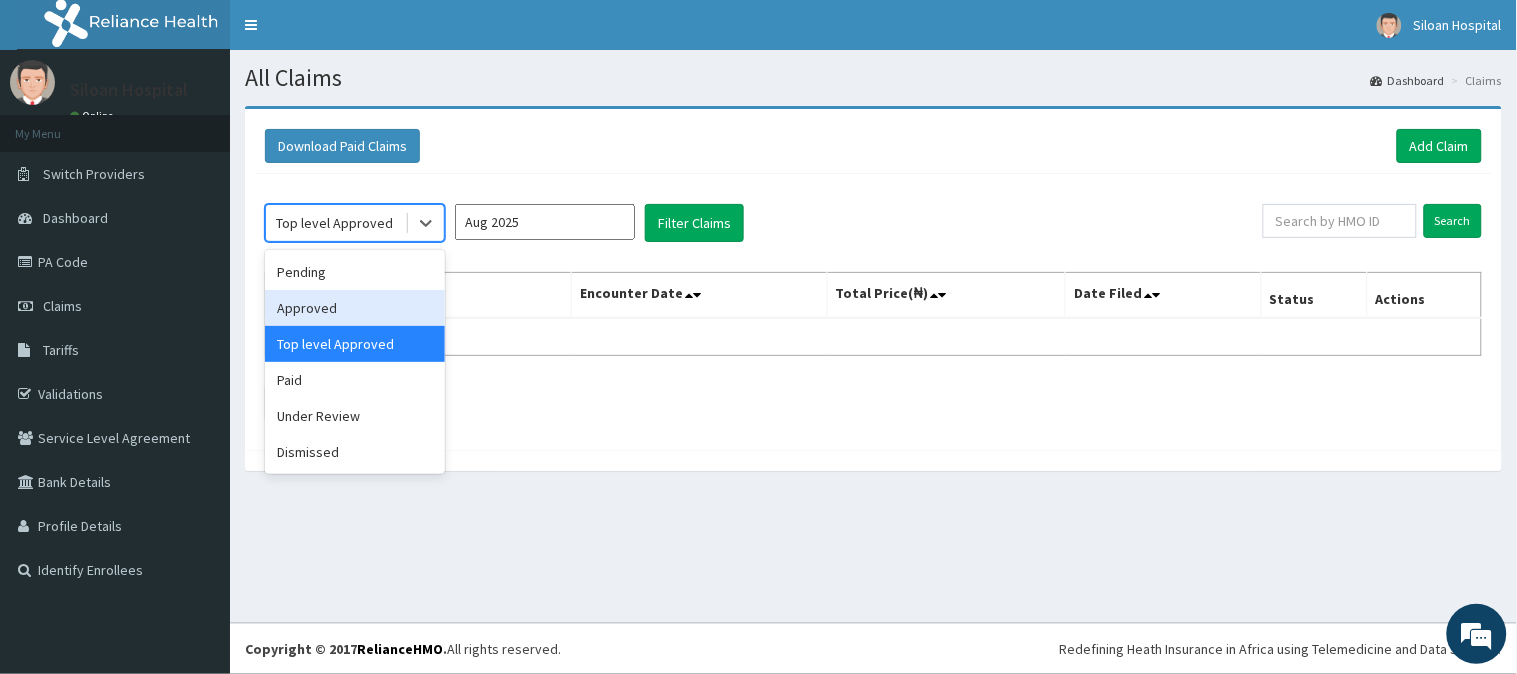 drag, startPoint x: 403, startPoint y: 302, endPoint x: 496, endPoint y: 221, distance: 123.32883 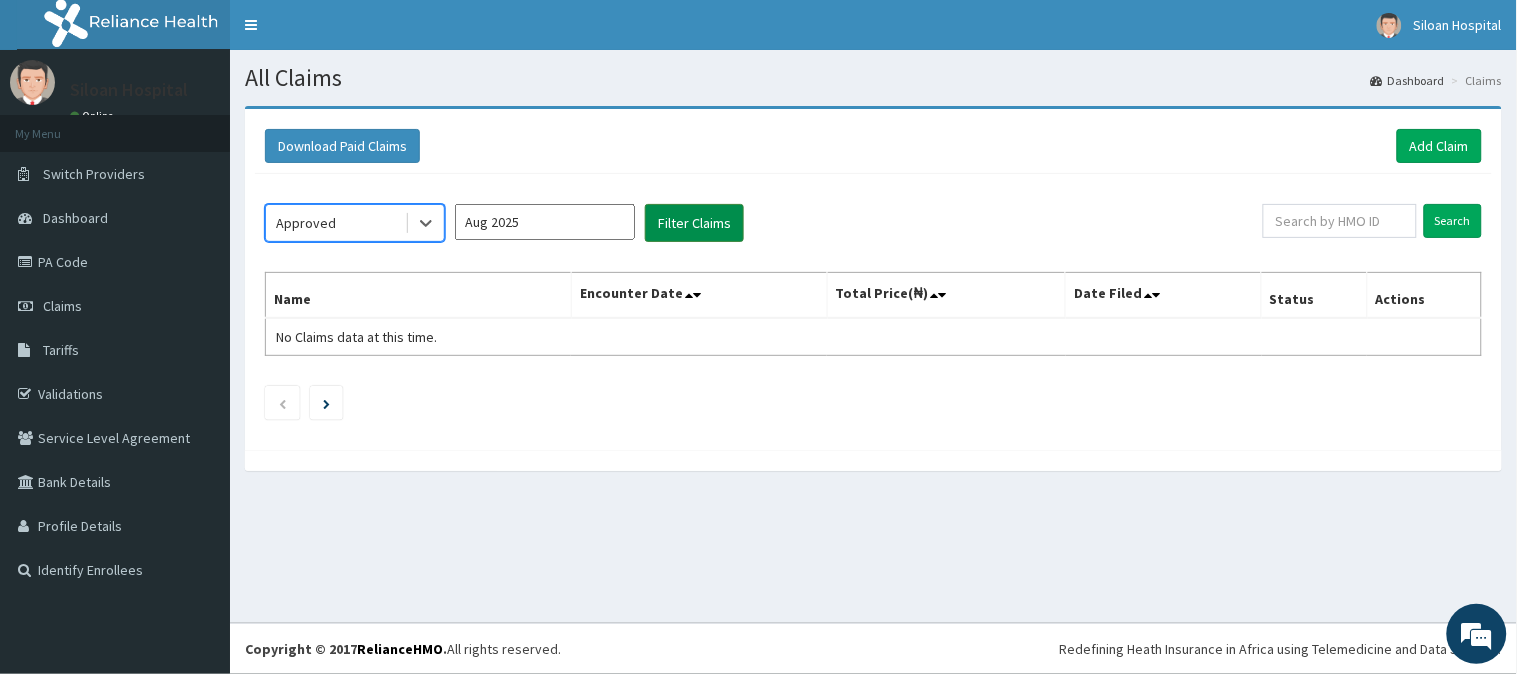 click on "Filter Claims" at bounding box center (694, 223) 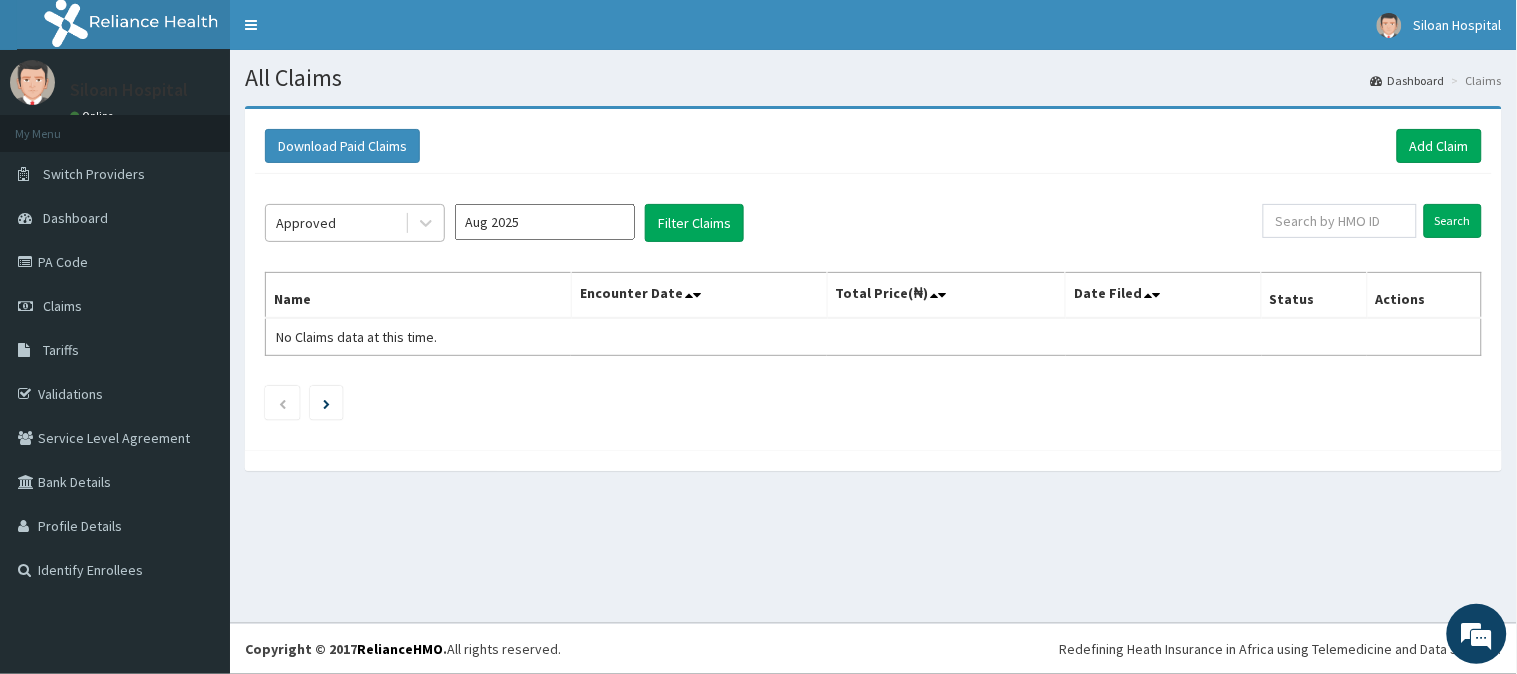 click on "Approved" at bounding box center [335, 223] 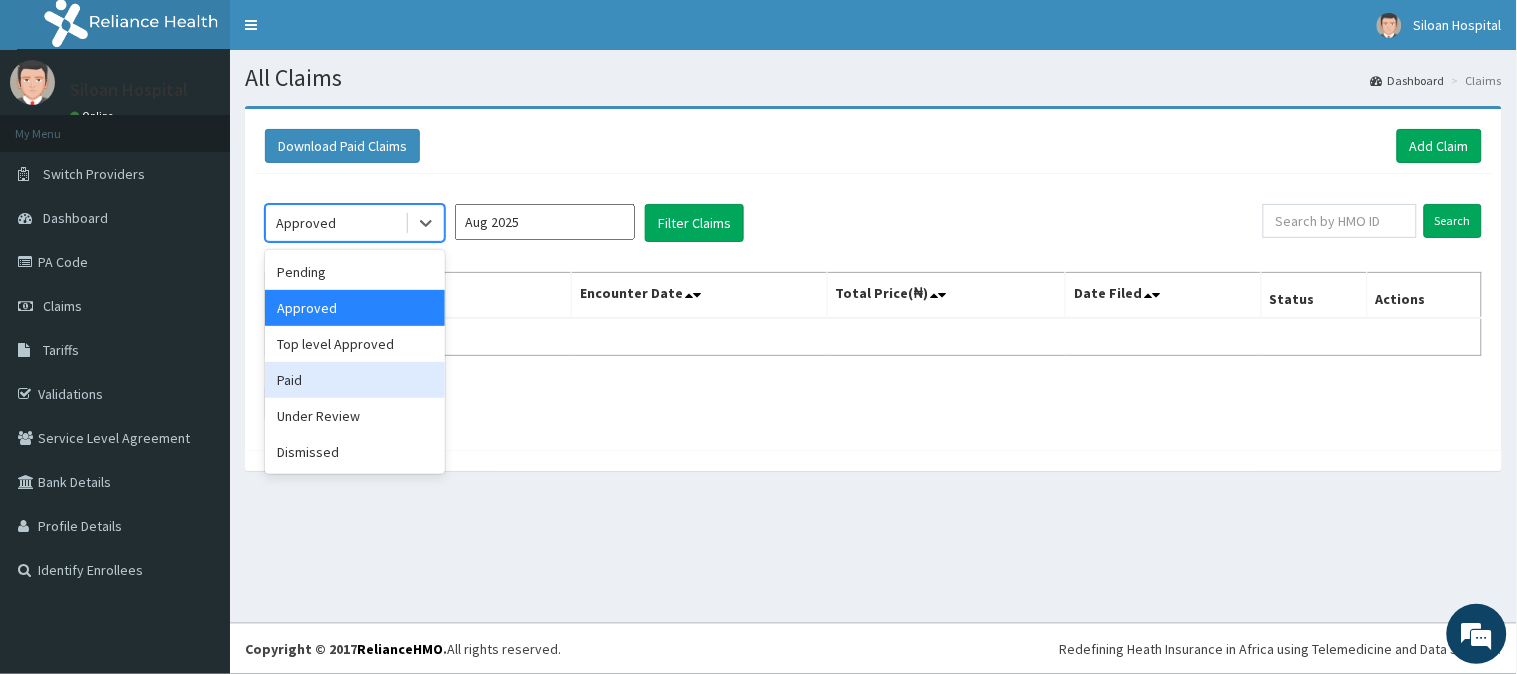 drag, startPoint x: 352, startPoint y: 376, endPoint x: 672, endPoint y: 147, distance: 393.4984 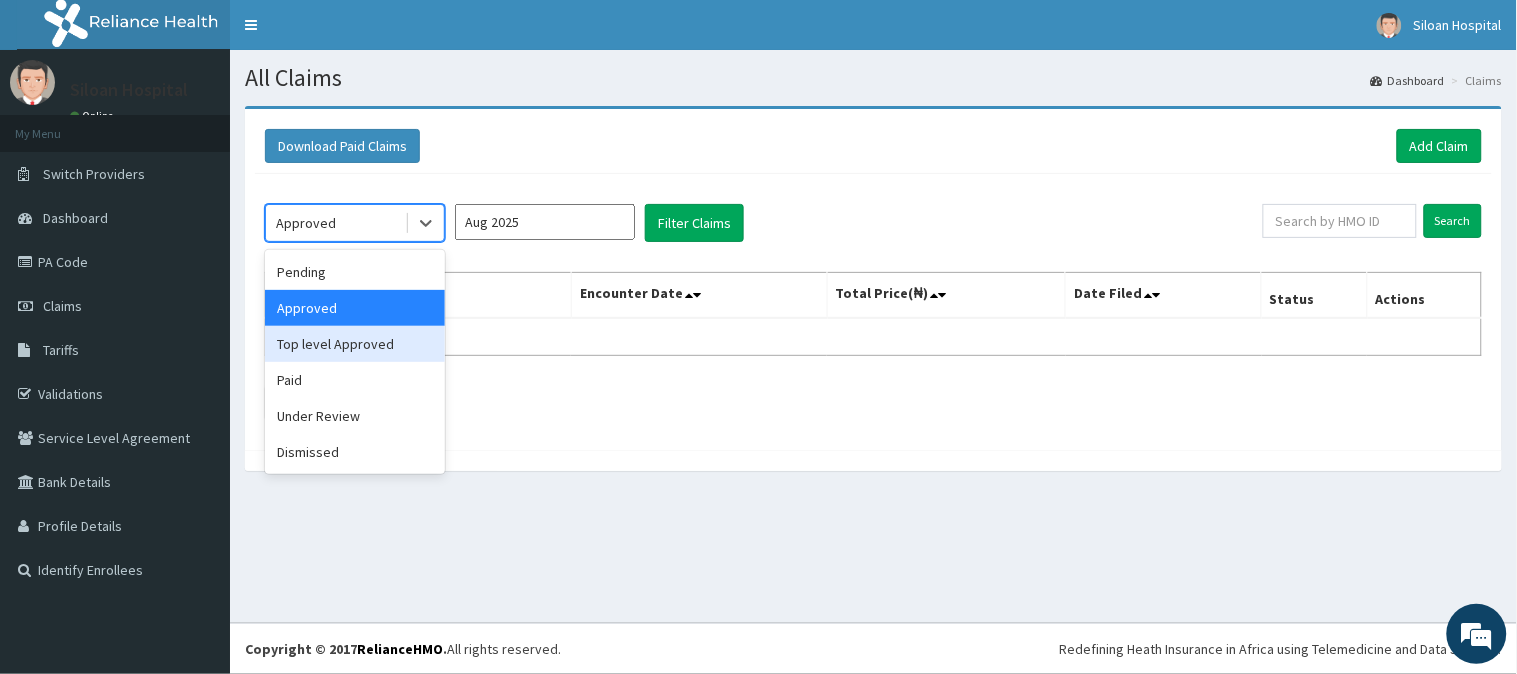 click on "Aug 2025" at bounding box center (545, 222) 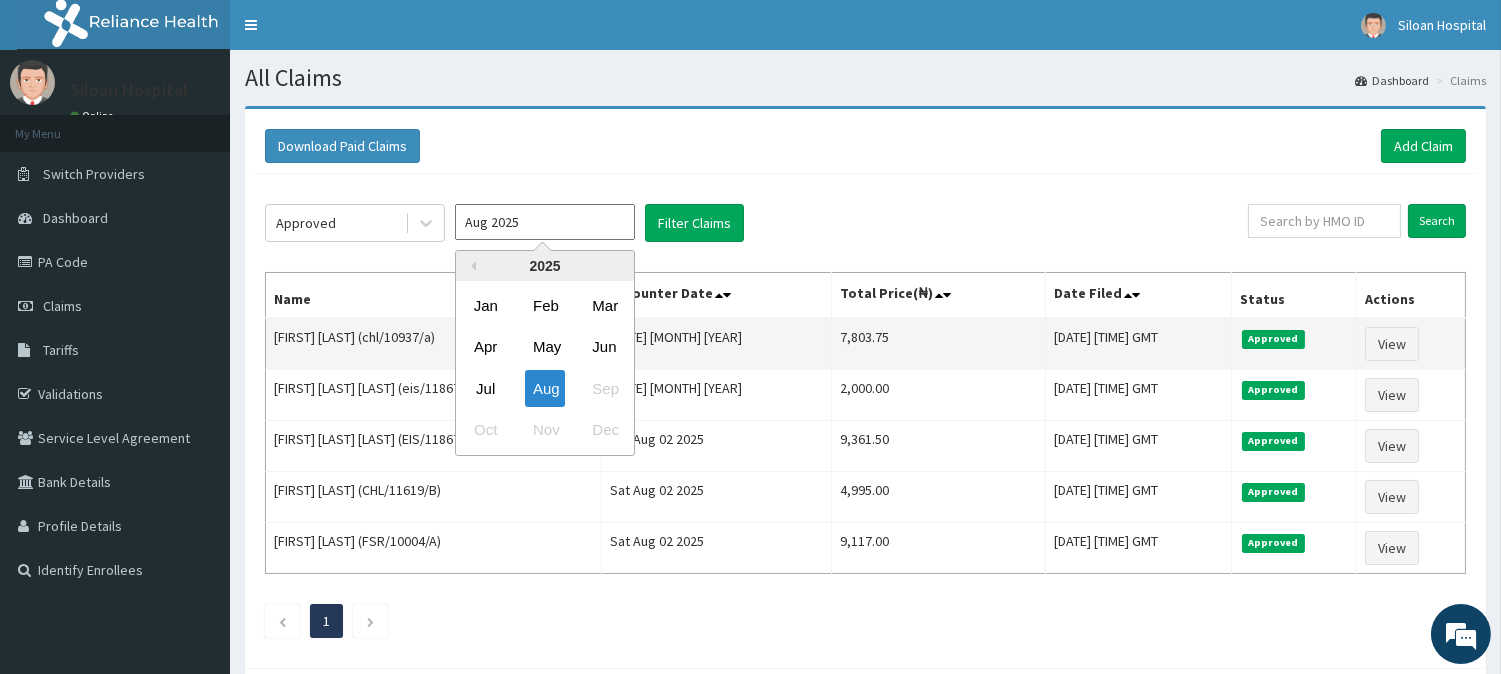 drag, startPoint x: 497, startPoint y: 378, endPoint x: 428, endPoint y: 321, distance: 89.498604 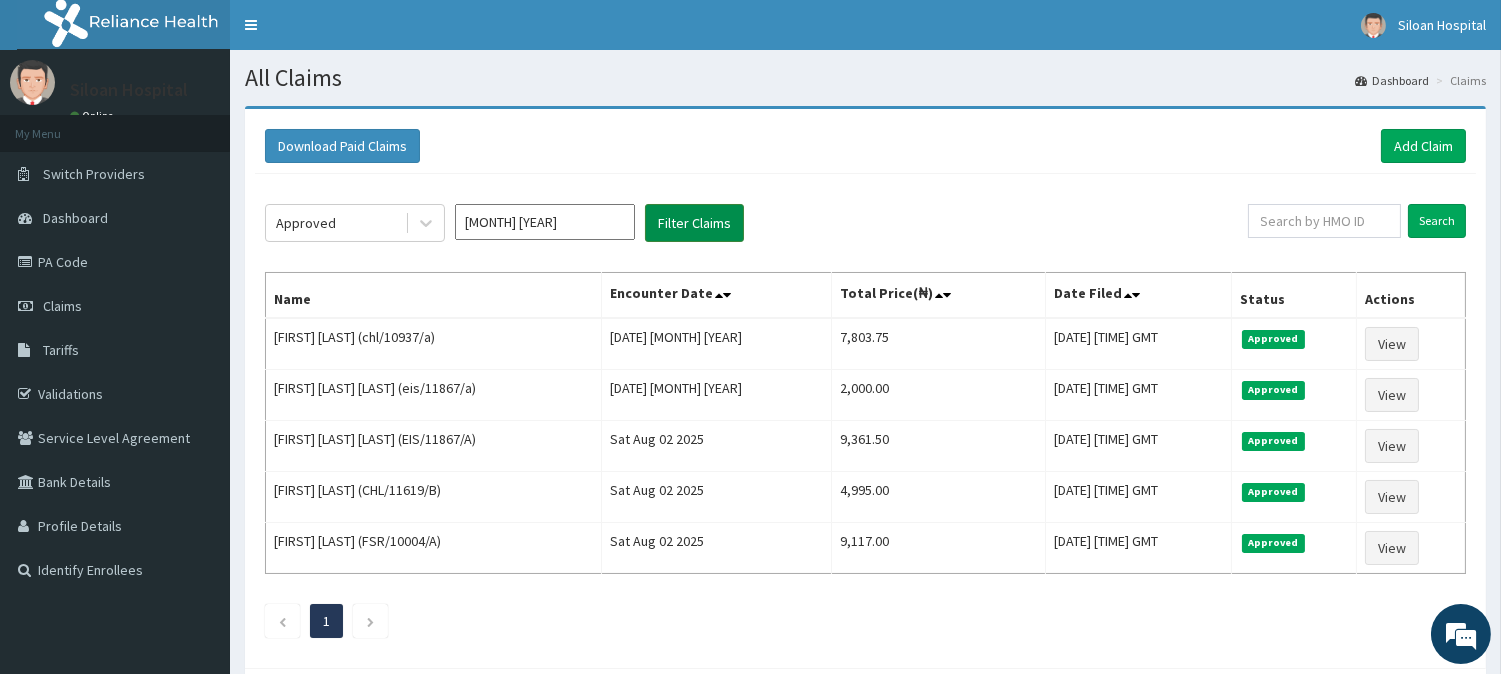click on "Filter Claims" at bounding box center [694, 223] 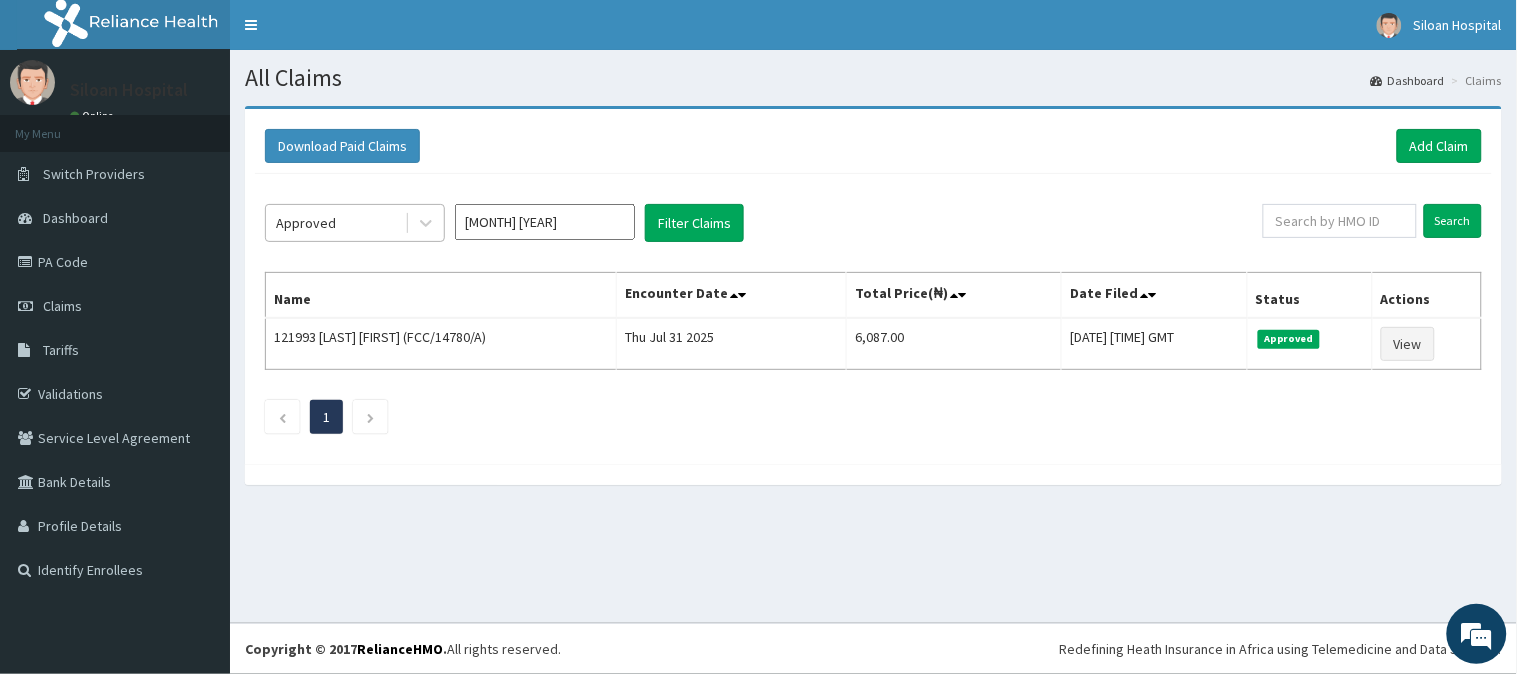 click on "Approved" at bounding box center [335, 223] 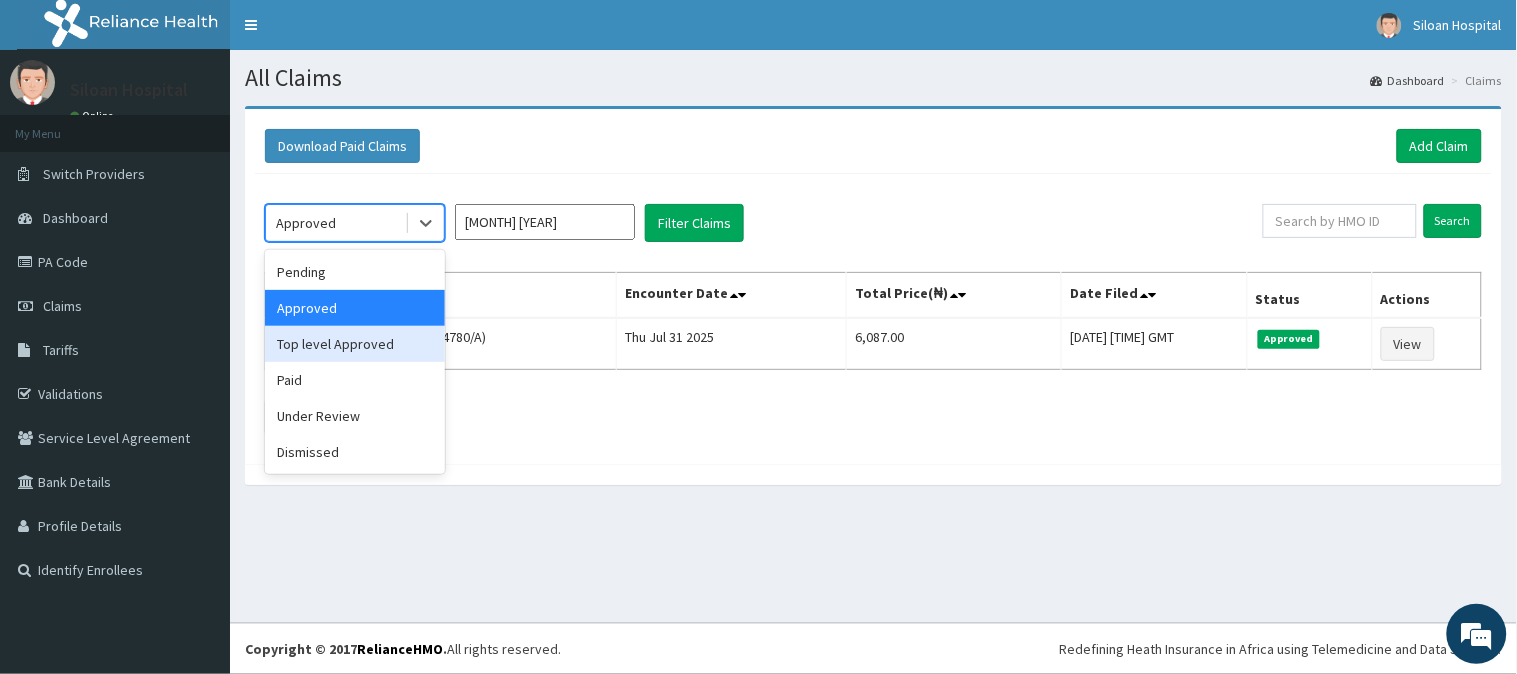 drag, startPoint x: 383, startPoint y: 344, endPoint x: 590, endPoint y: 251, distance: 226.9317 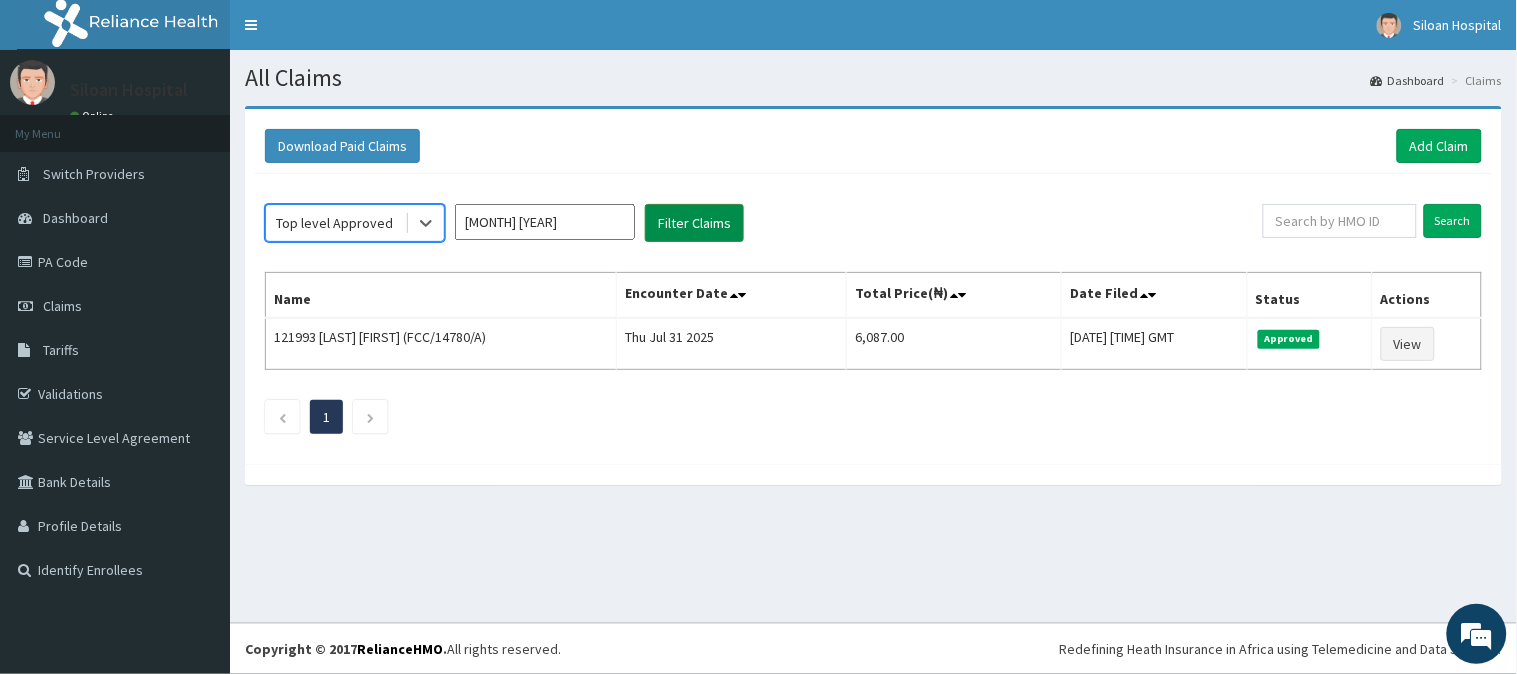 click on "Filter Claims" at bounding box center [694, 223] 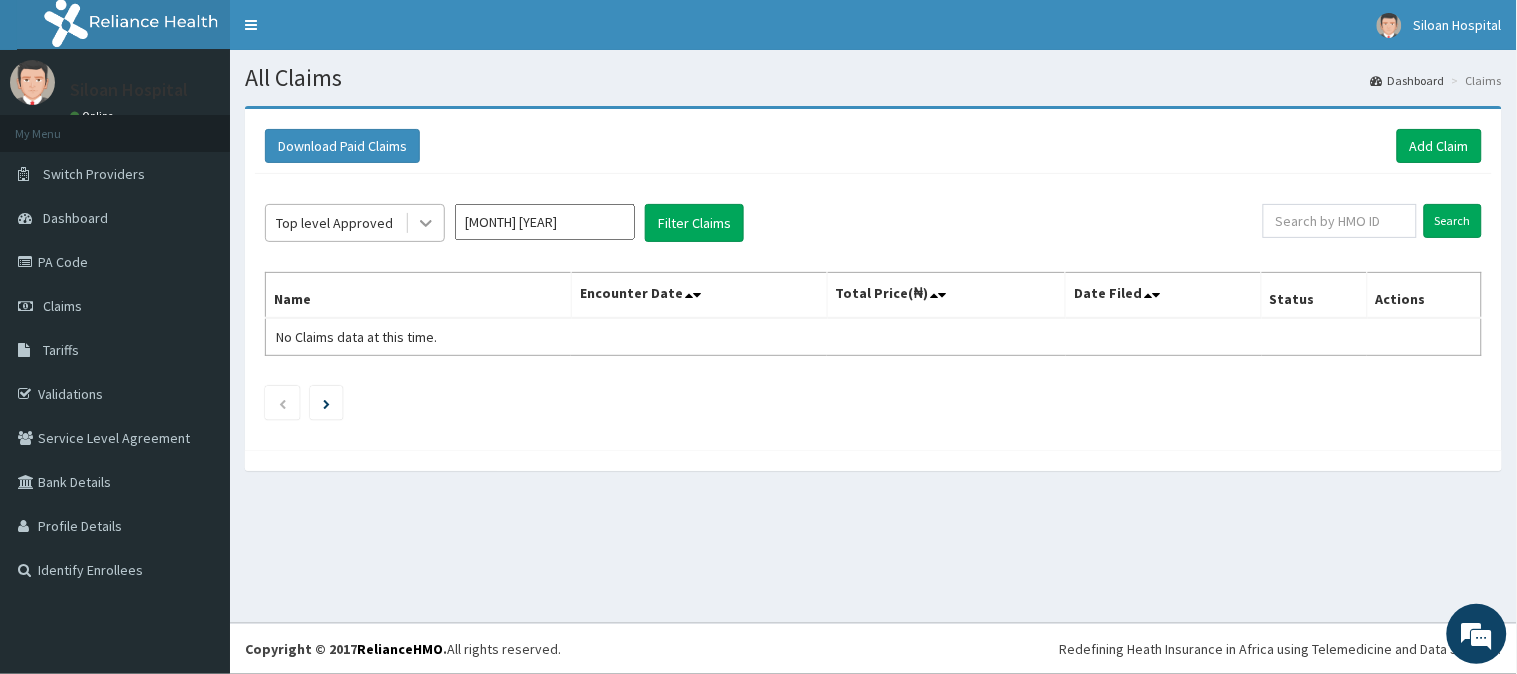 click at bounding box center [426, 223] 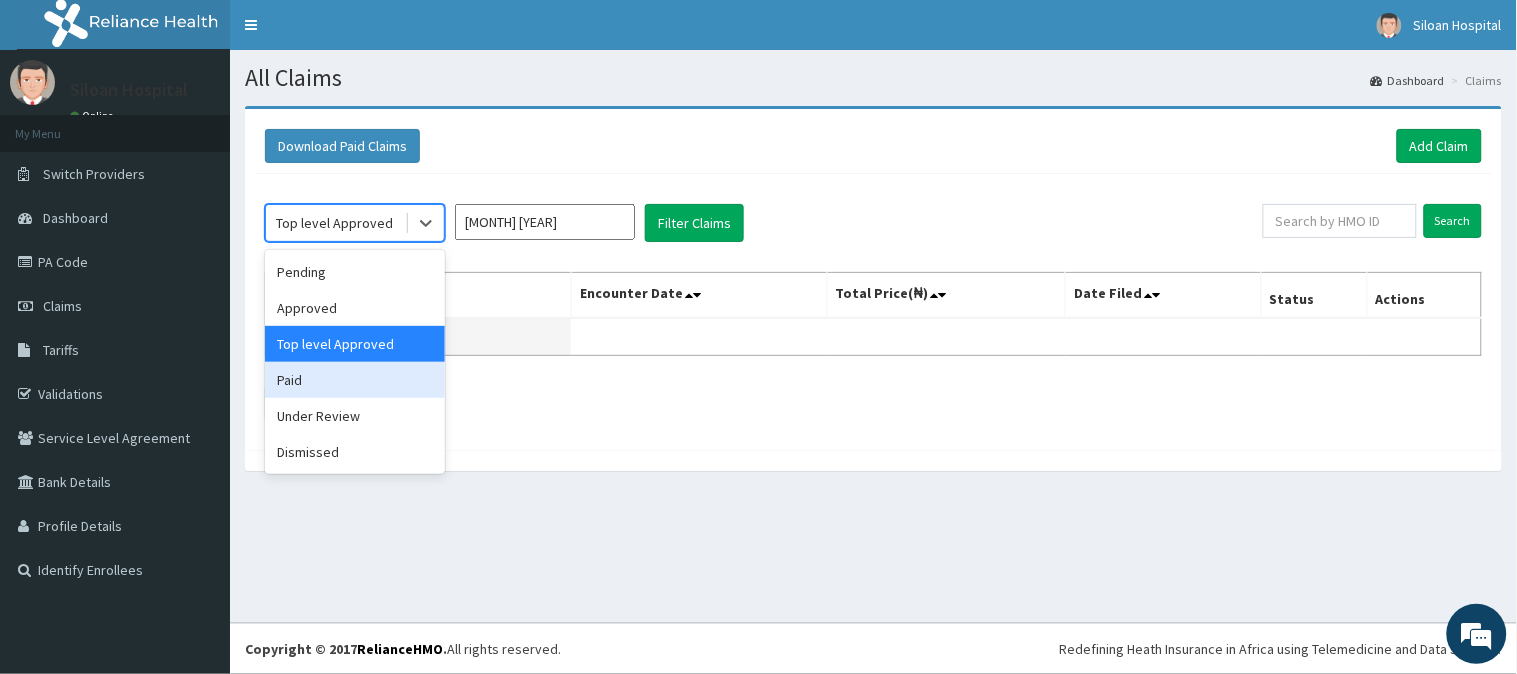 drag, startPoint x: 387, startPoint y: 367, endPoint x: 398, endPoint y: 348, distance: 21.954498 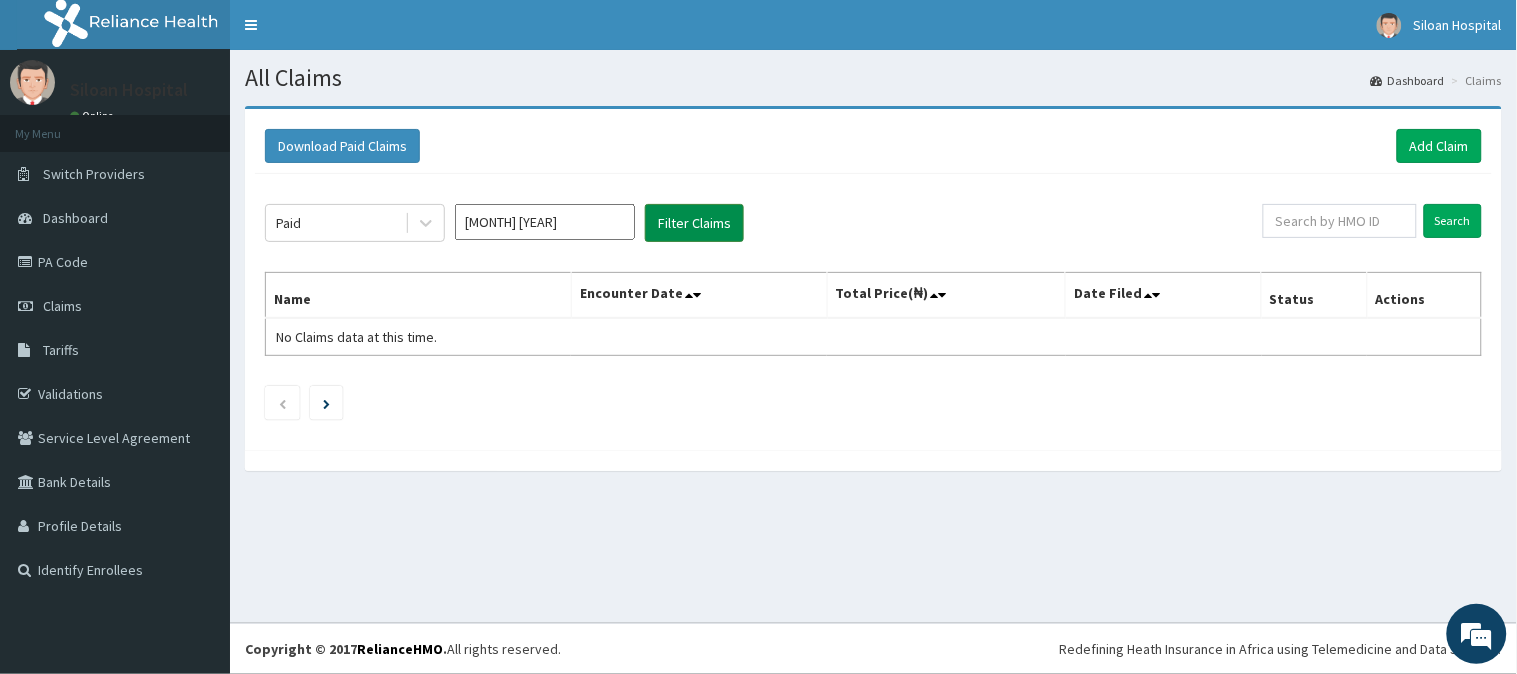 click on "Filter Claims" at bounding box center [694, 223] 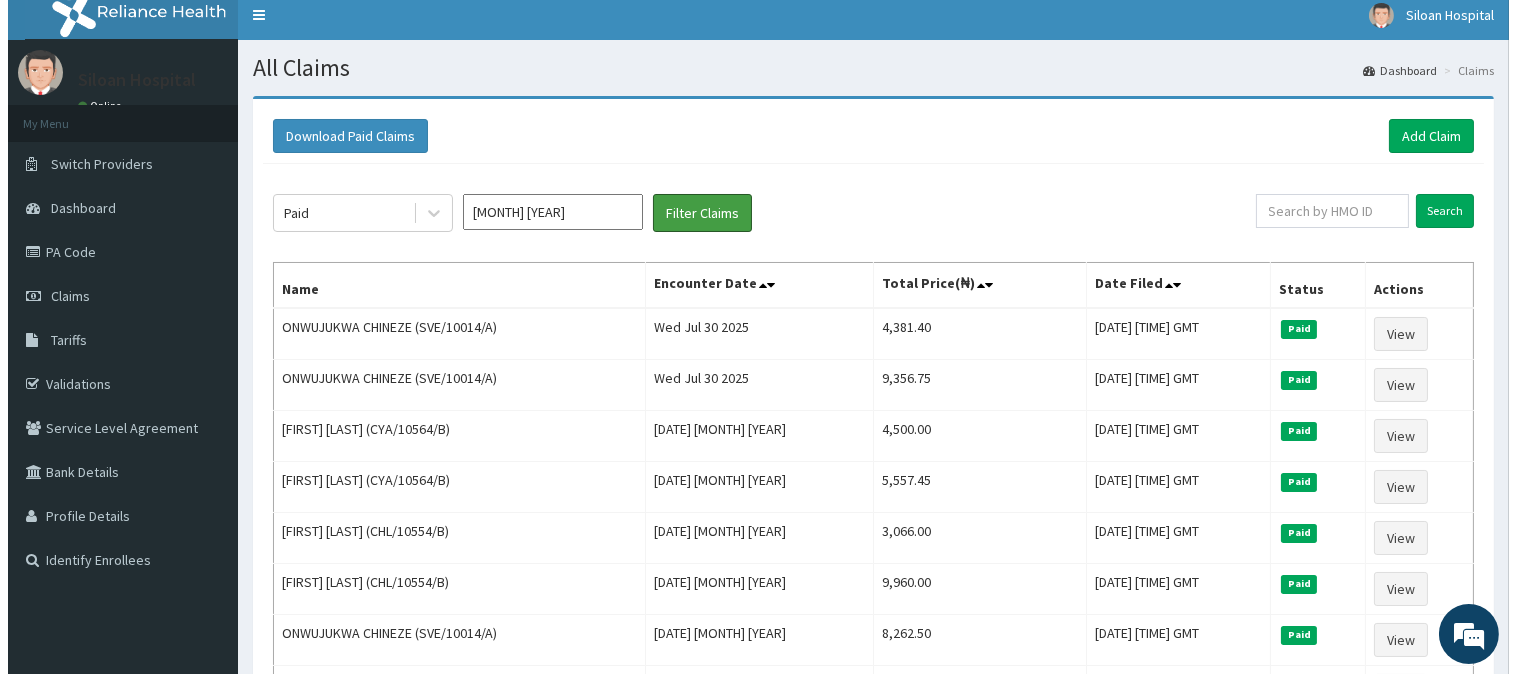 scroll, scrollTop: 0, scrollLeft: 0, axis: both 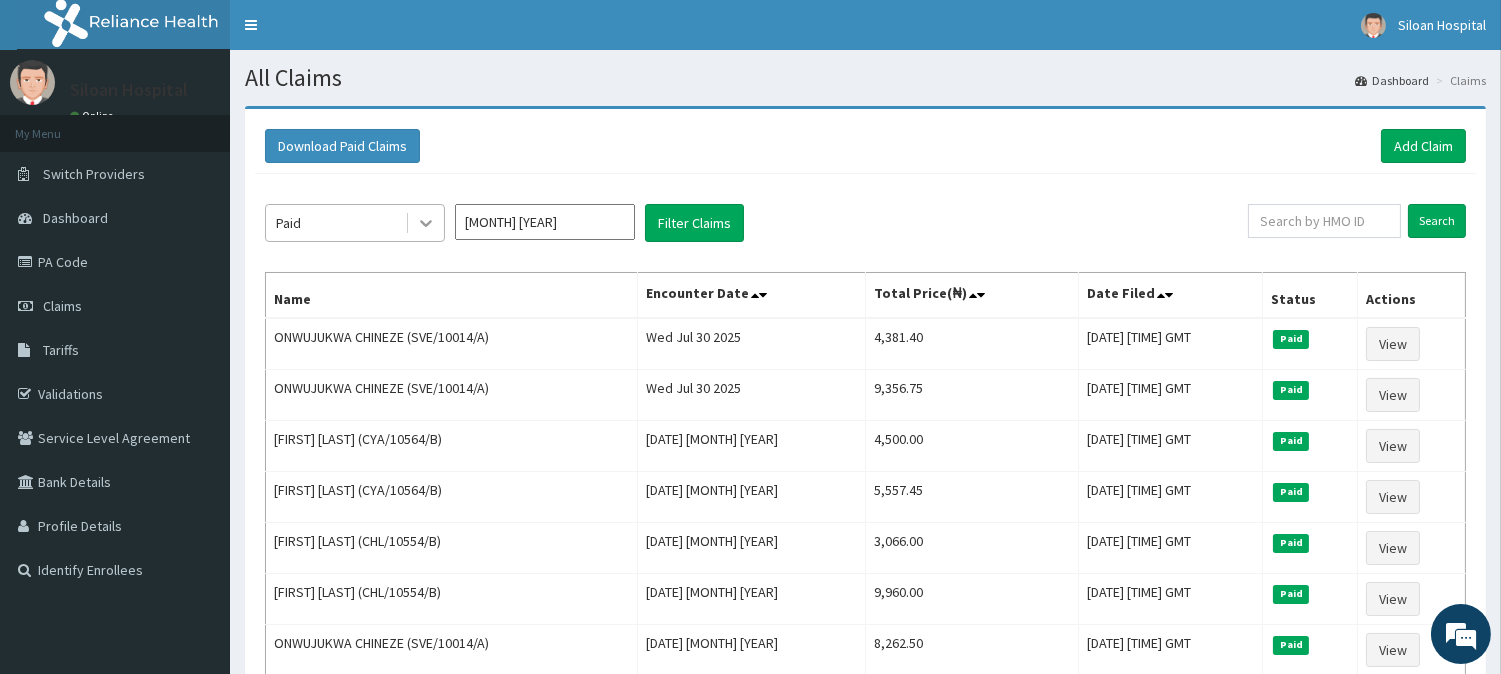 click on "Paid" at bounding box center (355, 223) 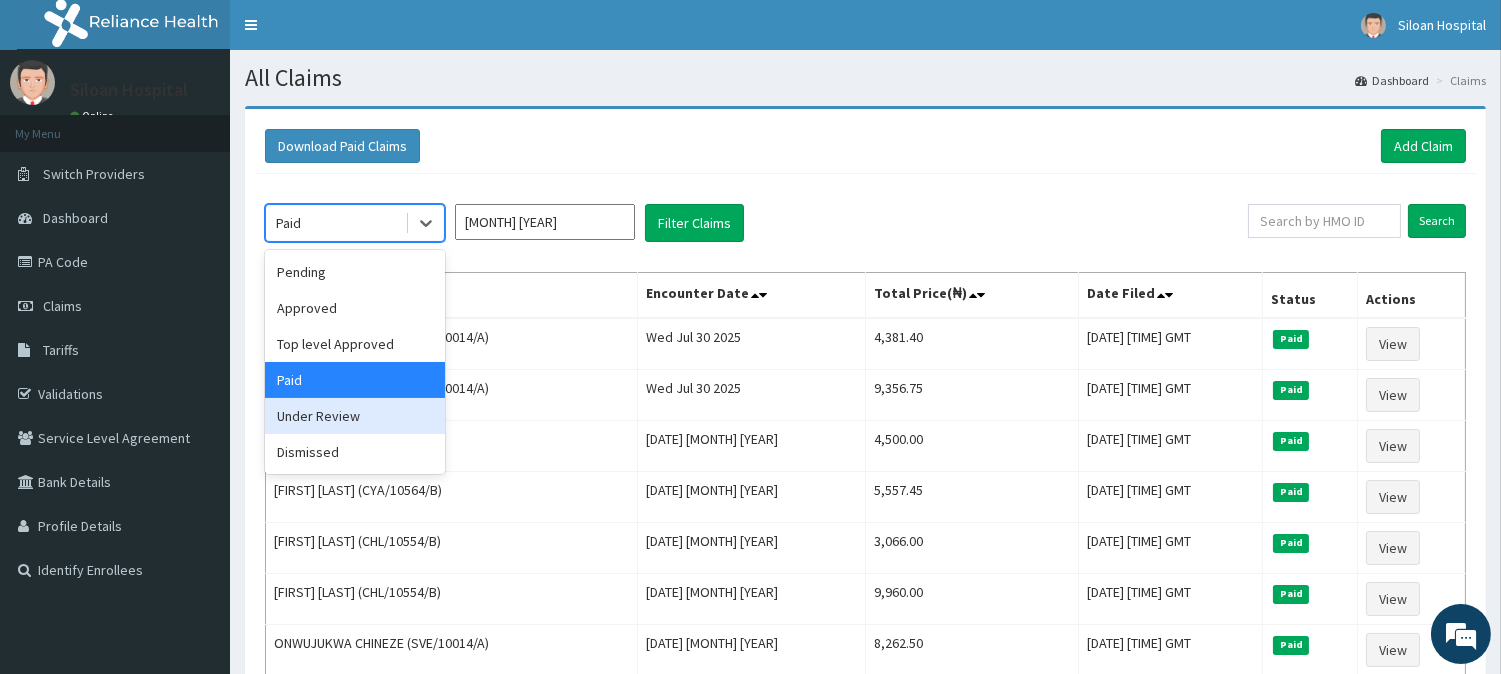 click on "Under Review" at bounding box center (355, 416) 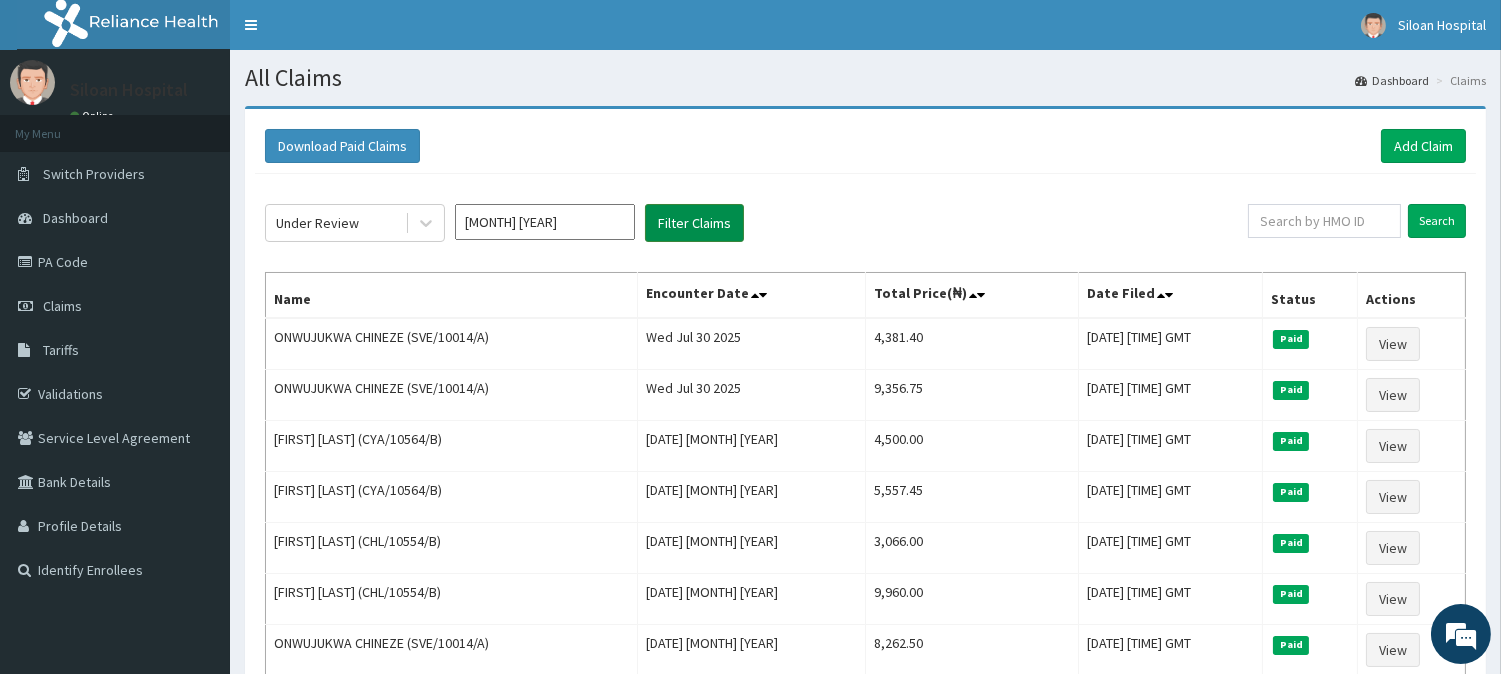 click on "Filter Claims" at bounding box center [694, 223] 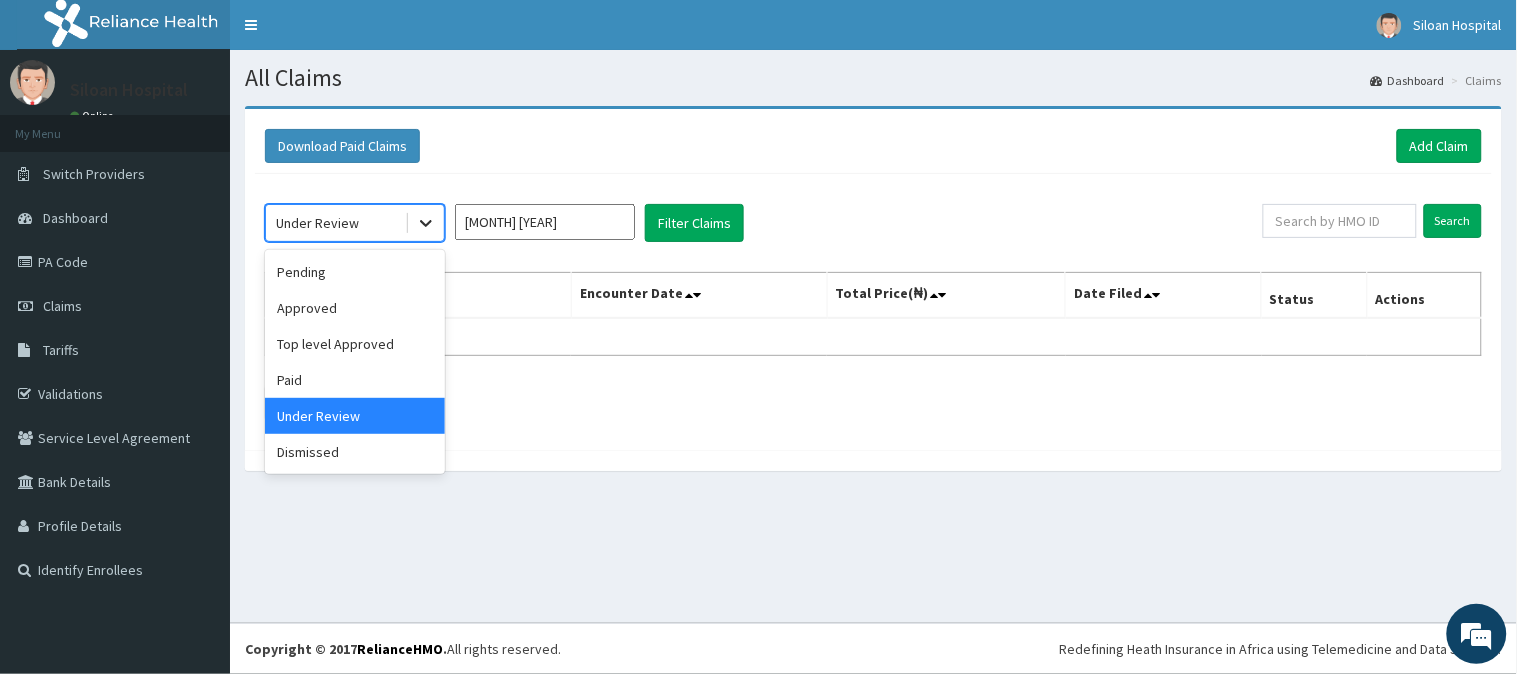 click 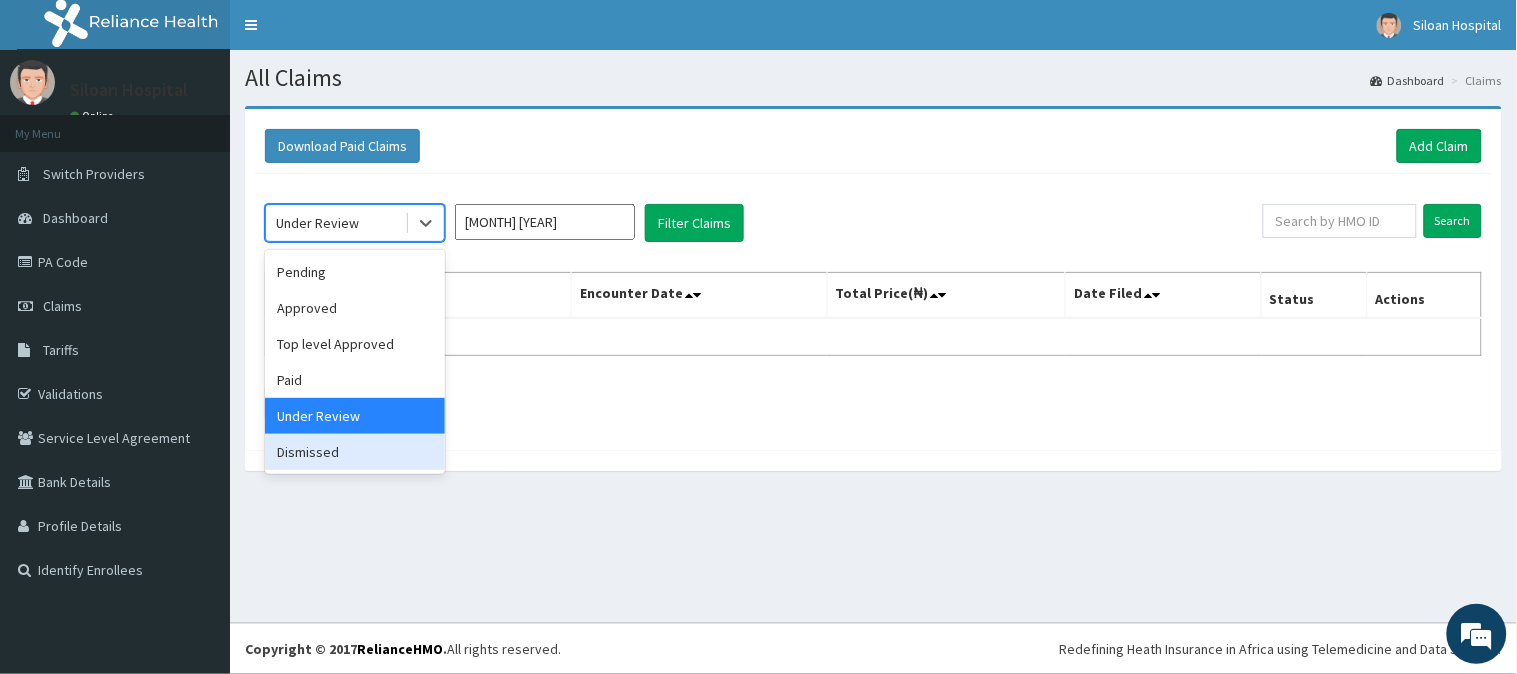 drag, startPoint x: 391, startPoint y: 461, endPoint x: 434, endPoint y: 357, distance: 112.53888 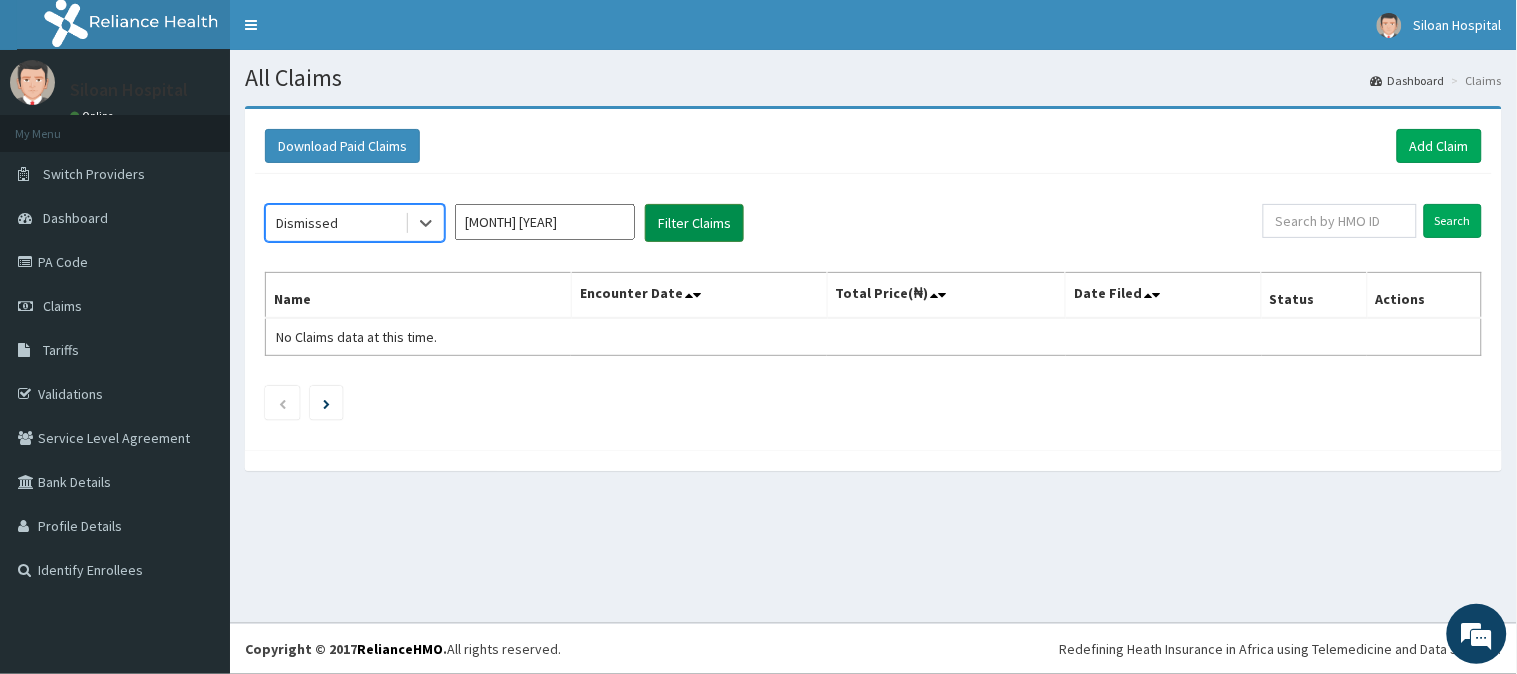 click on "Filter Claims" at bounding box center [694, 223] 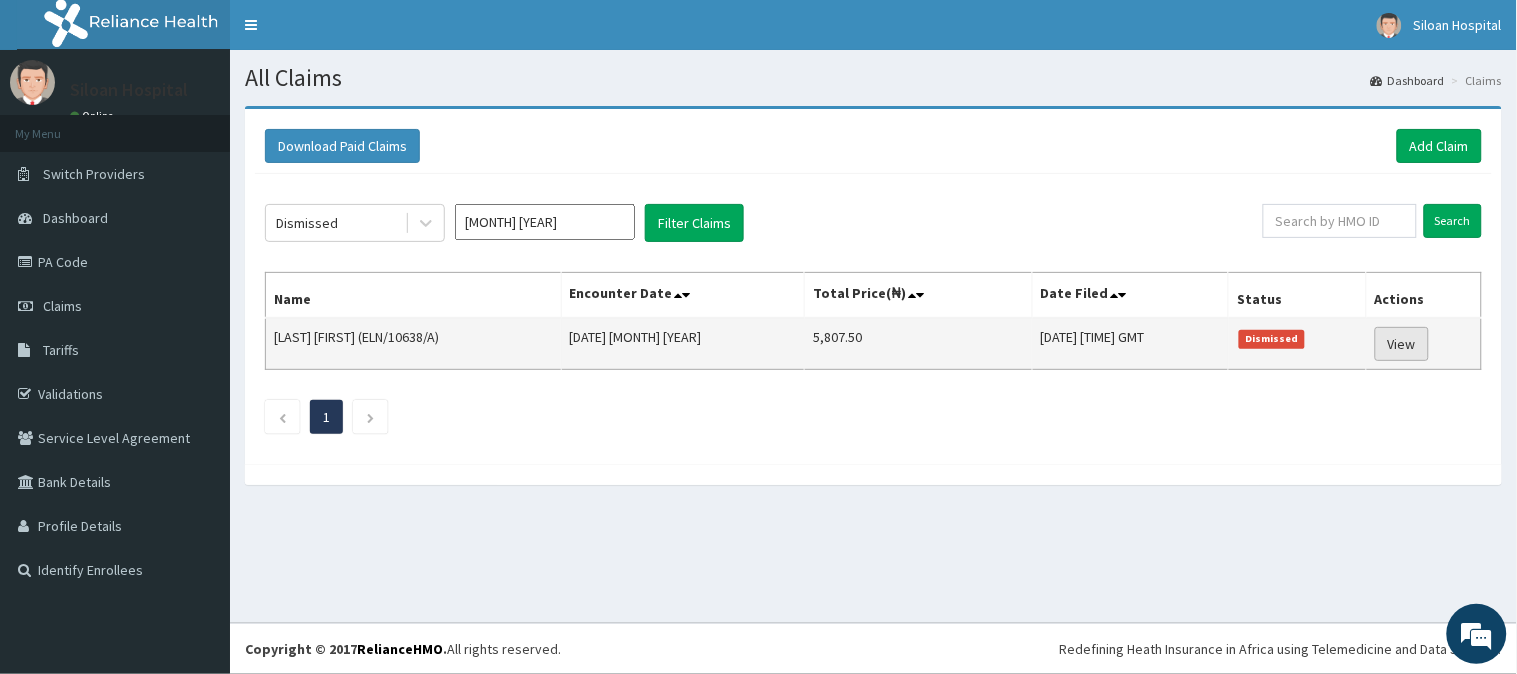click on "View" at bounding box center (1402, 344) 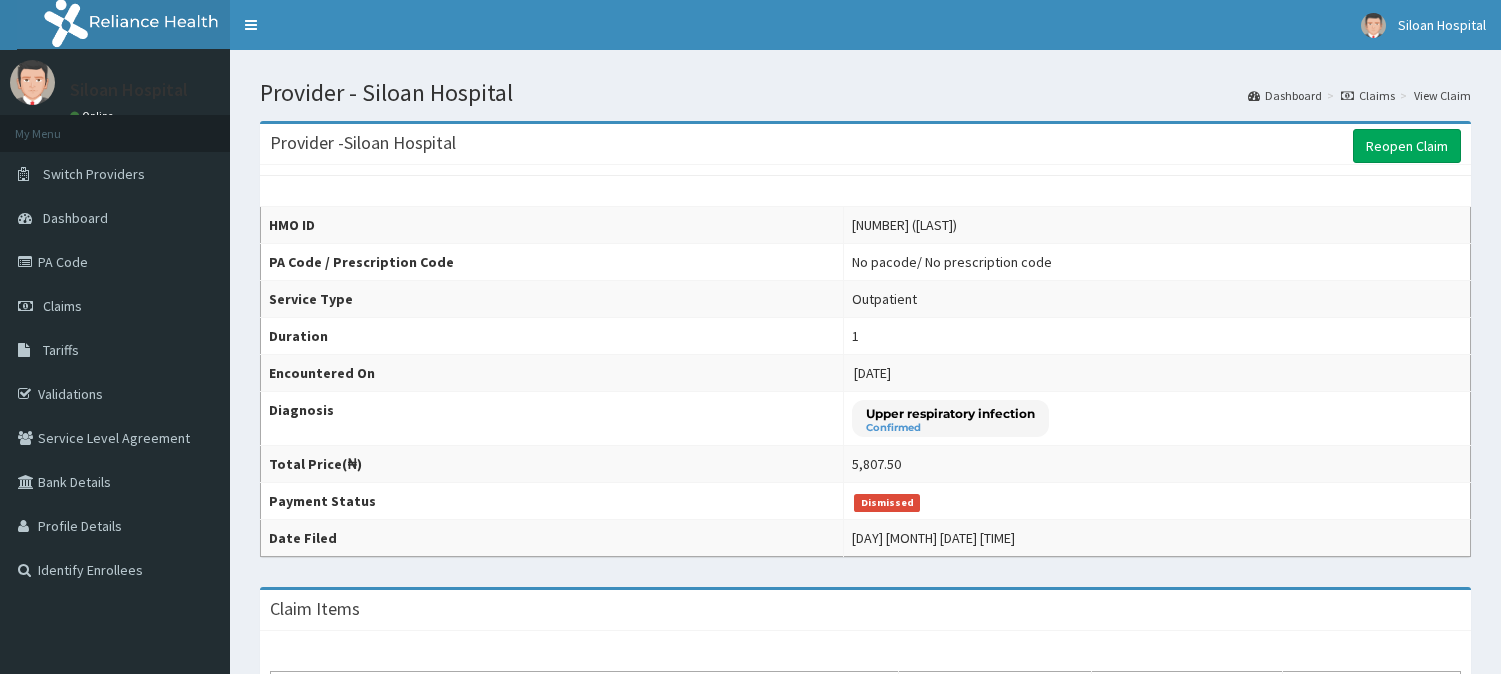 scroll, scrollTop: 546, scrollLeft: 0, axis: vertical 